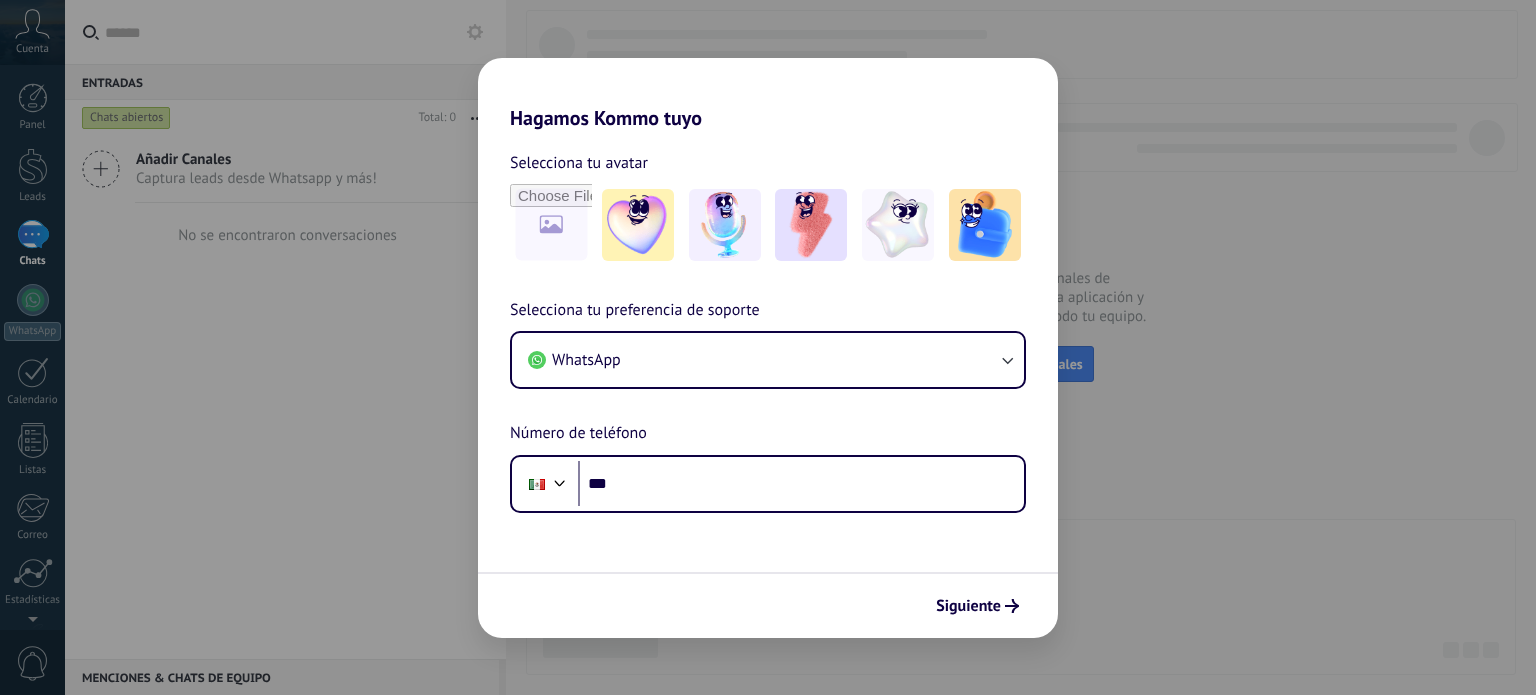 scroll, scrollTop: 0, scrollLeft: 0, axis: both 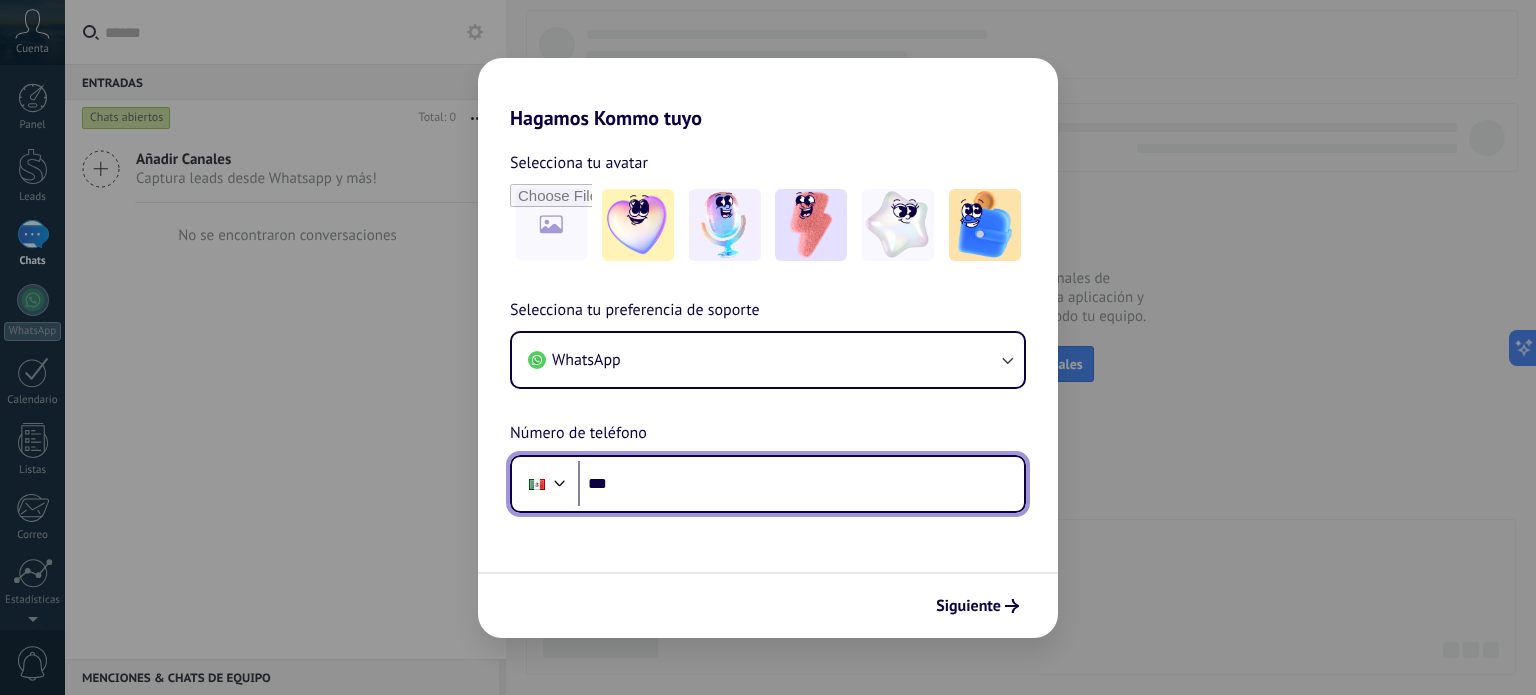 click on "***" at bounding box center [801, 484] 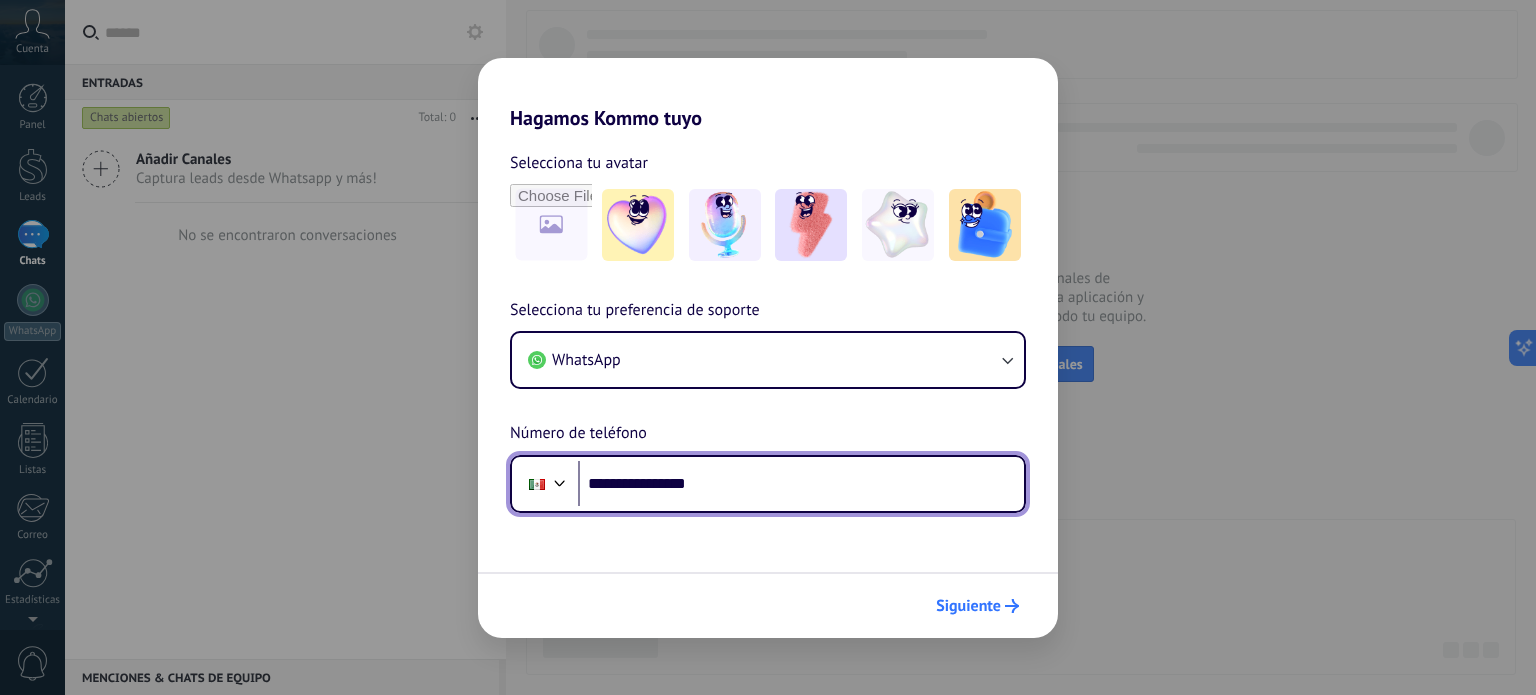 type on "**********" 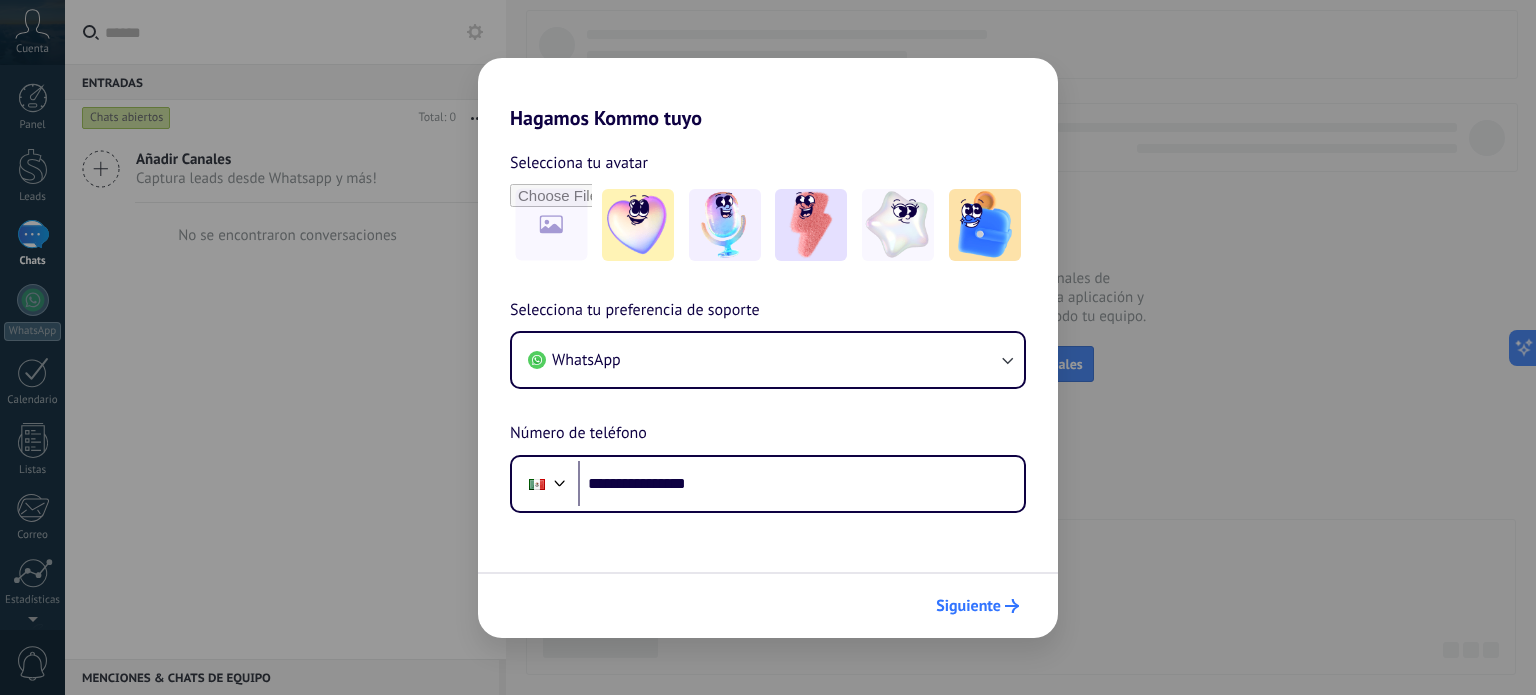 click on "Siguiente" at bounding box center (968, 606) 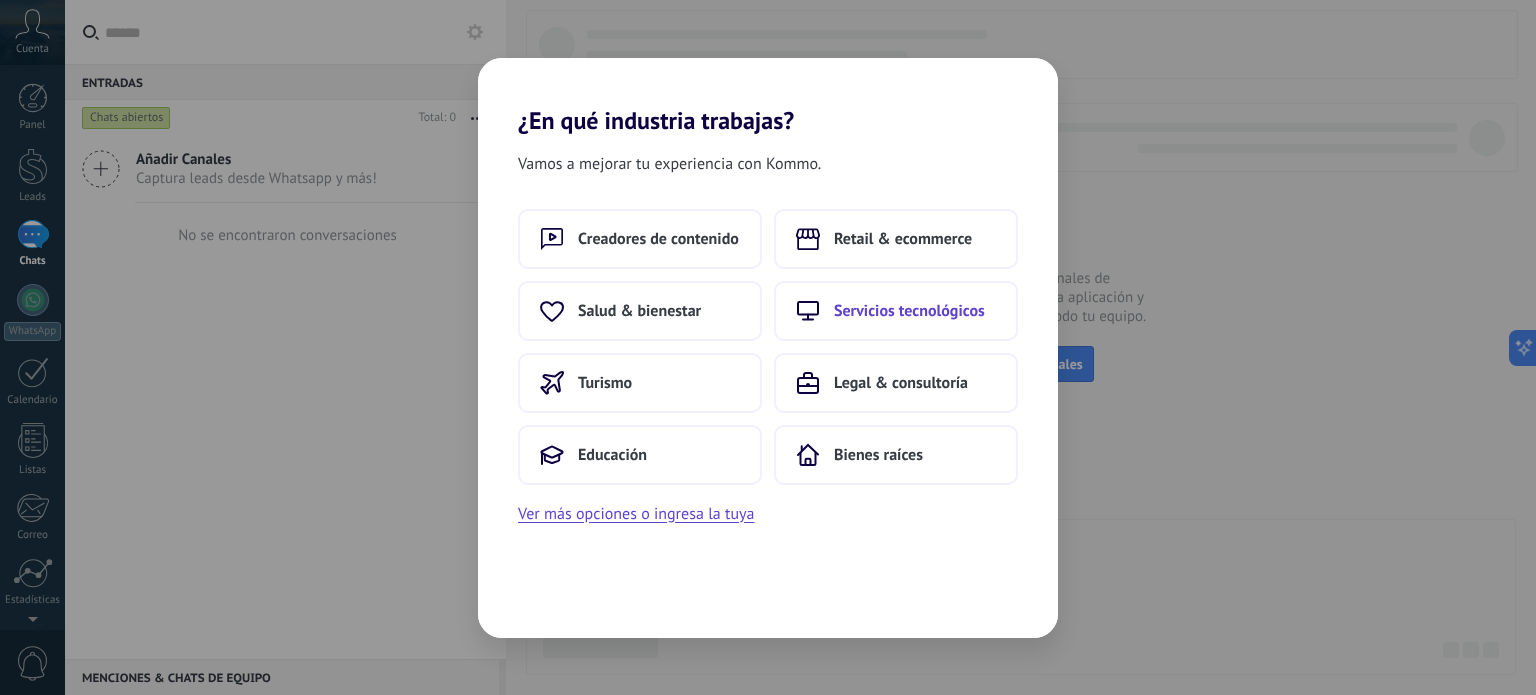 click on "Servicios tecnológicos" at bounding box center [896, 311] 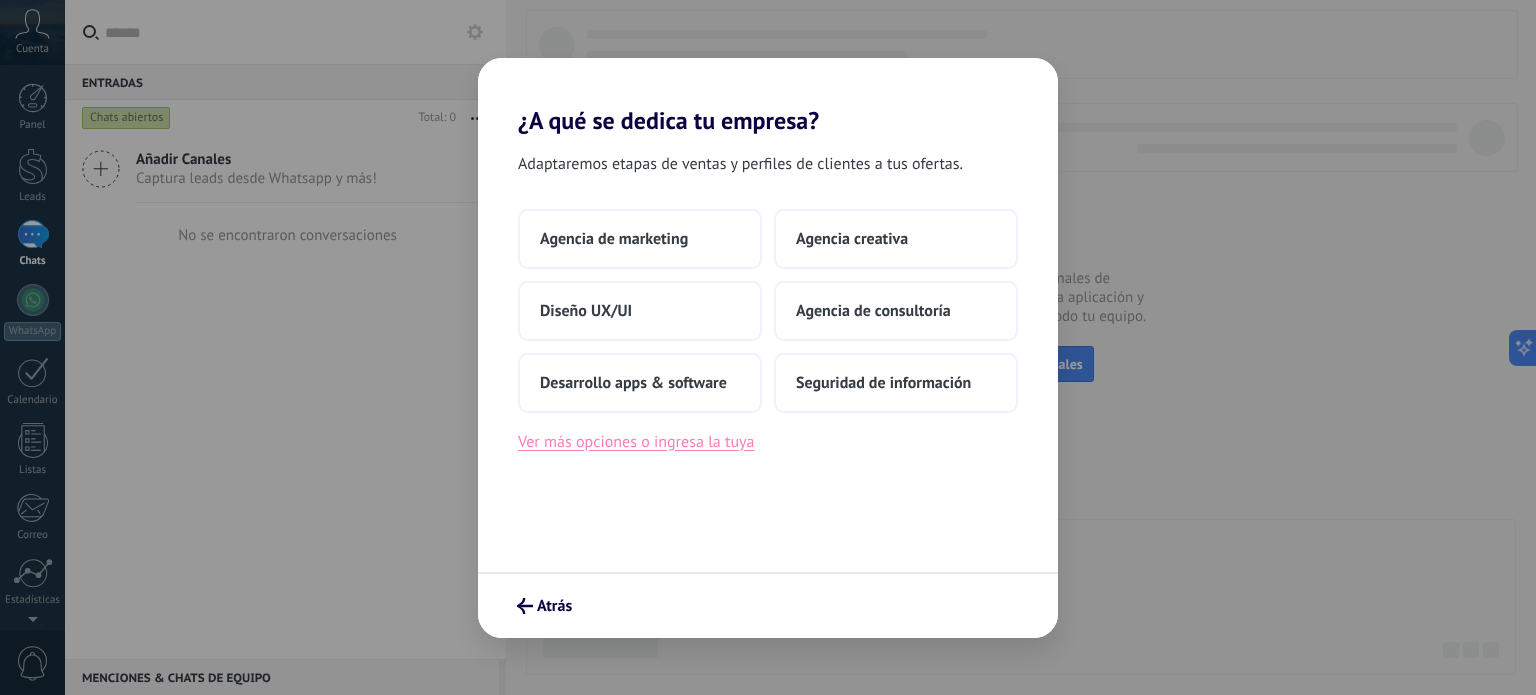click on "Ver más opciones o ingresa la tuya" at bounding box center [636, 442] 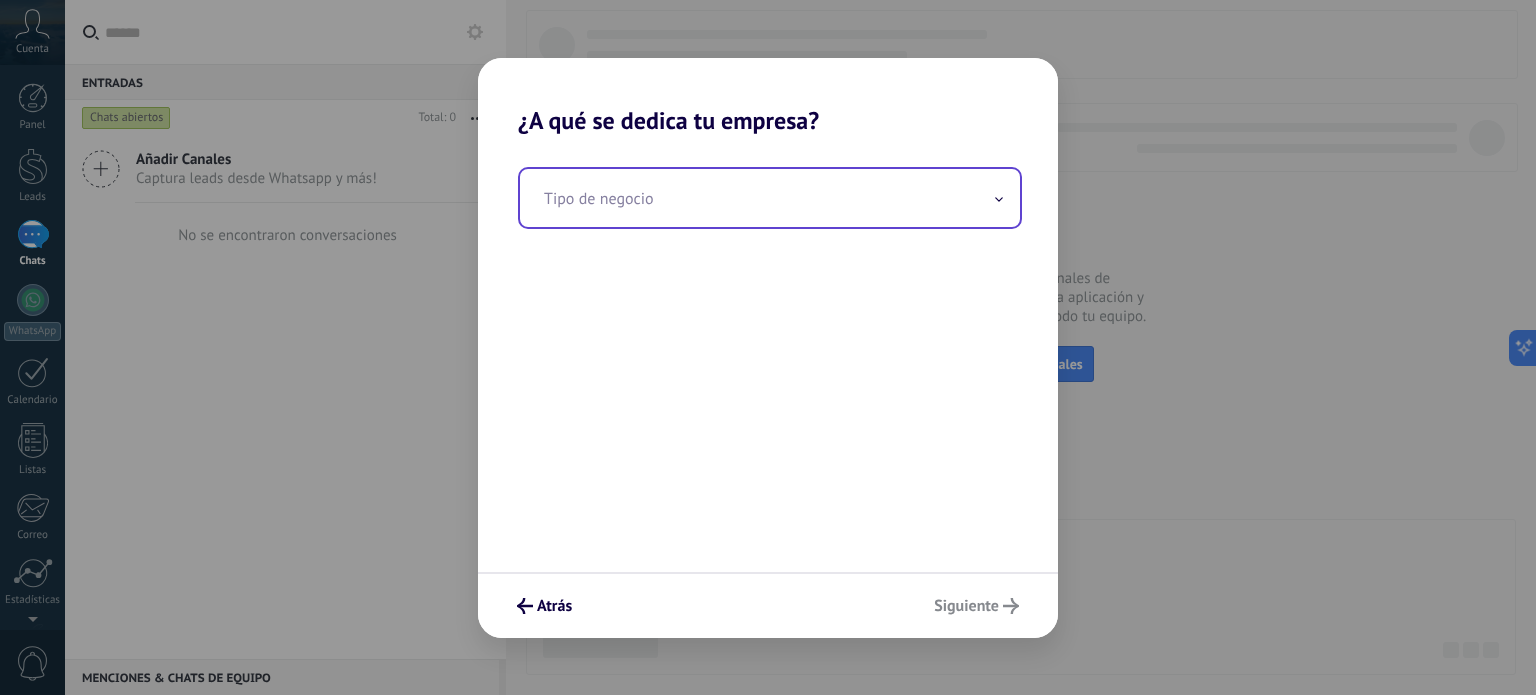 click at bounding box center (770, 198) 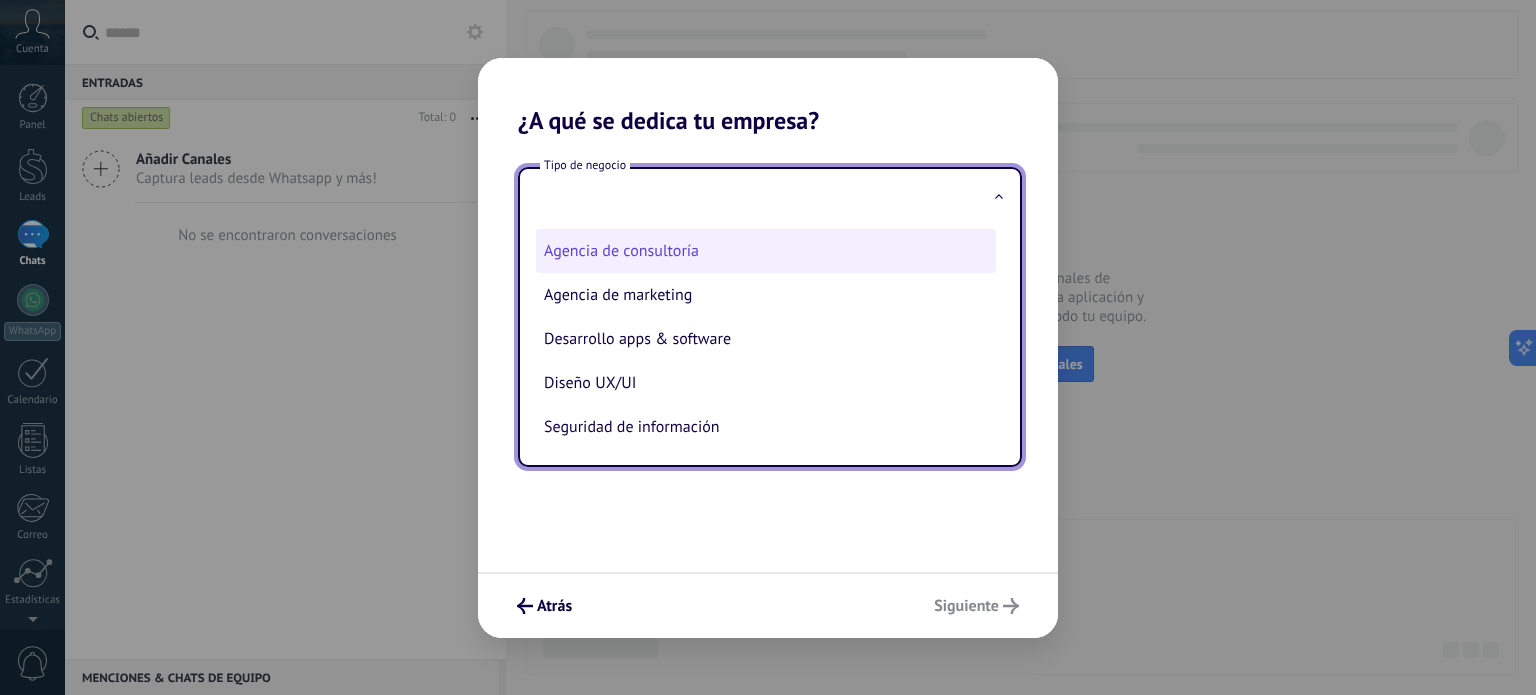 scroll, scrollTop: 50, scrollLeft: 0, axis: vertical 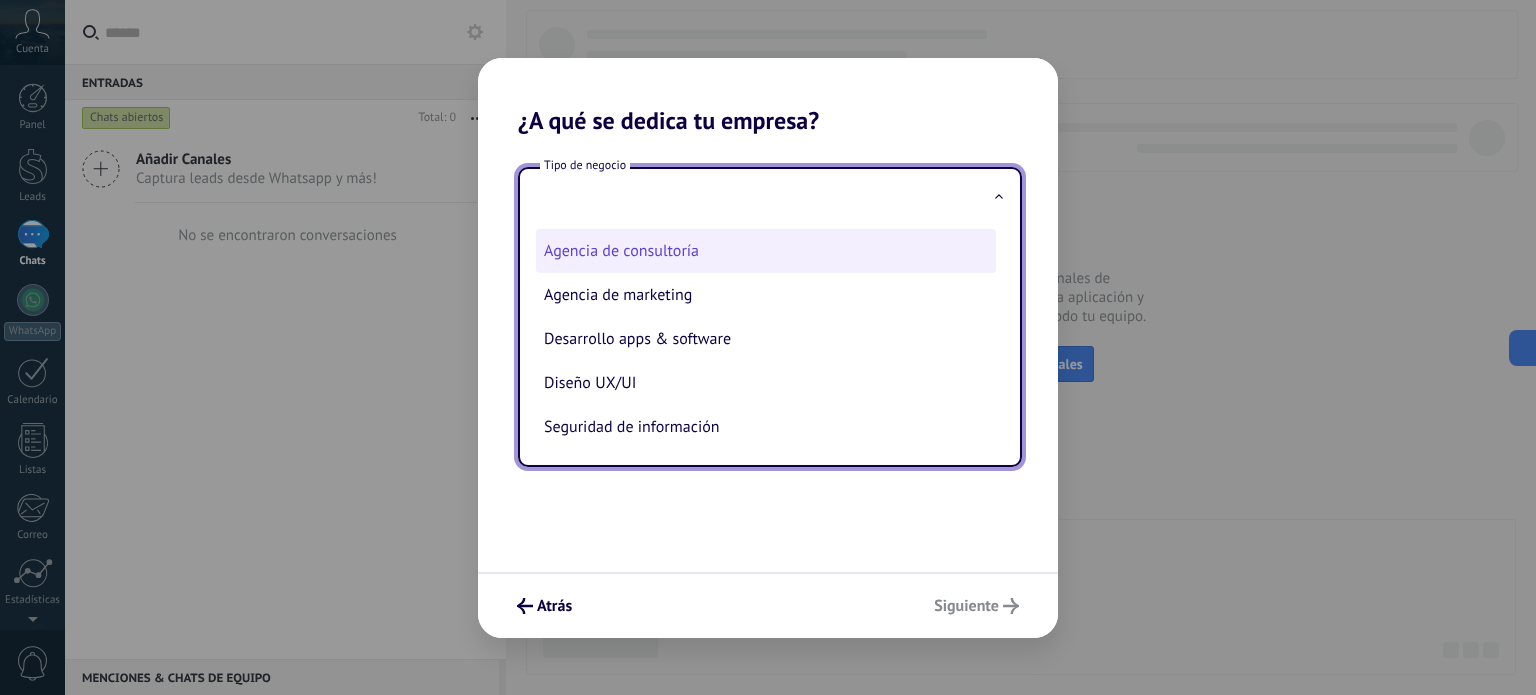 click on "Agencia de consultoría" at bounding box center (766, 251) 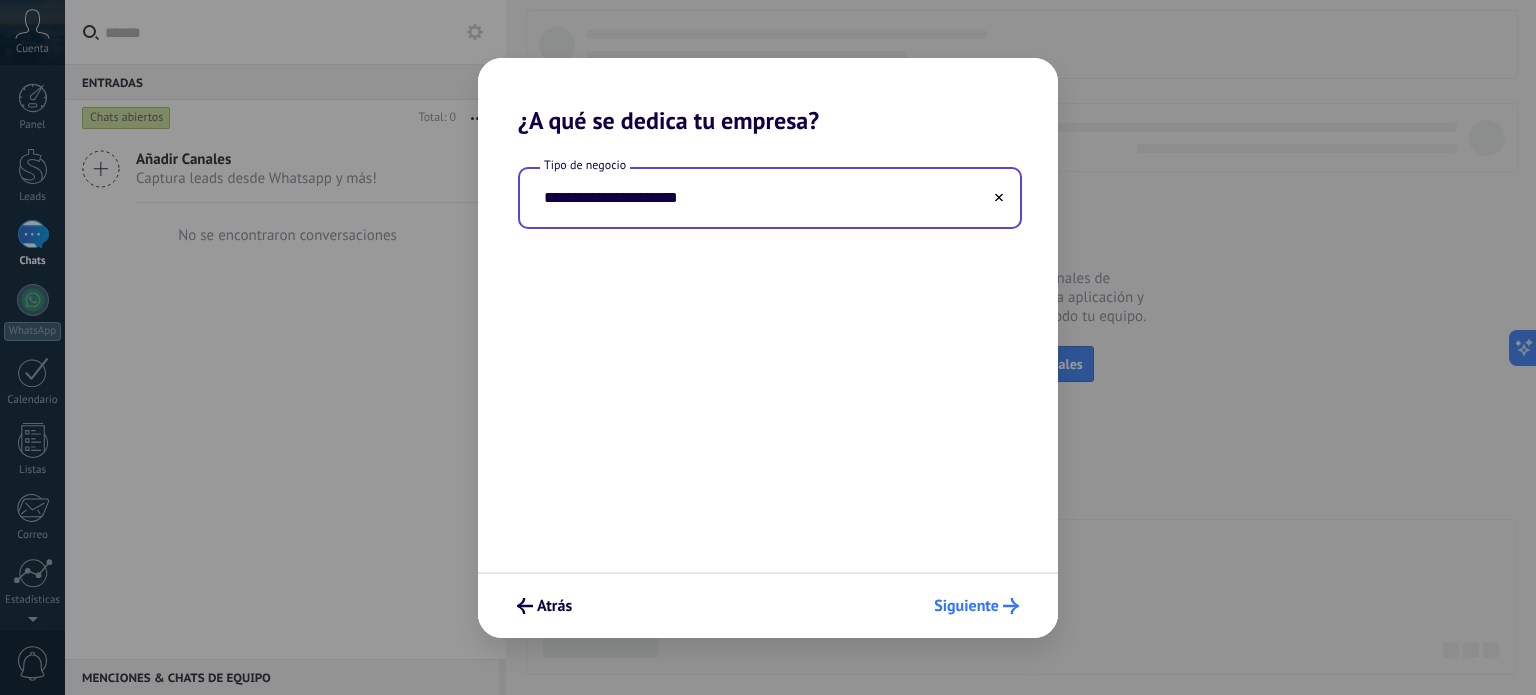 click on "Siguiente" at bounding box center [966, 606] 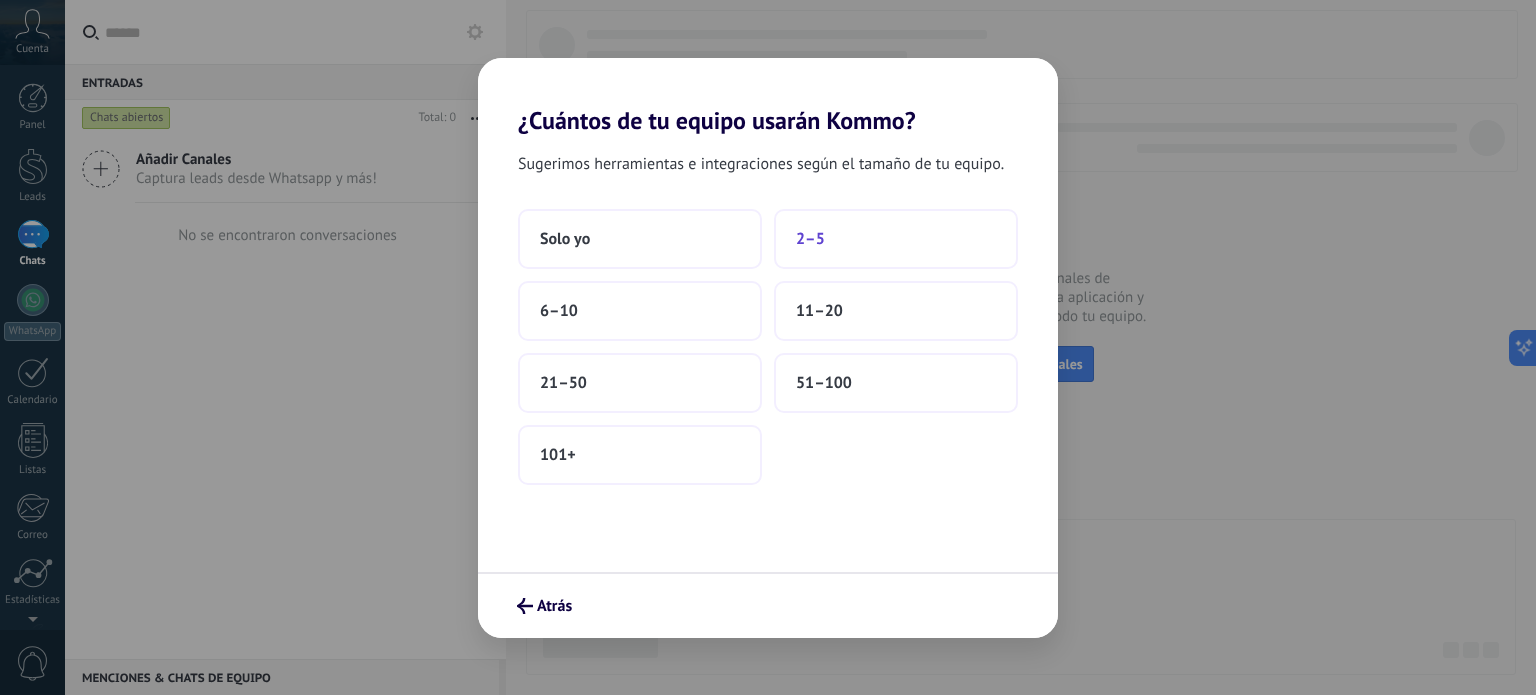 click on "2–5" at bounding box center [896, 239] 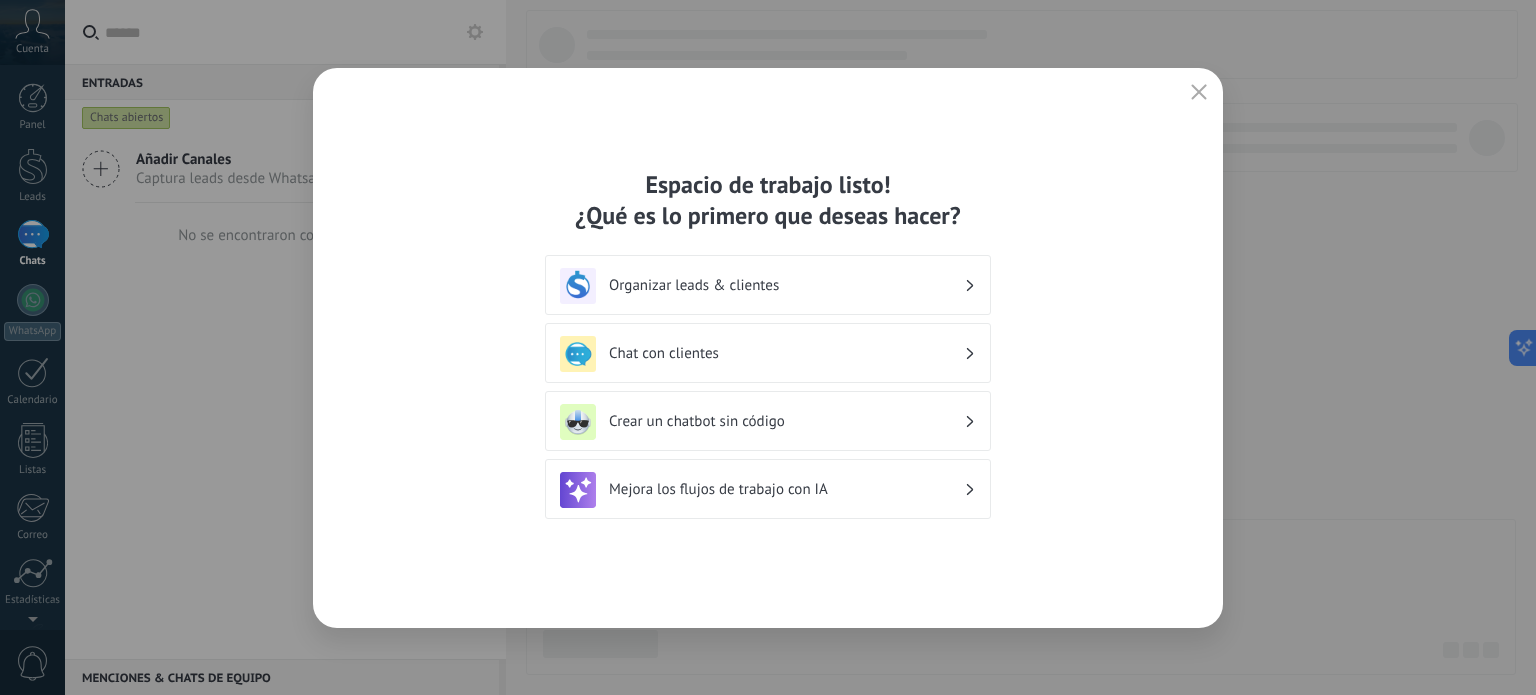 click on "Crear un chatbot sin código" at bounding box center [768, 422] 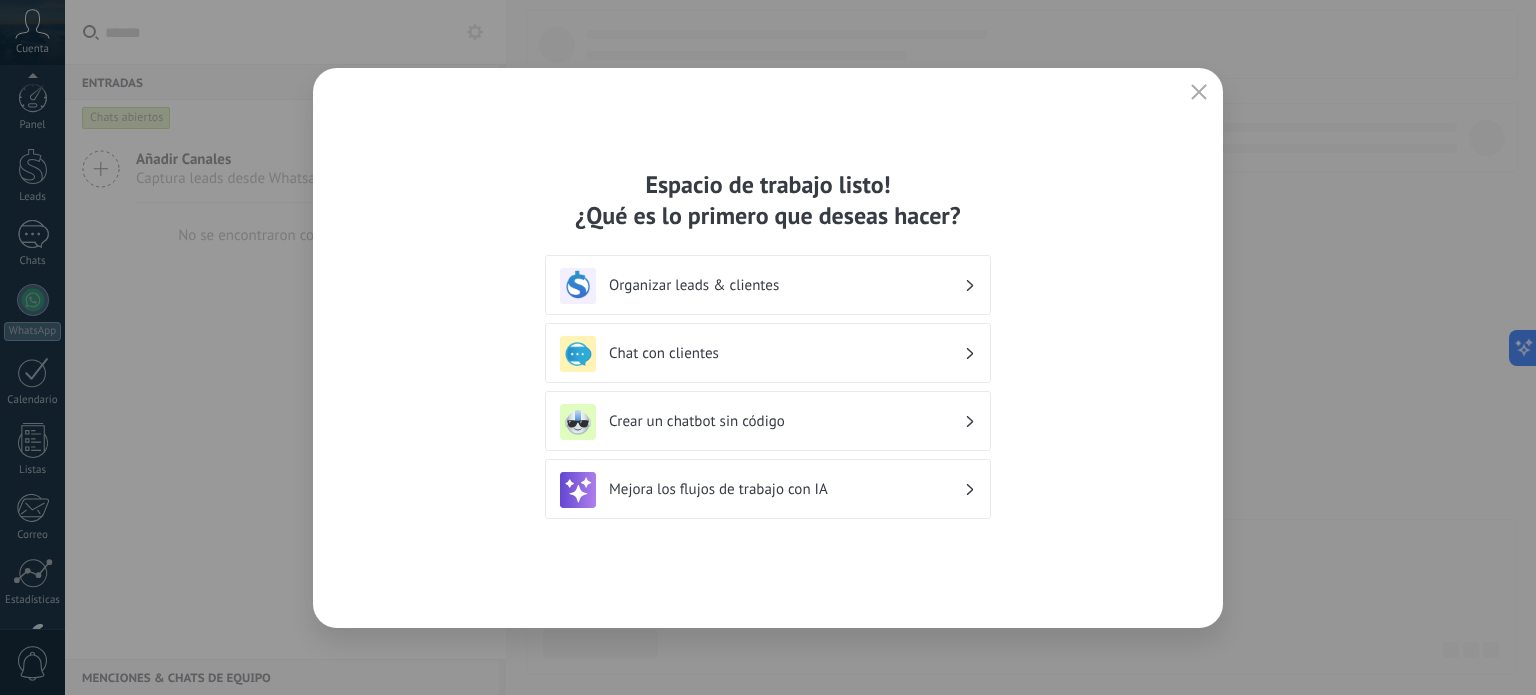 scroll, scrollTop: 136, scrollLeft: 0, axis: vertical 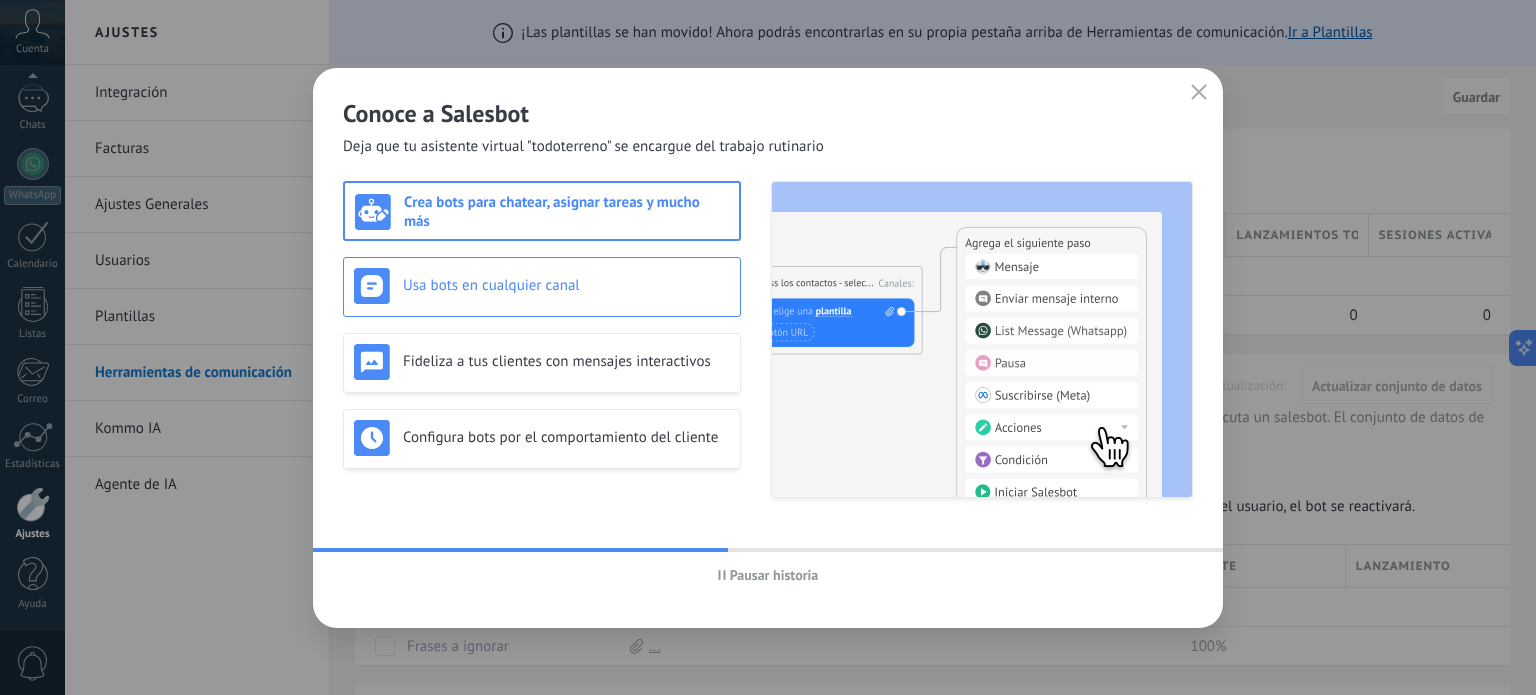 click on "Usa bots en cualquier canal" at bounding box center [566, 285] 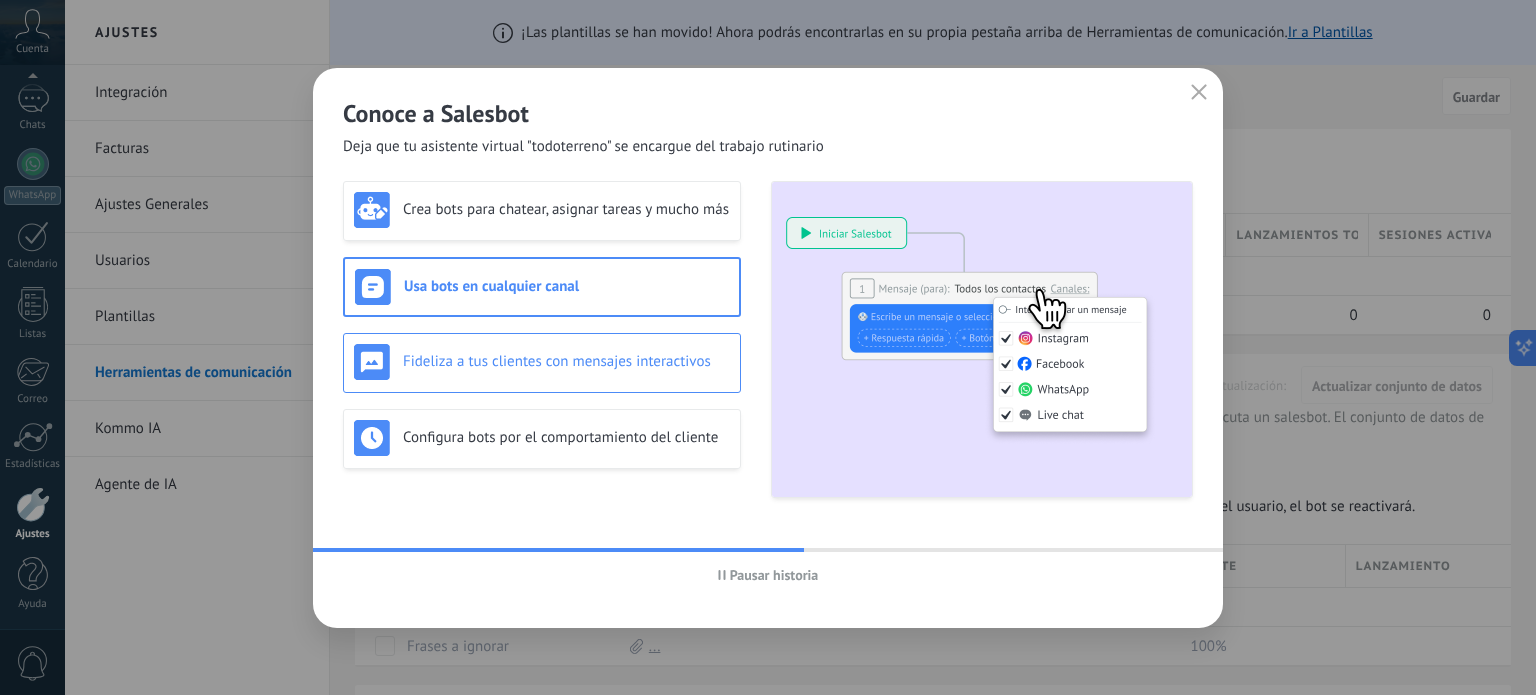 click on "Fideliza a tus clientes con mensajes interactivos" at bounding box center (566, 361) 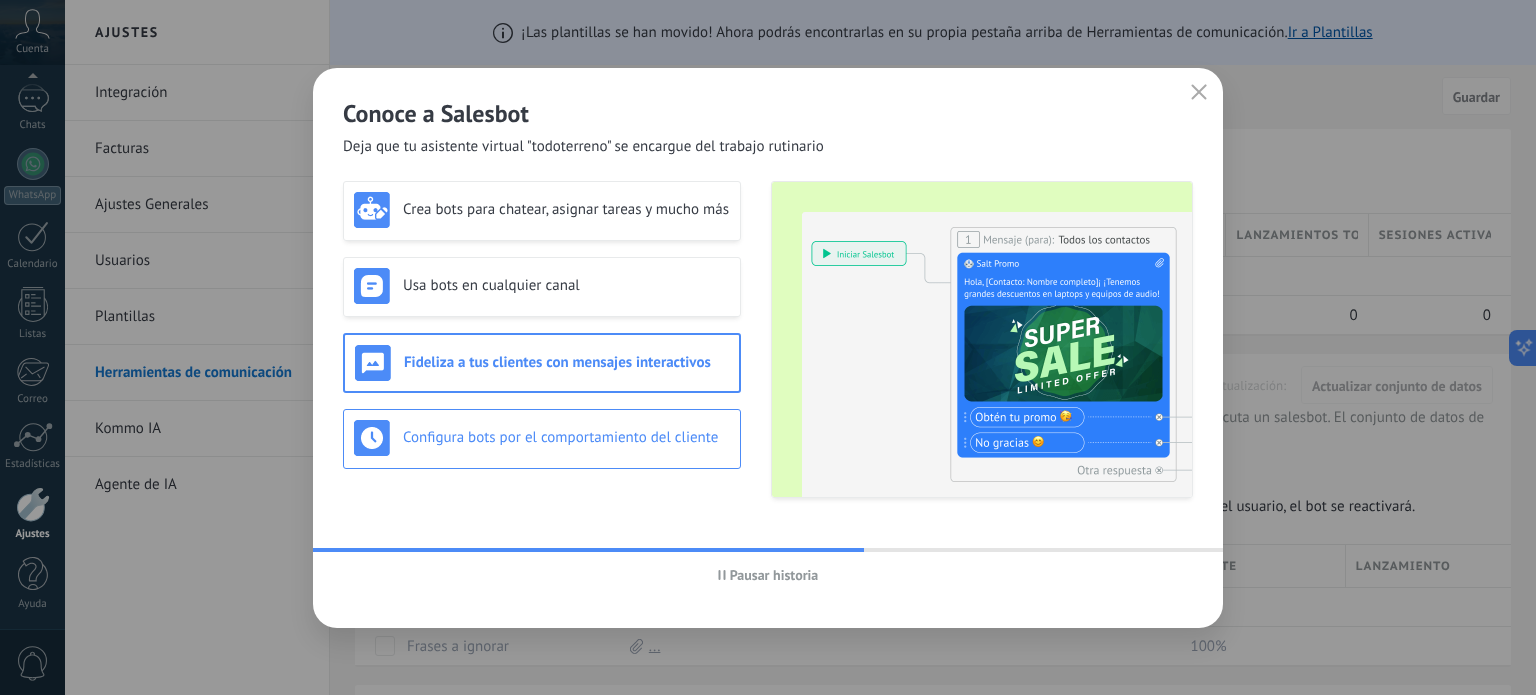 click on "Configura bots por el comportamiento del cliente" at bounding box center (542, 438) 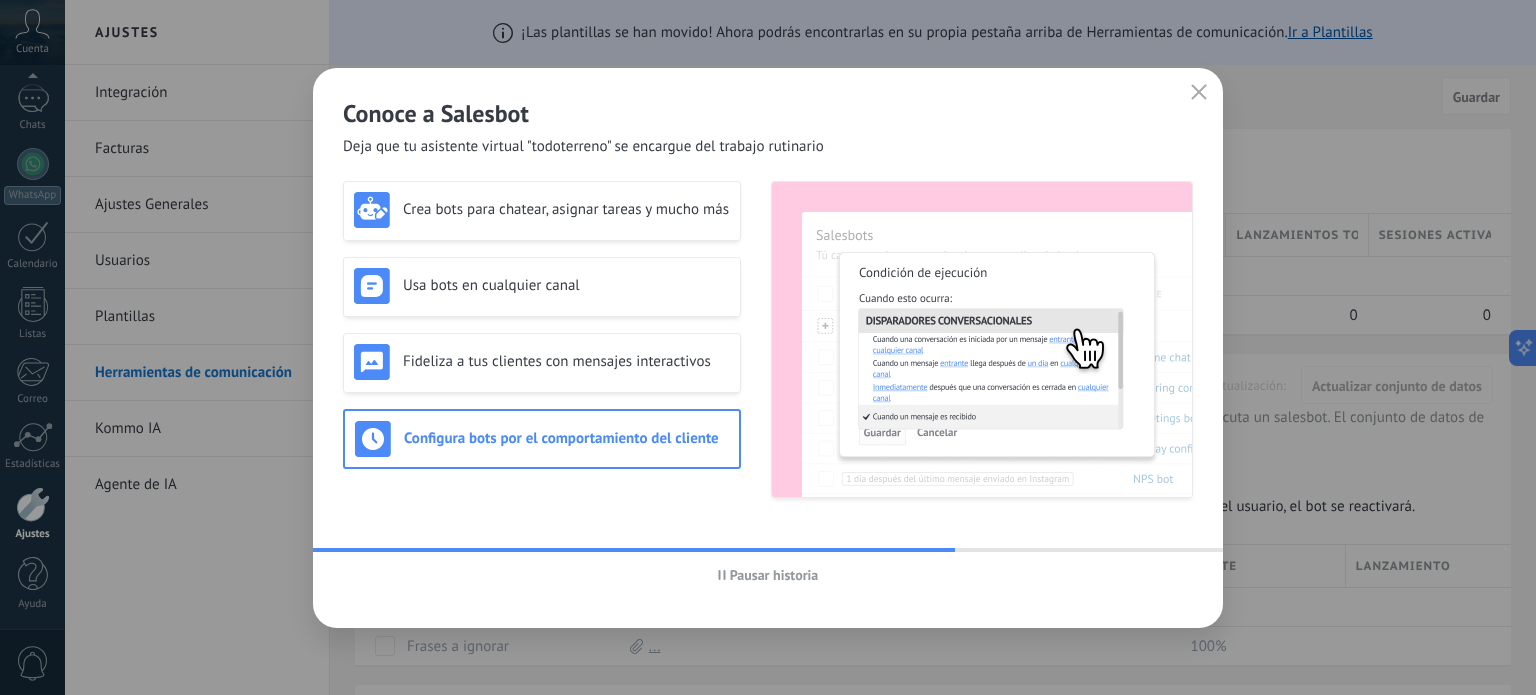click 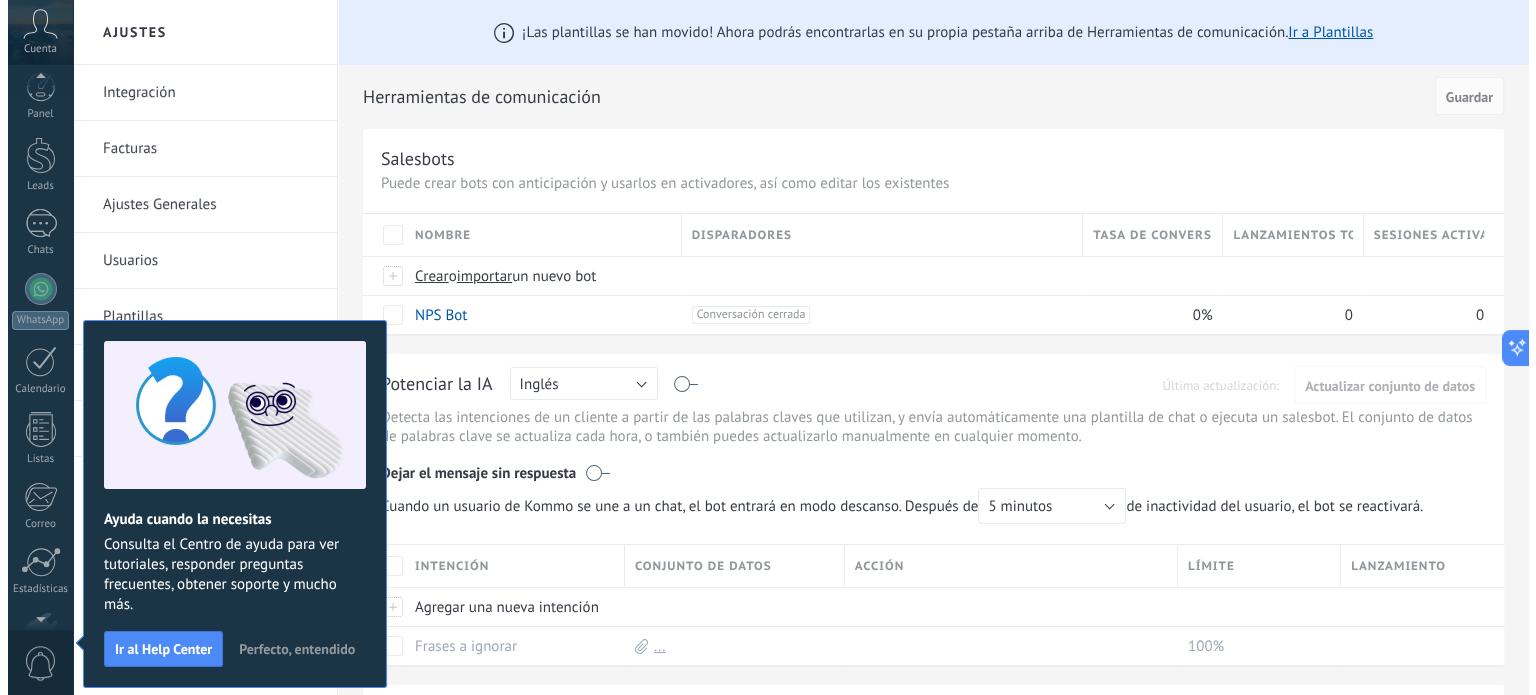 scroll, scrollTop: 136, scrollLeft: 0, axis: vertical 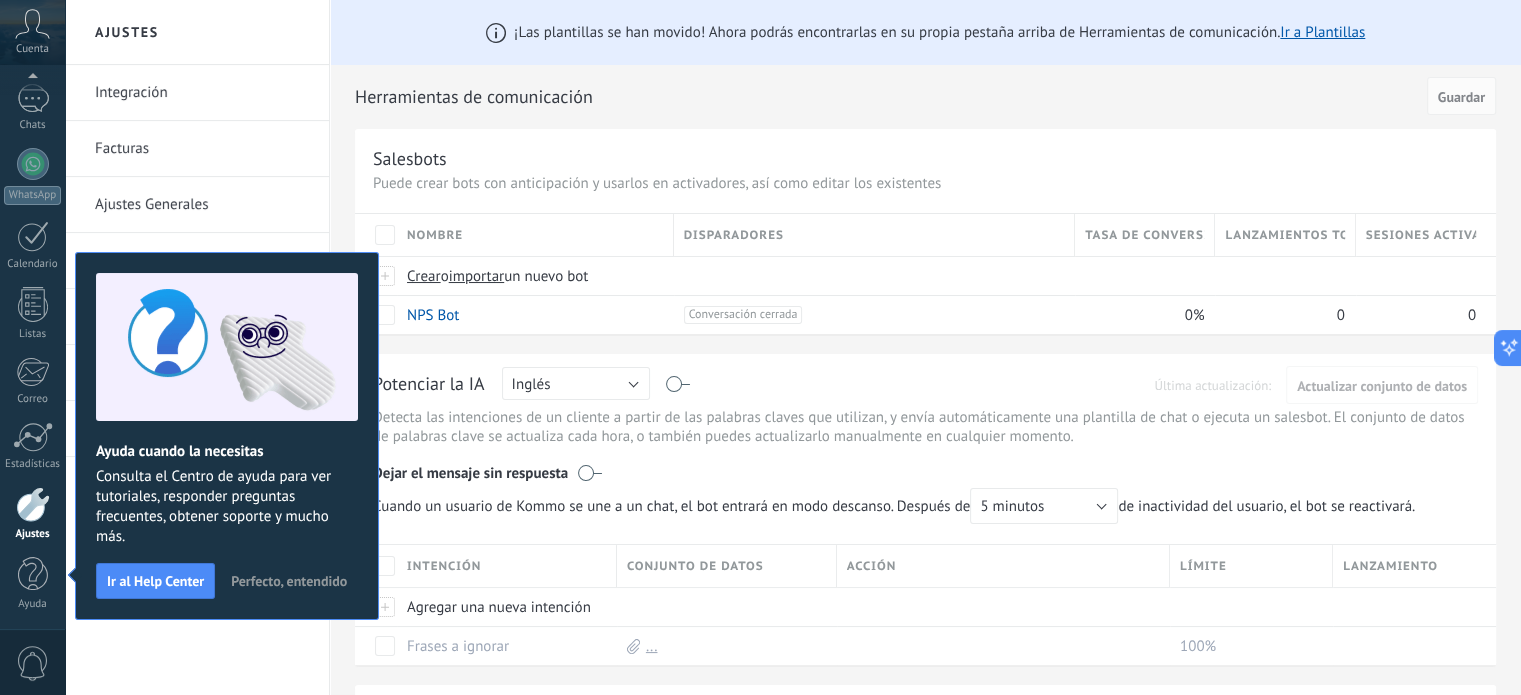 click on "Perfecto, entendido" at bounding box center [289, 581] 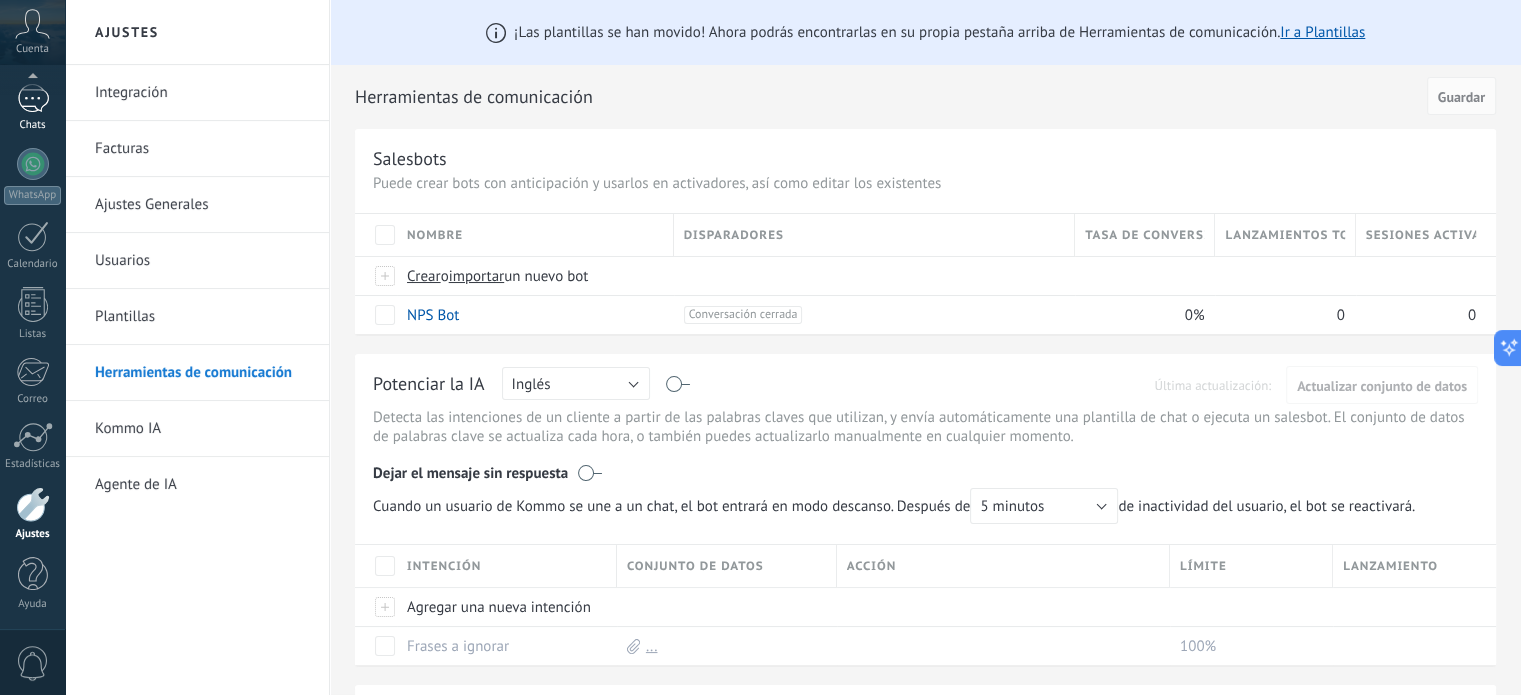 click on "Chats" at bounding box center (32, 108) 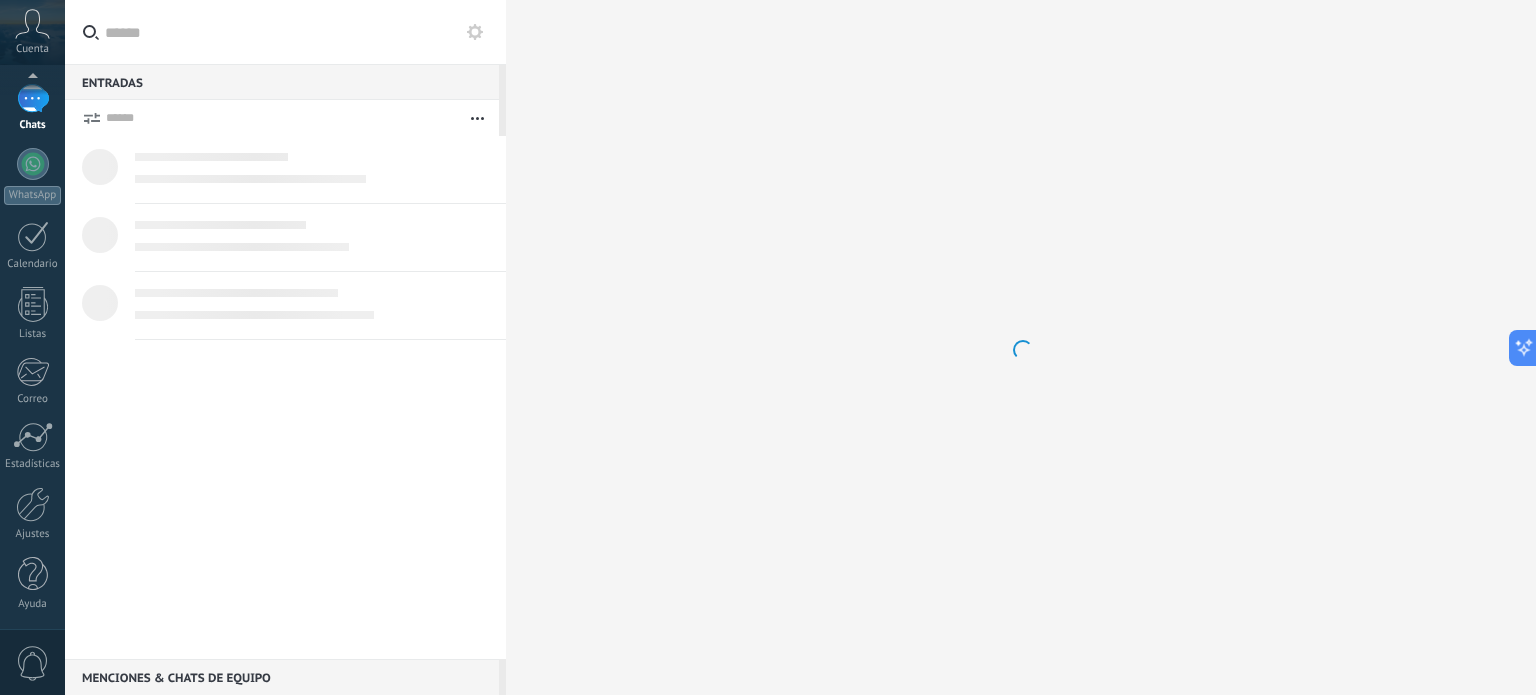 scroll, scrollTop: 0, scrollLeft: 0, axis: both 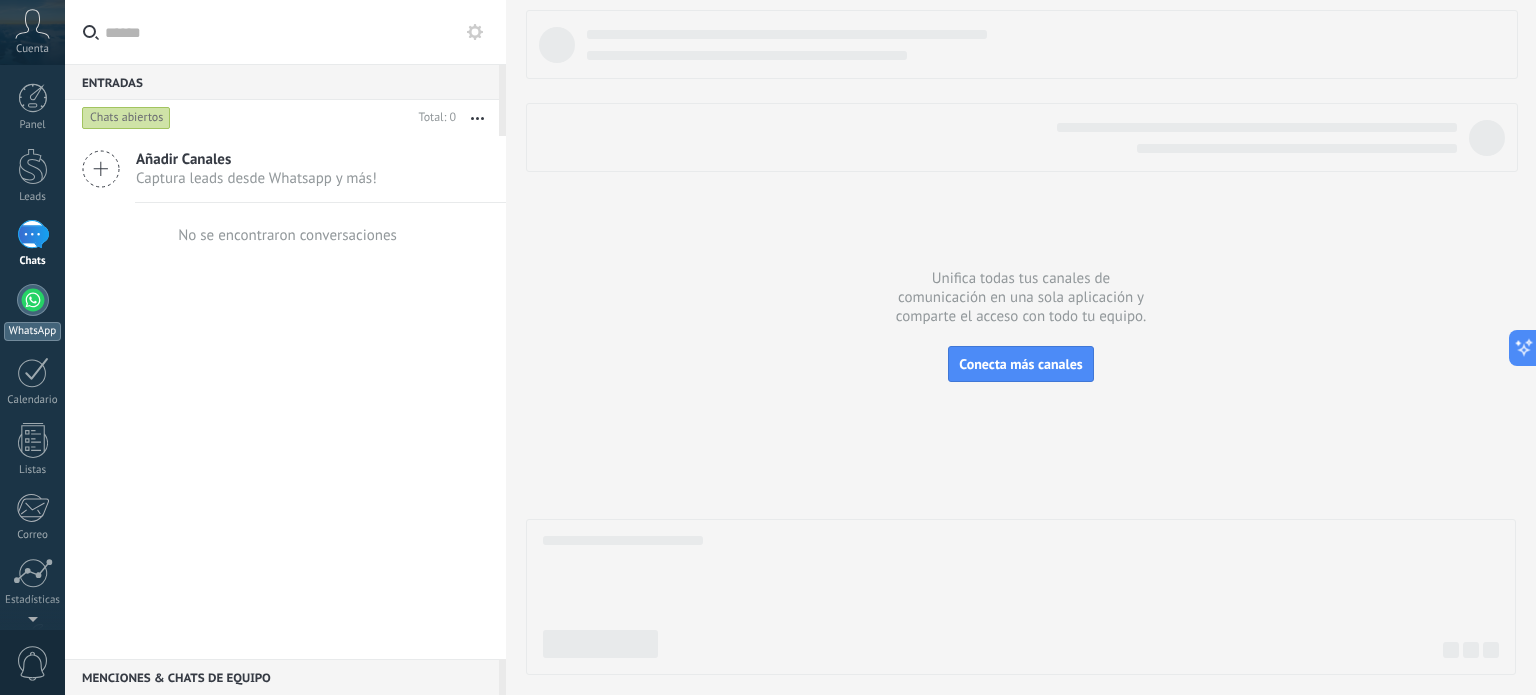 click at bounding box center [33, 300] 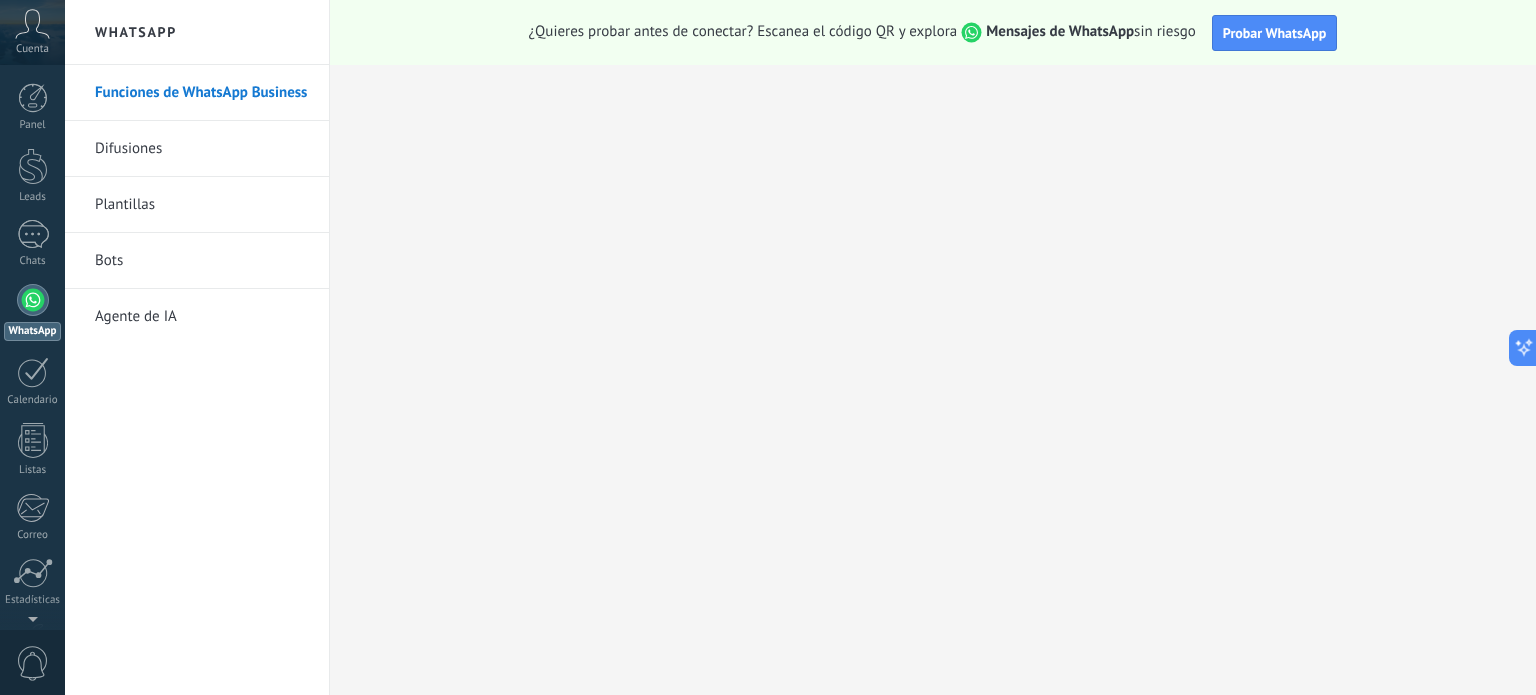 click on "Difusiones" at bounding box center [202, 149] 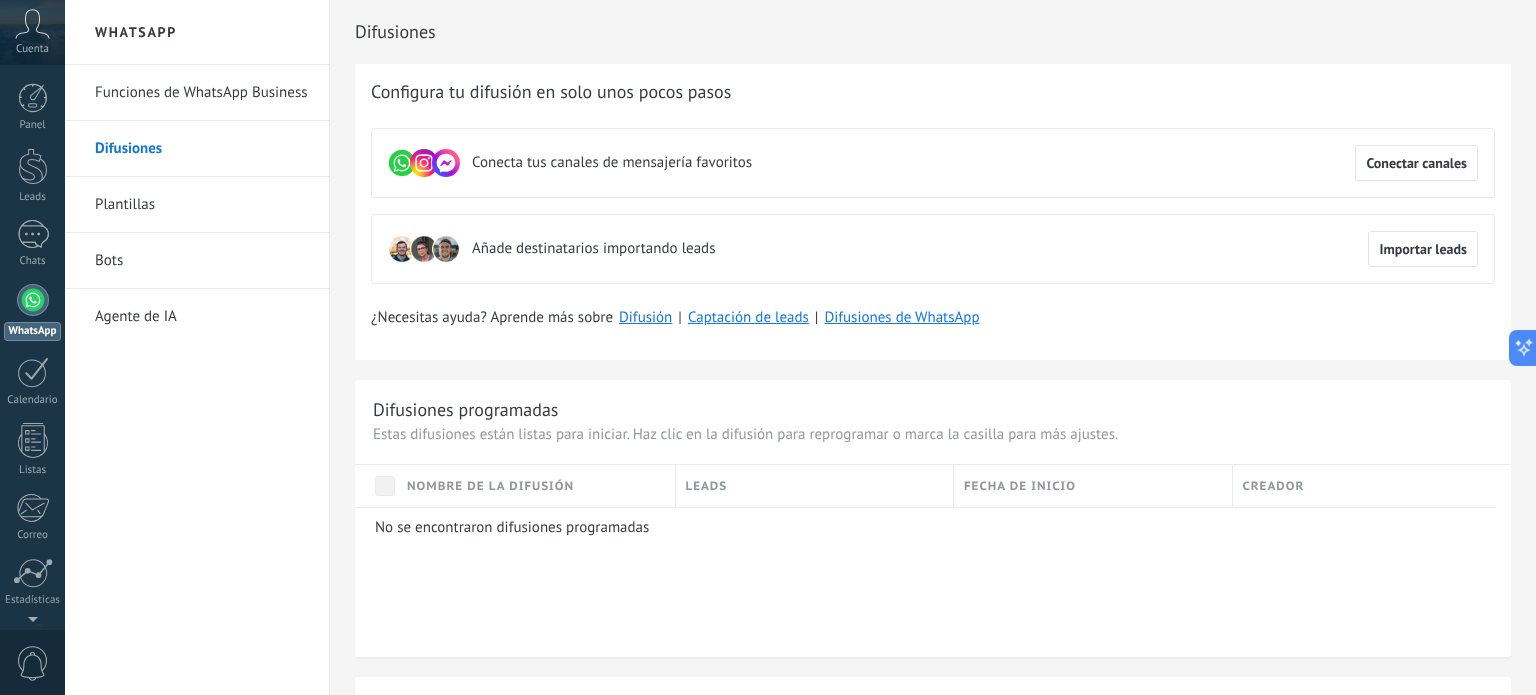 click on "Plantillas" at bounding box center (202, 205) 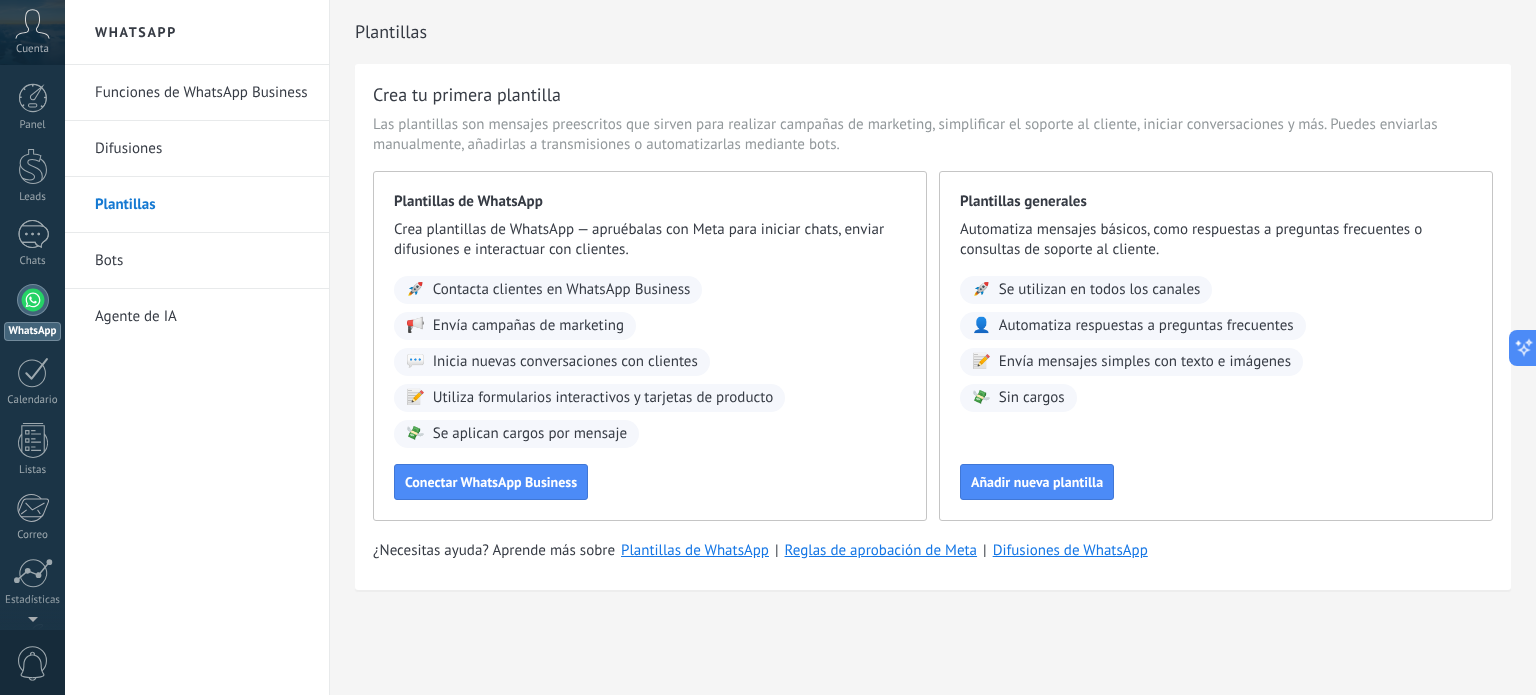 click on "Bots" at bounding box center [202, 261] 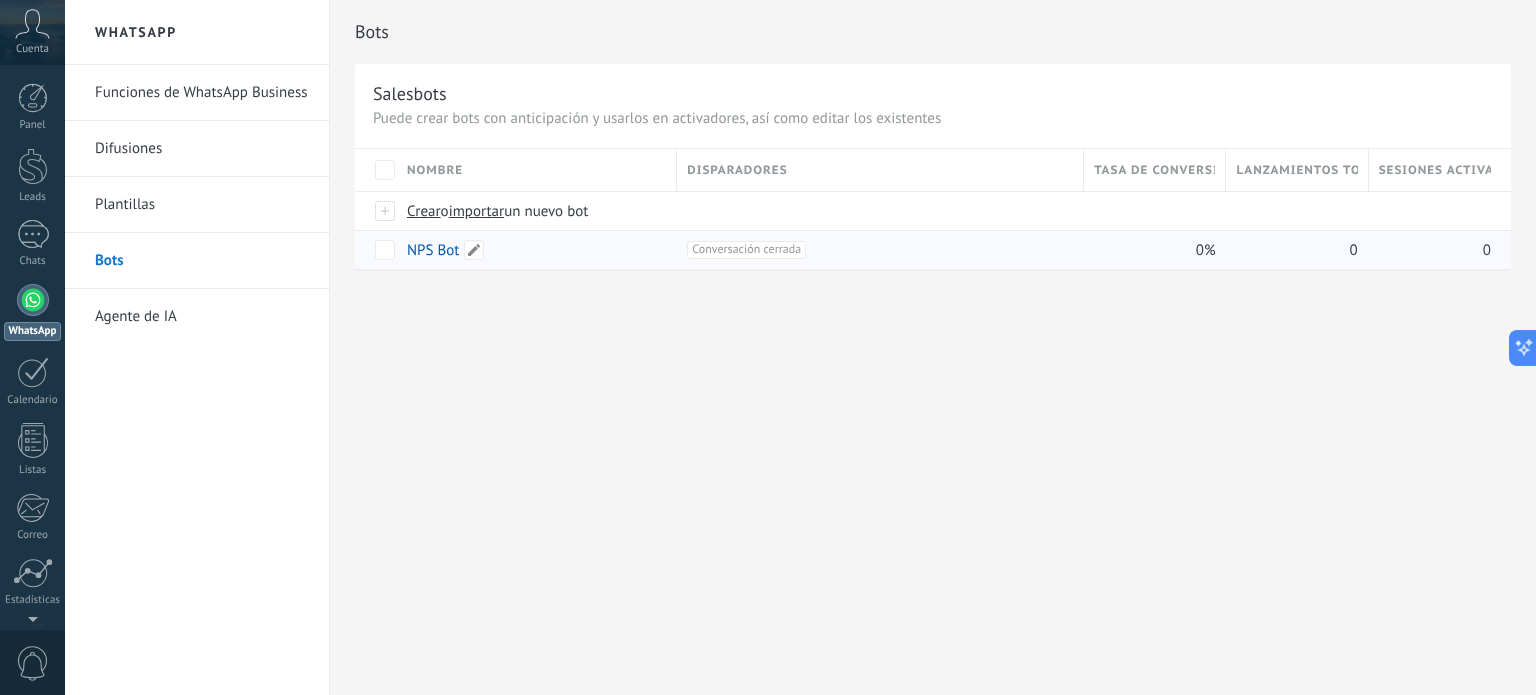 click on "NPS Bot" at bounding box center [433, 250] 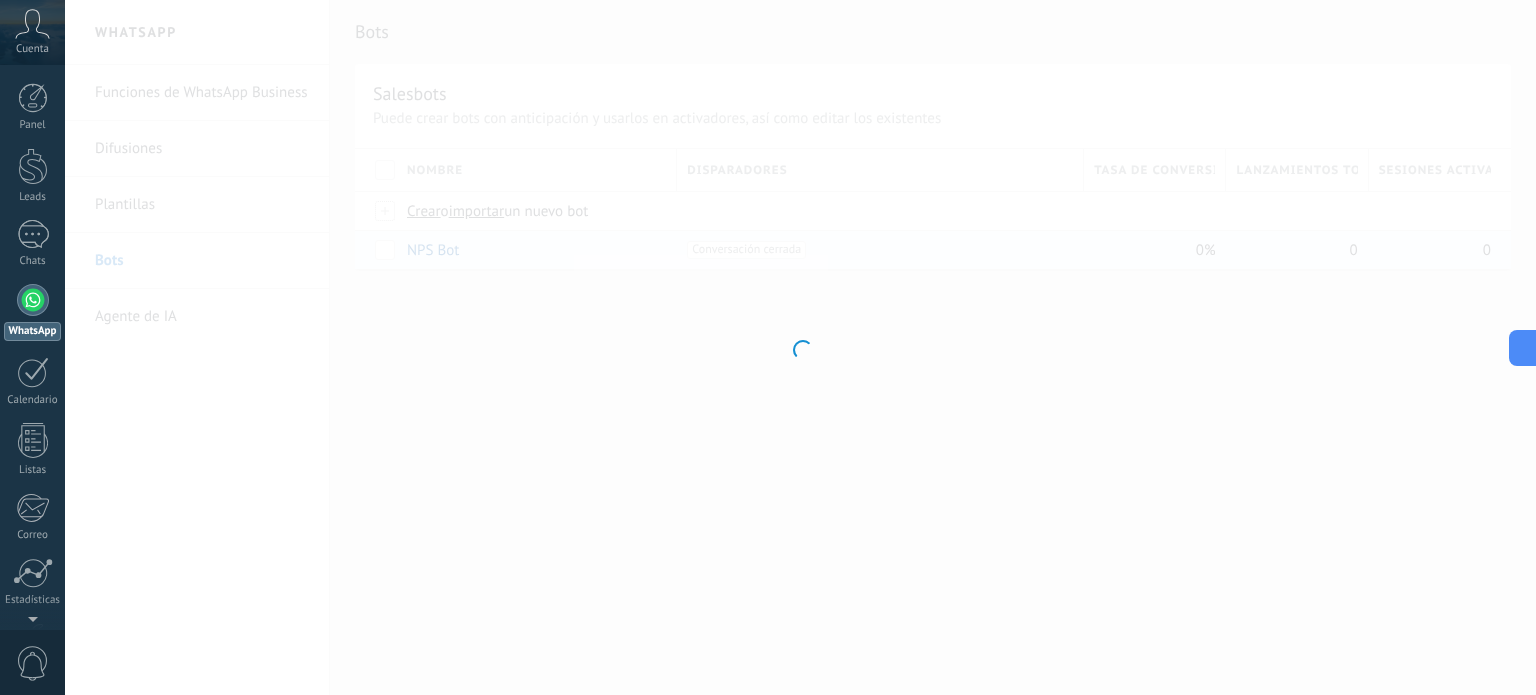 type on "*******" 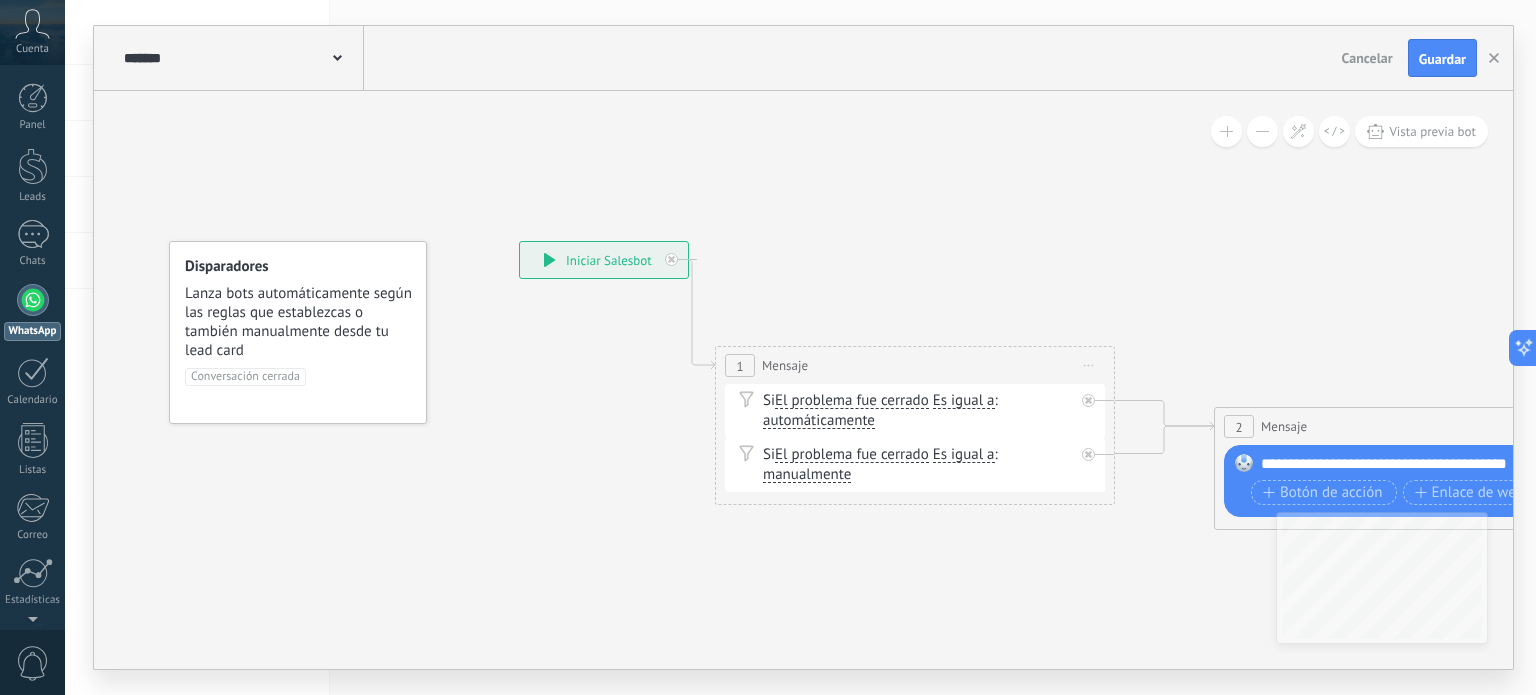 click on "Lanza bots automáticamente según las reglas que establezcas o también manualmente desde tu lead card" at bounding box center [299, 322] 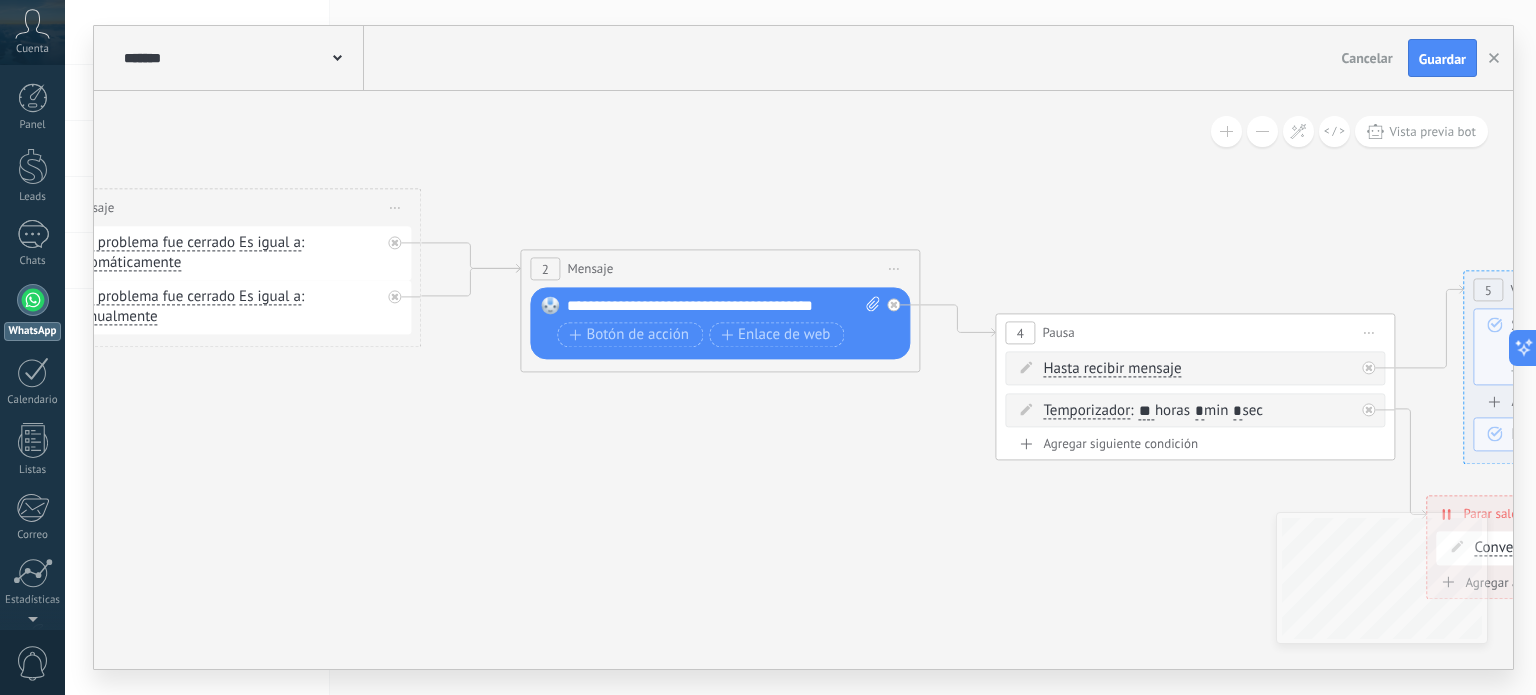 drag, startPoint x: 1412, startPoint y: 471, endPoint x: 716, endPoint y: 409, distance: 698.75604 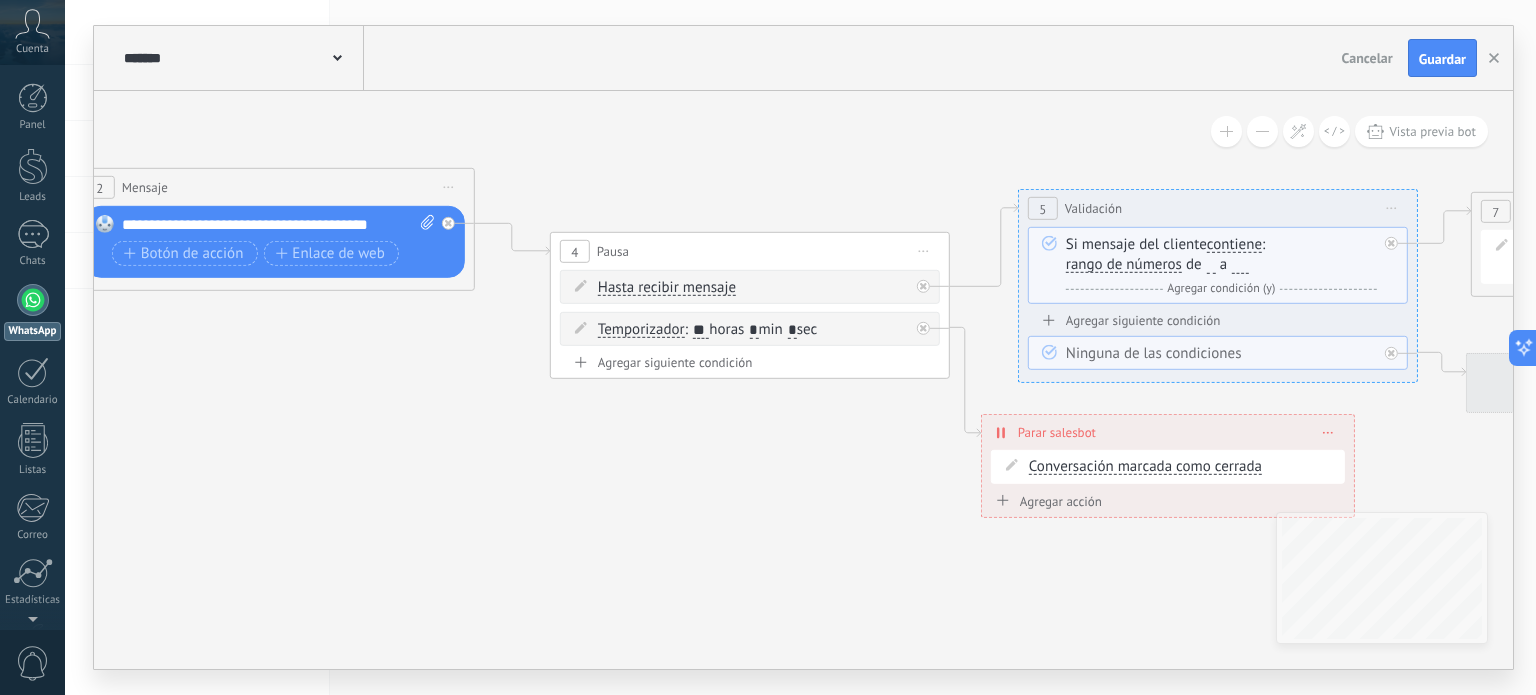 drag, startPoint x: 1233, startPoint y: 494, endPoint x: 790, endPoint y: 413, distance: 450.3443 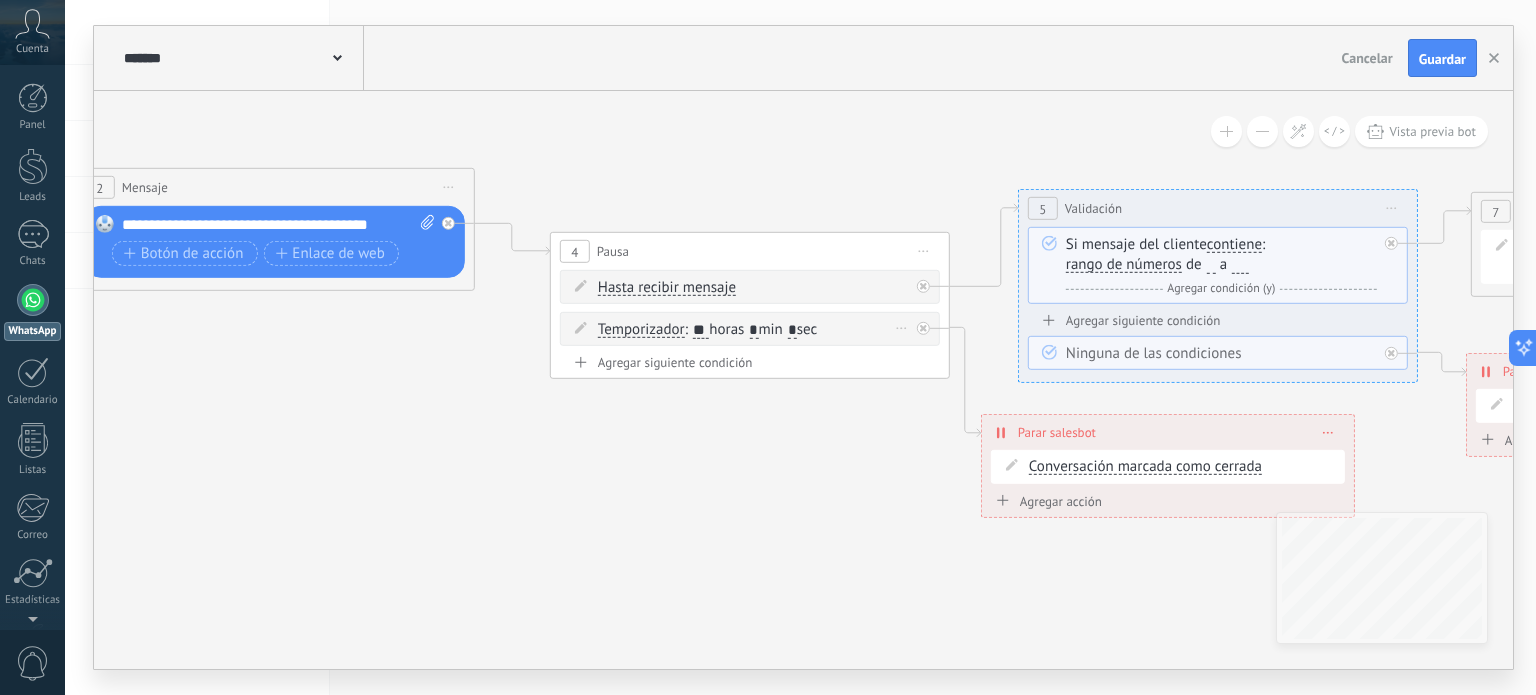 click on ":
**  horas
*  min  *  sec" at bounding box center [751, 329] 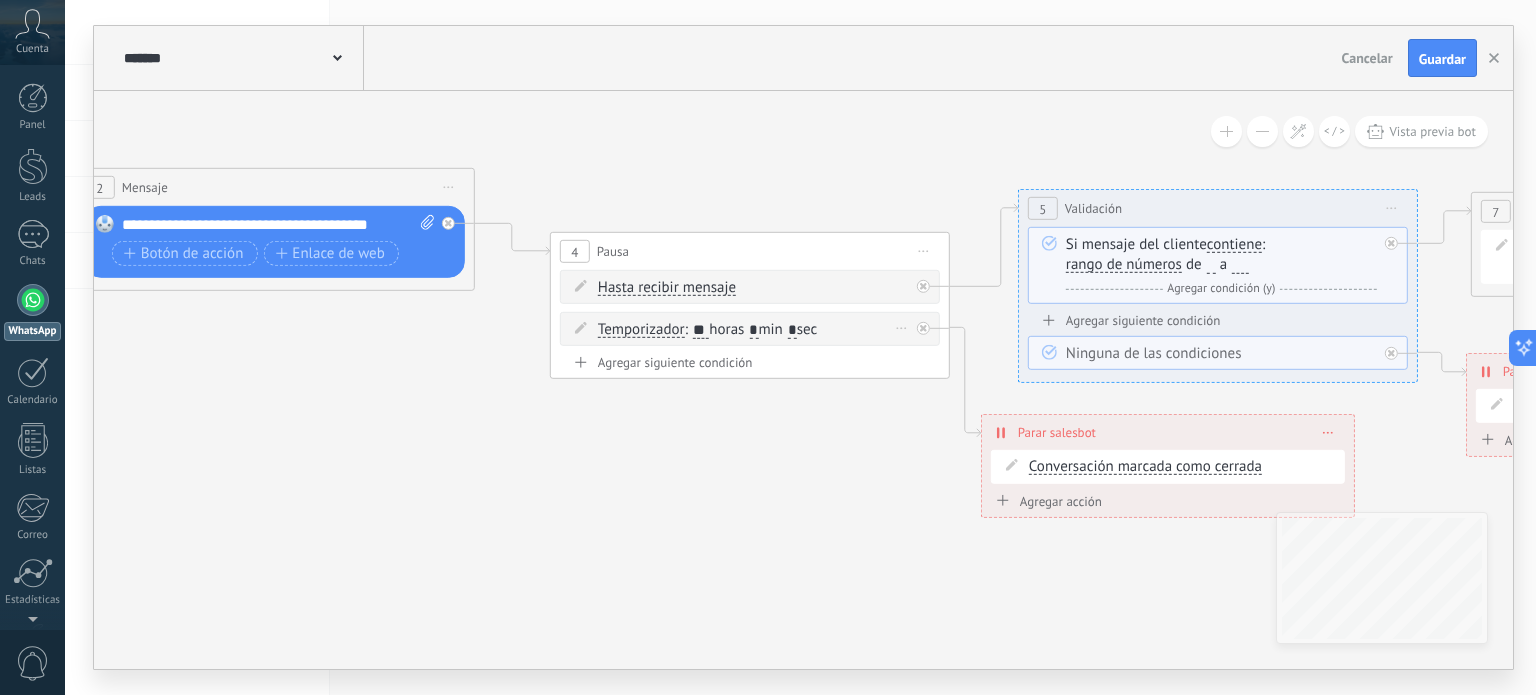 click on ":
**  horas
*  min  *  sec" at bounding box center [751, 329] 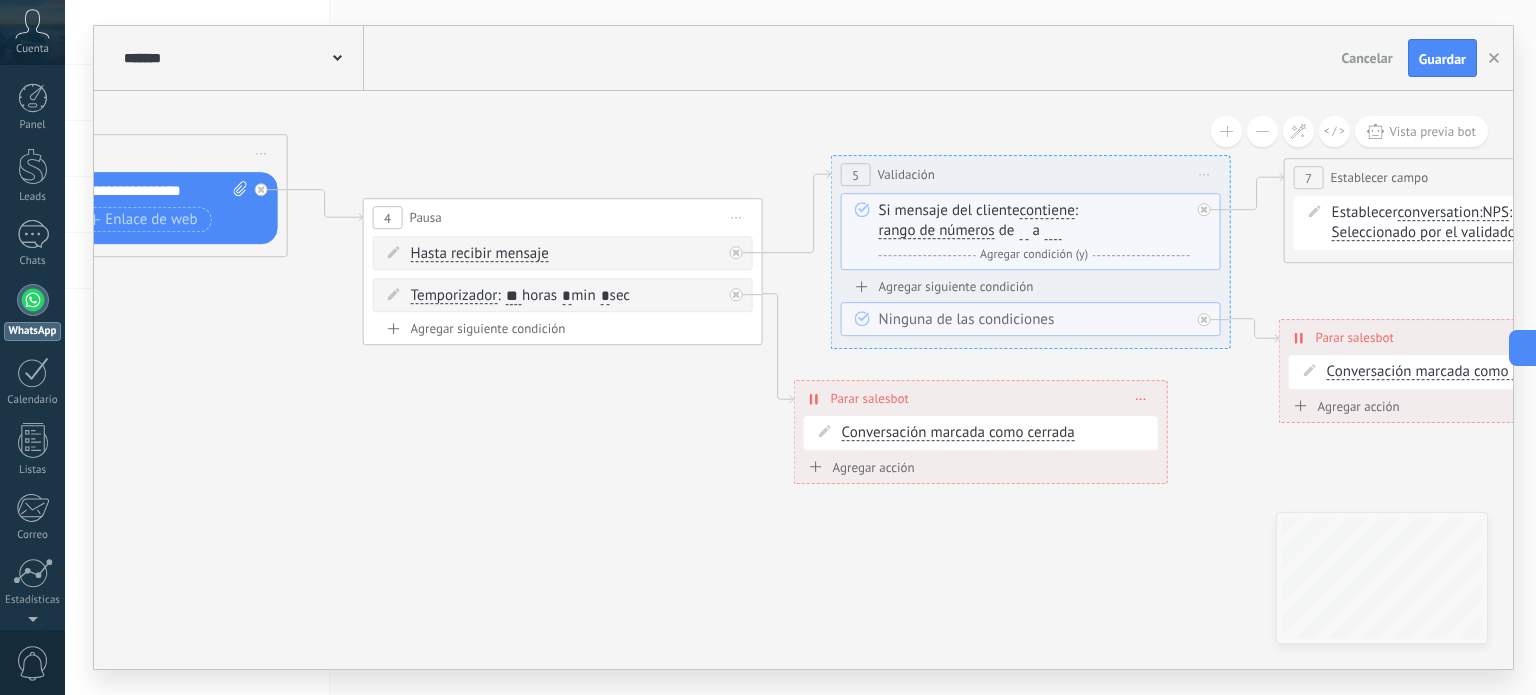 drag, startPoint x: 883, startPoint y: 415, endPoint x: 652, endPoint y: 378, distance: 233.94444 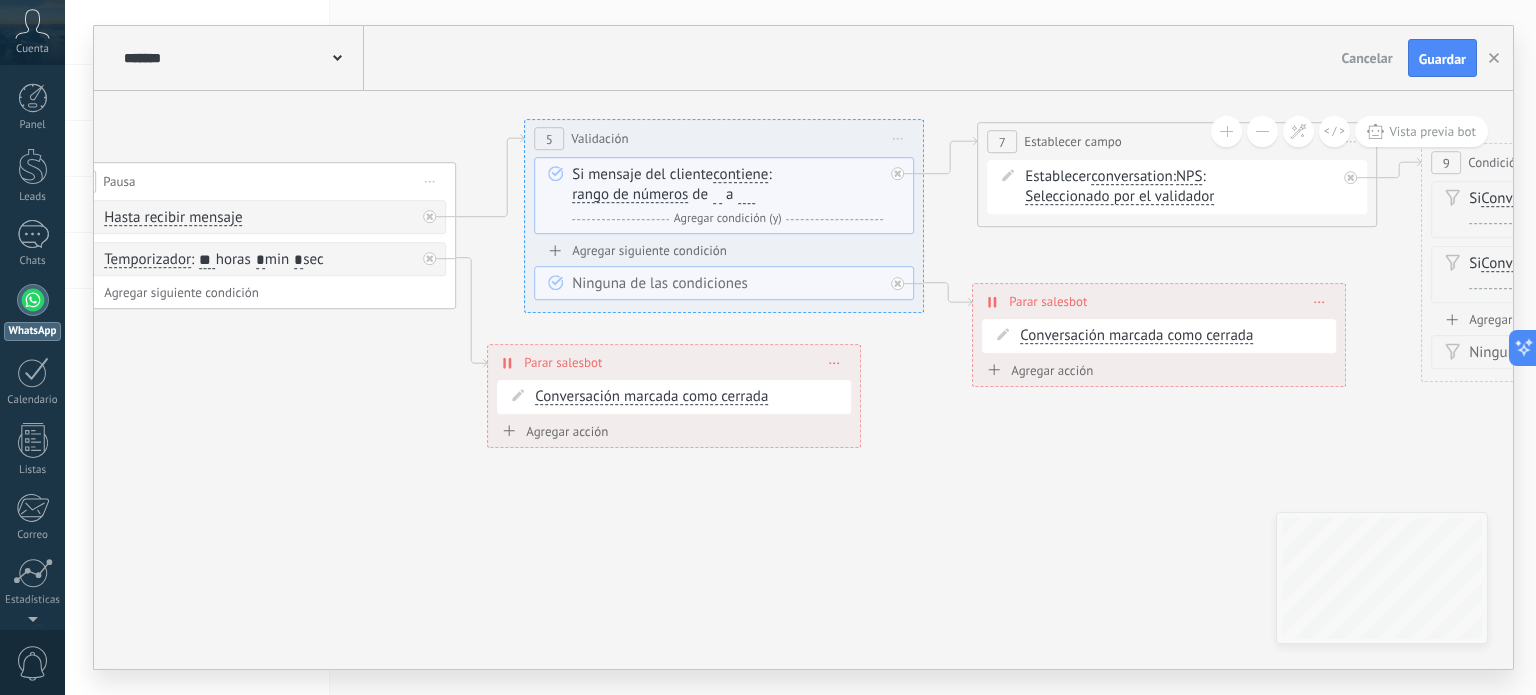 drag, startPoint x: 1008, startPoint y: 531, endPoint x: 745, endPoint y: 499, distance: 264.9396 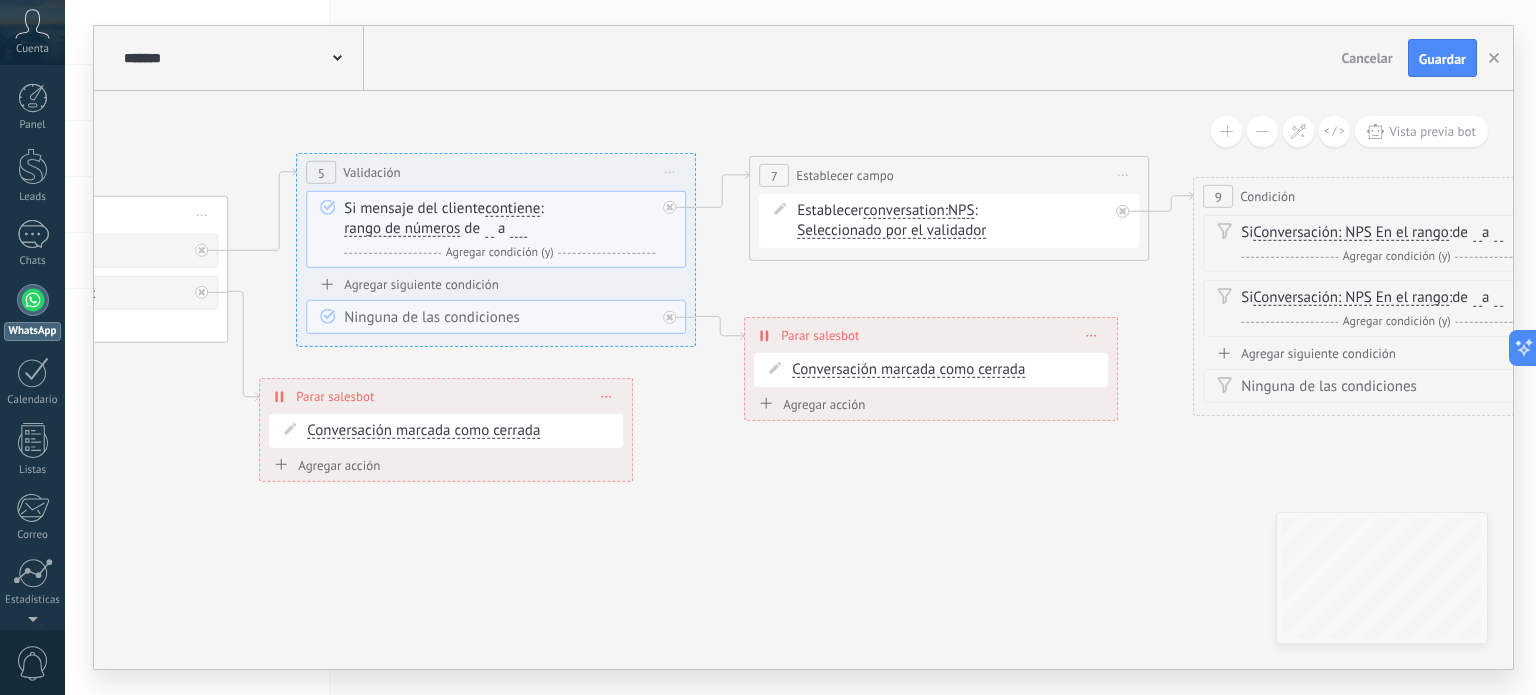 drag, startPoint x: 1124, startPoint y: 464, endPoint x: 896, endPoint y: 498, distance: 230.52115 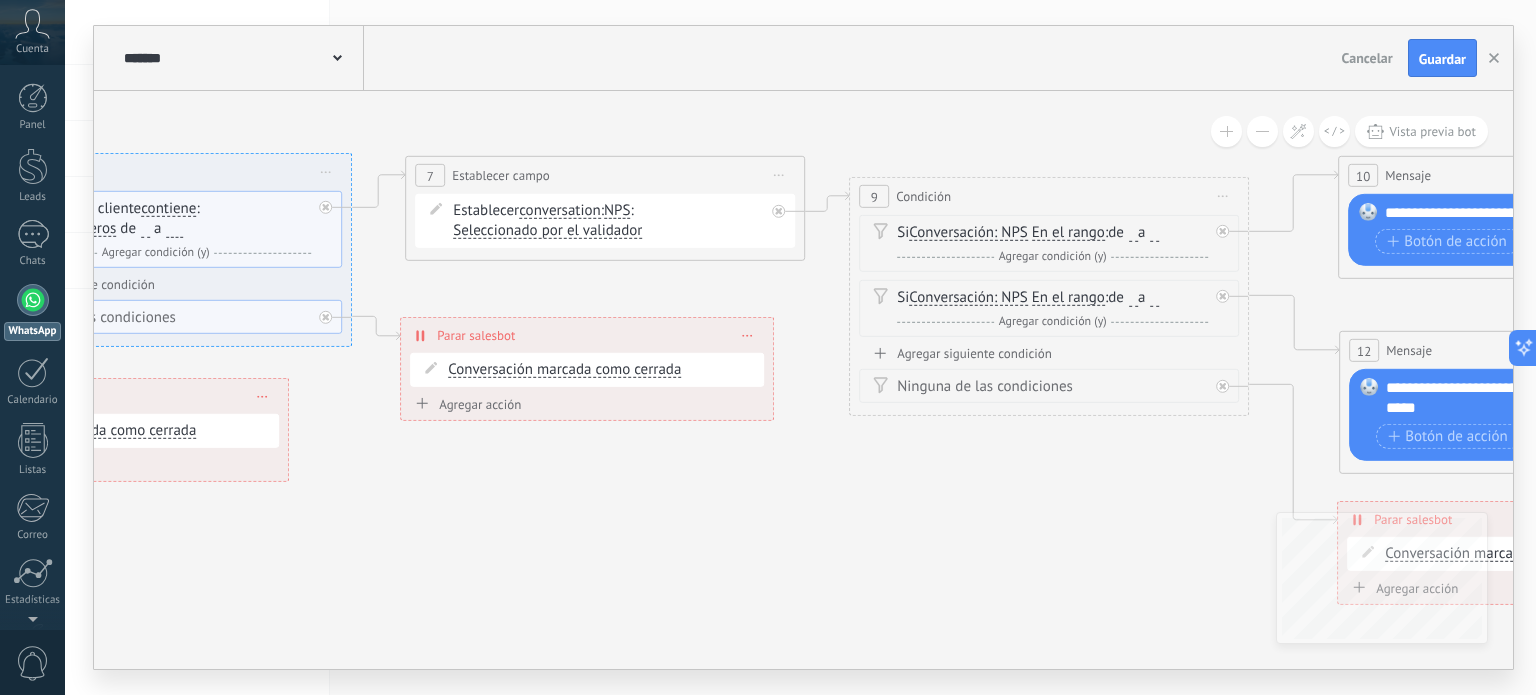 drag, startPoint x: 1167, startPoint y: 494, endPoint x: 820, endPoint y: 494, distance: 347 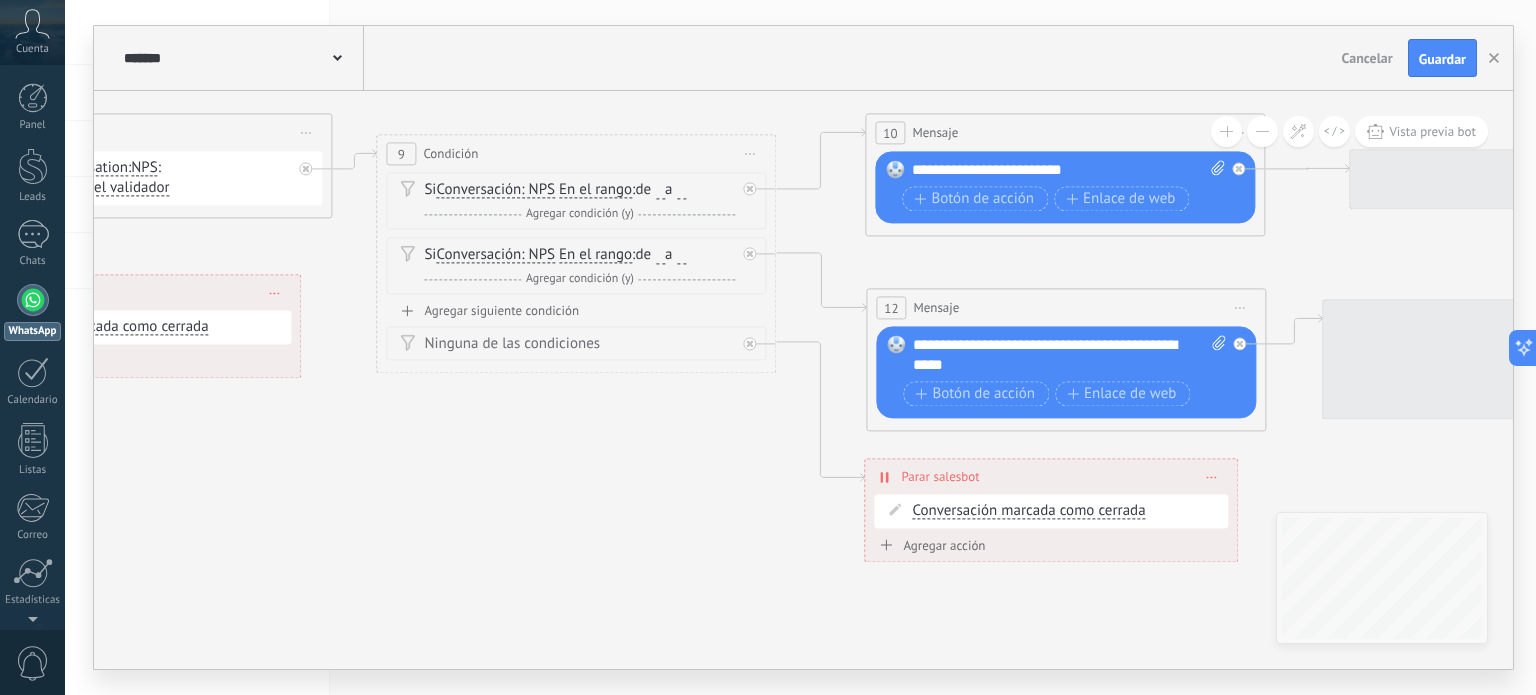 drag, startPoint x: 1060, startPoint y: 494, endPoint x: 510, endPoint y: 442, distance: 552.4527 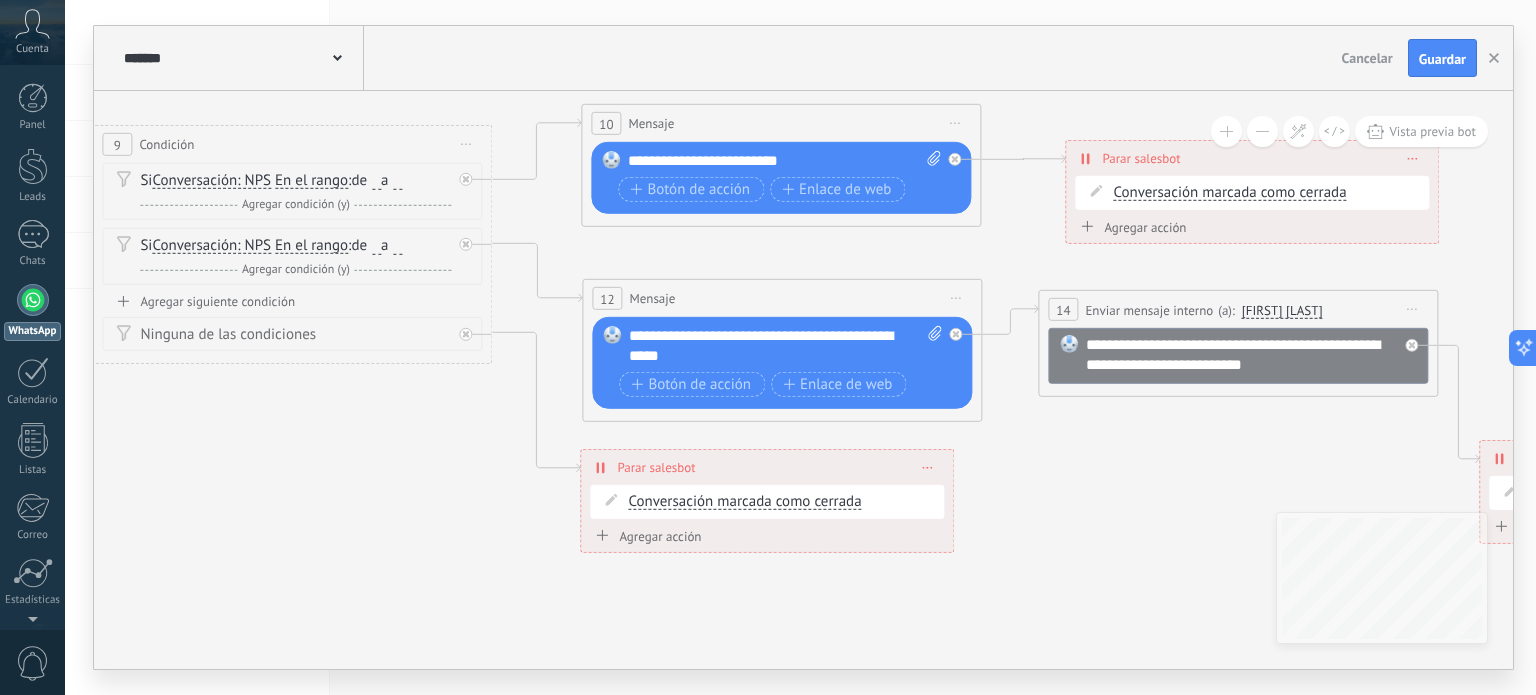 drag, startPoint x: 738, startPoint y: 444, endPoint x: 196, endPoint y: 400, distance: 543.783 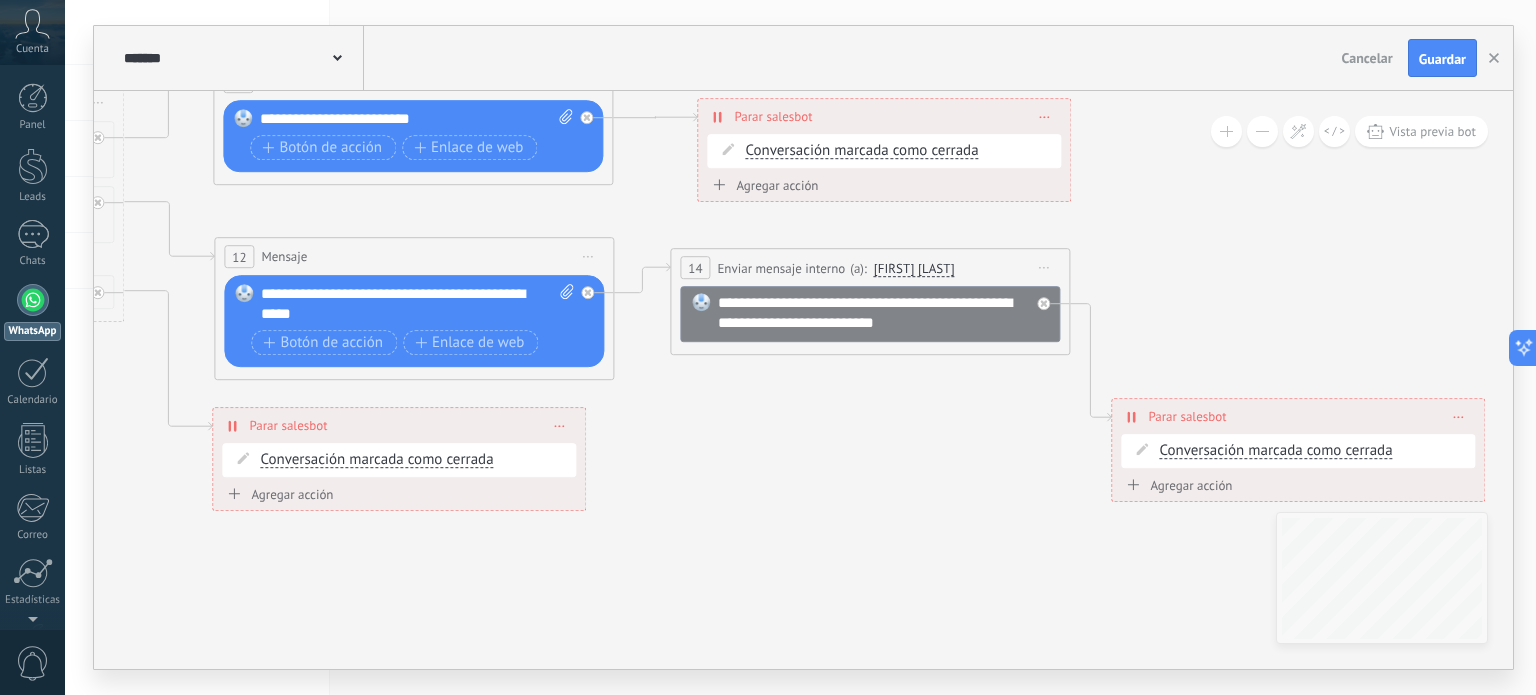 drag, startPoint x: 689, startPoint y: 399, endPoint x: 224, endPoint y: 355, distance: 467.0771 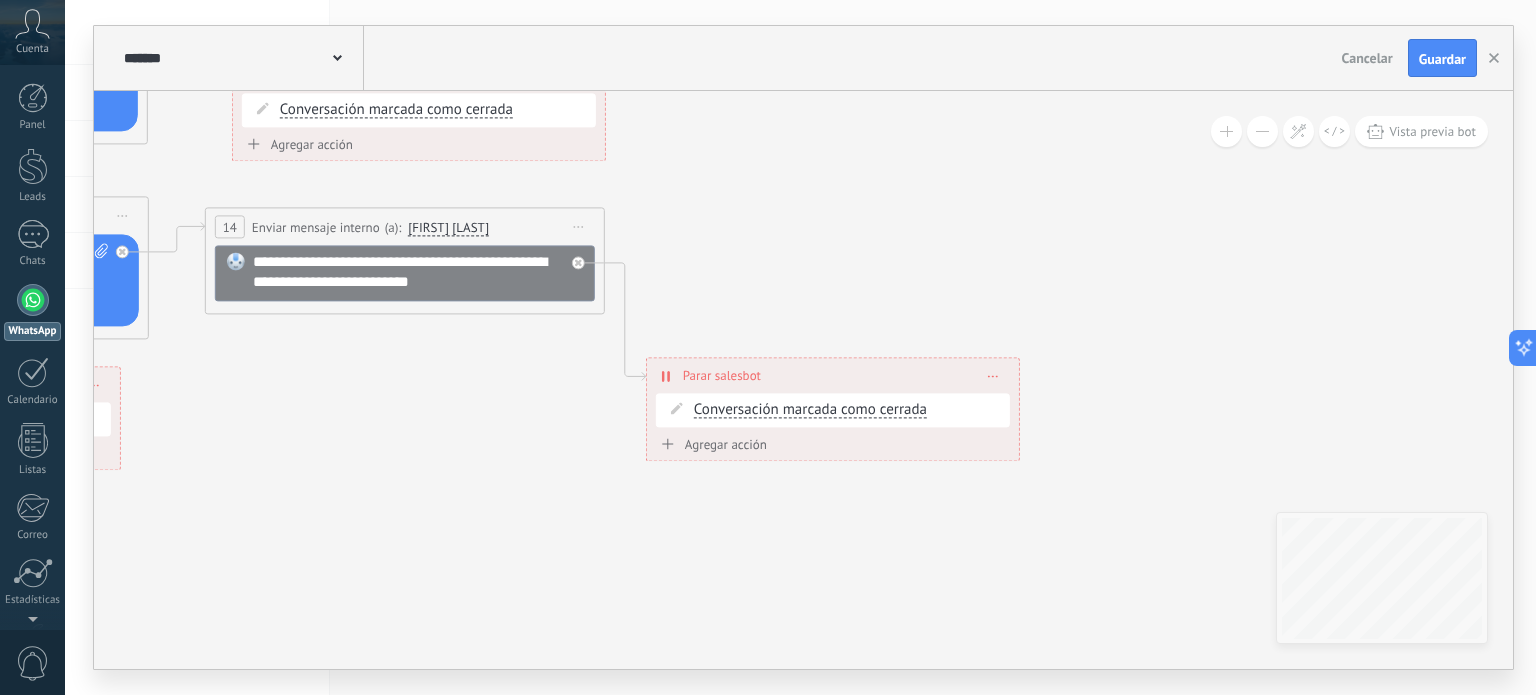 drag, startPoint x: 721, startPoint y: 254, endPoint x: 672, endPoint y: 288, distance: 59.64059 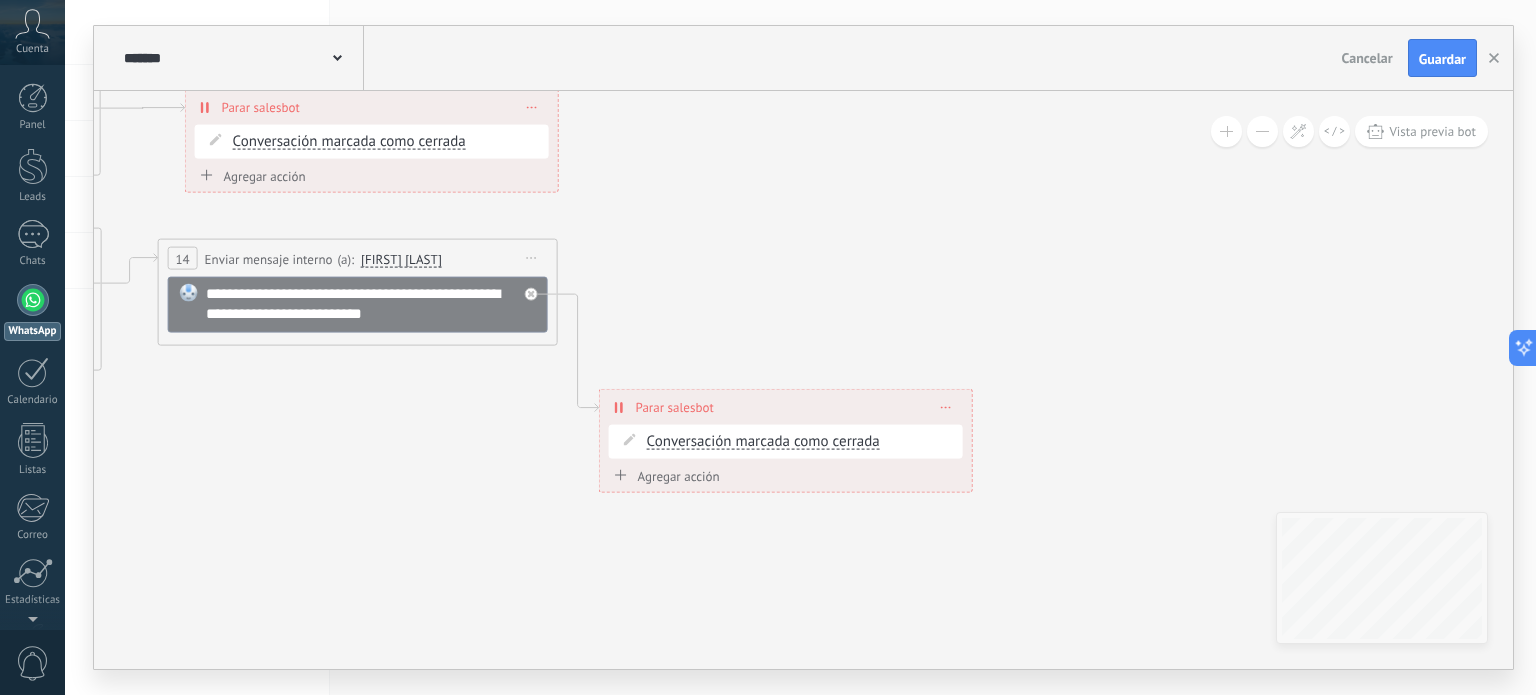 click 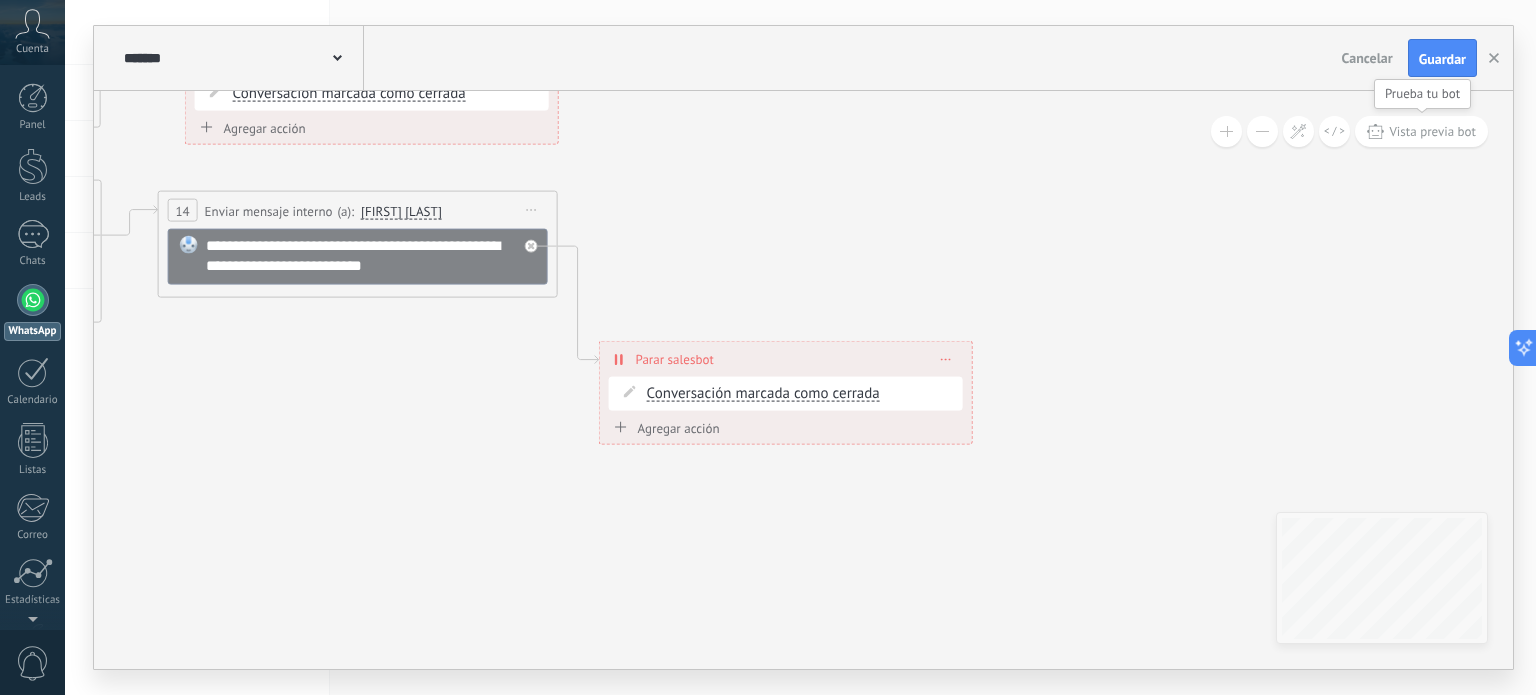 click on "Vista previa bot" at bounding box center [1421, 131] 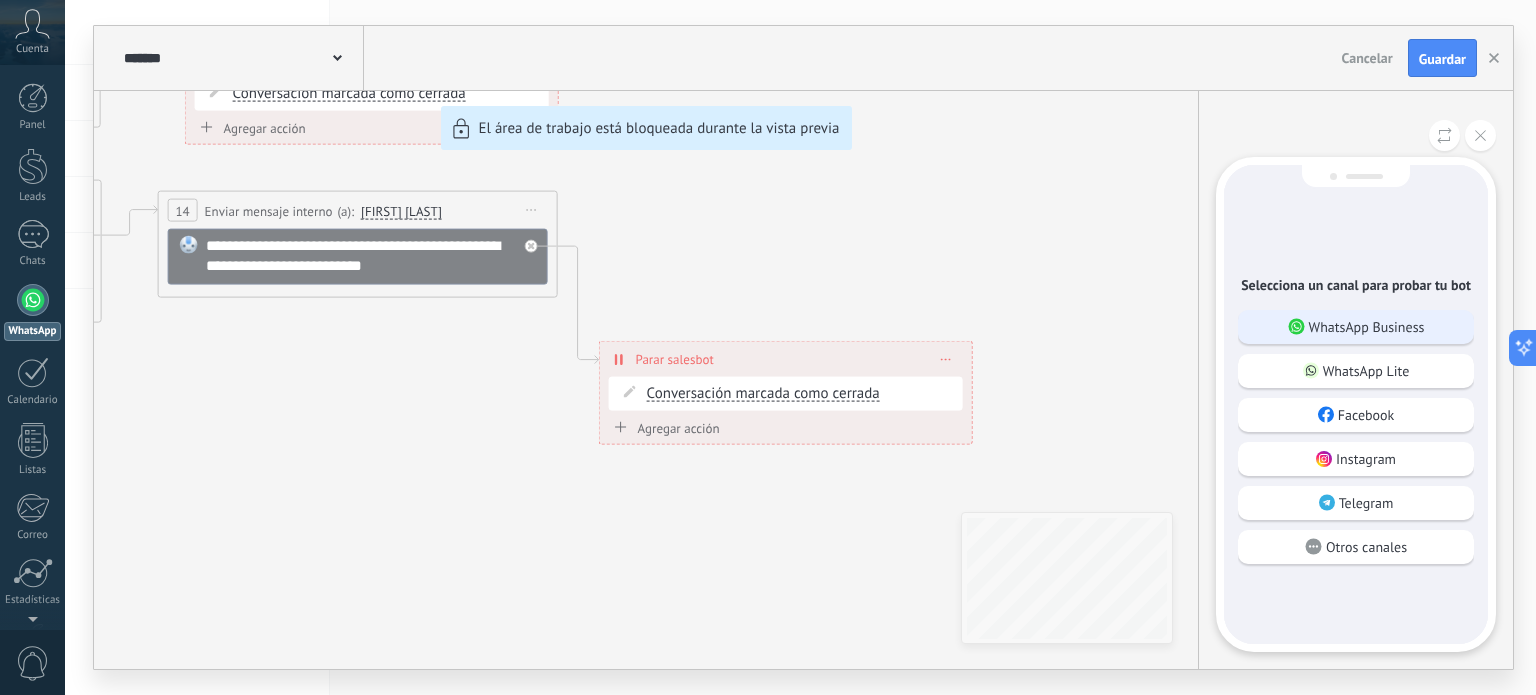 click on "WhatsApp Business" at bounding box center (1367, 327) 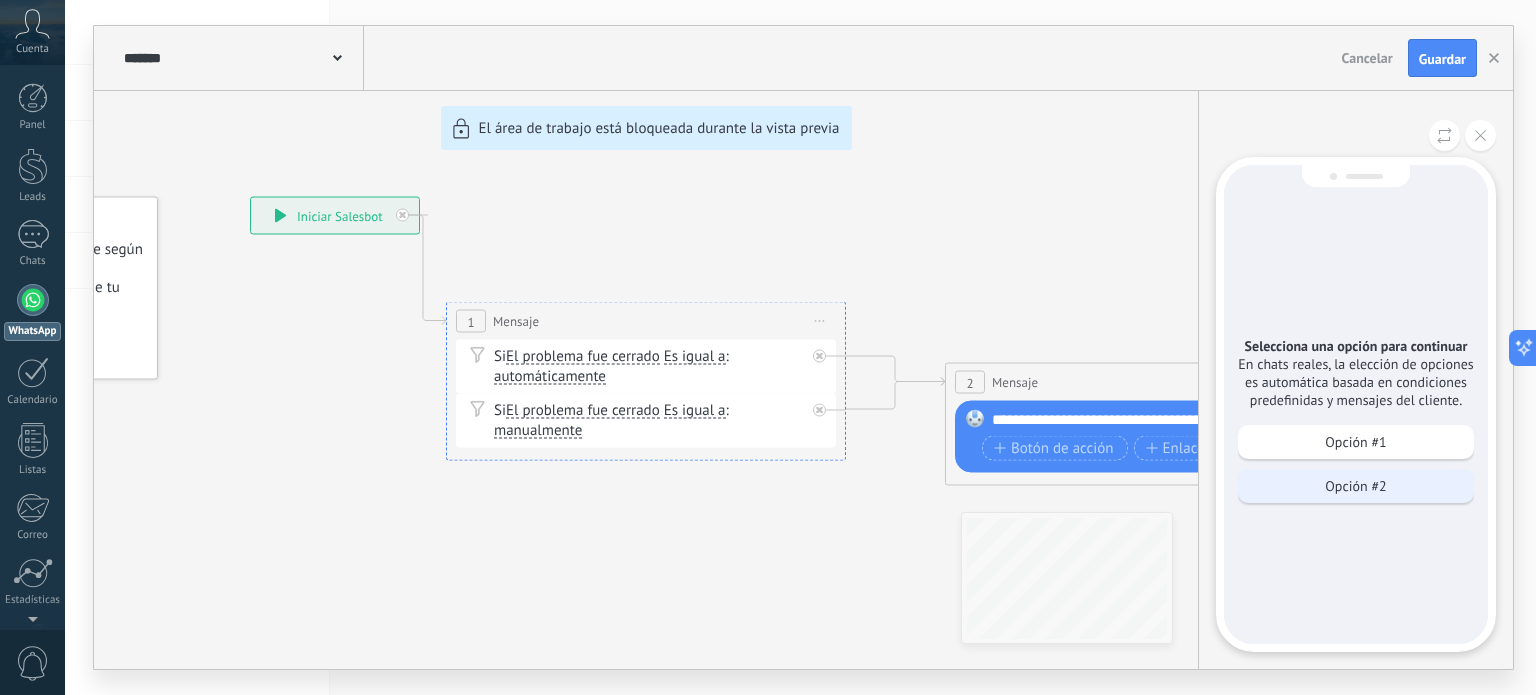 click on "Opción #2" at bounding box center (1356, 486) 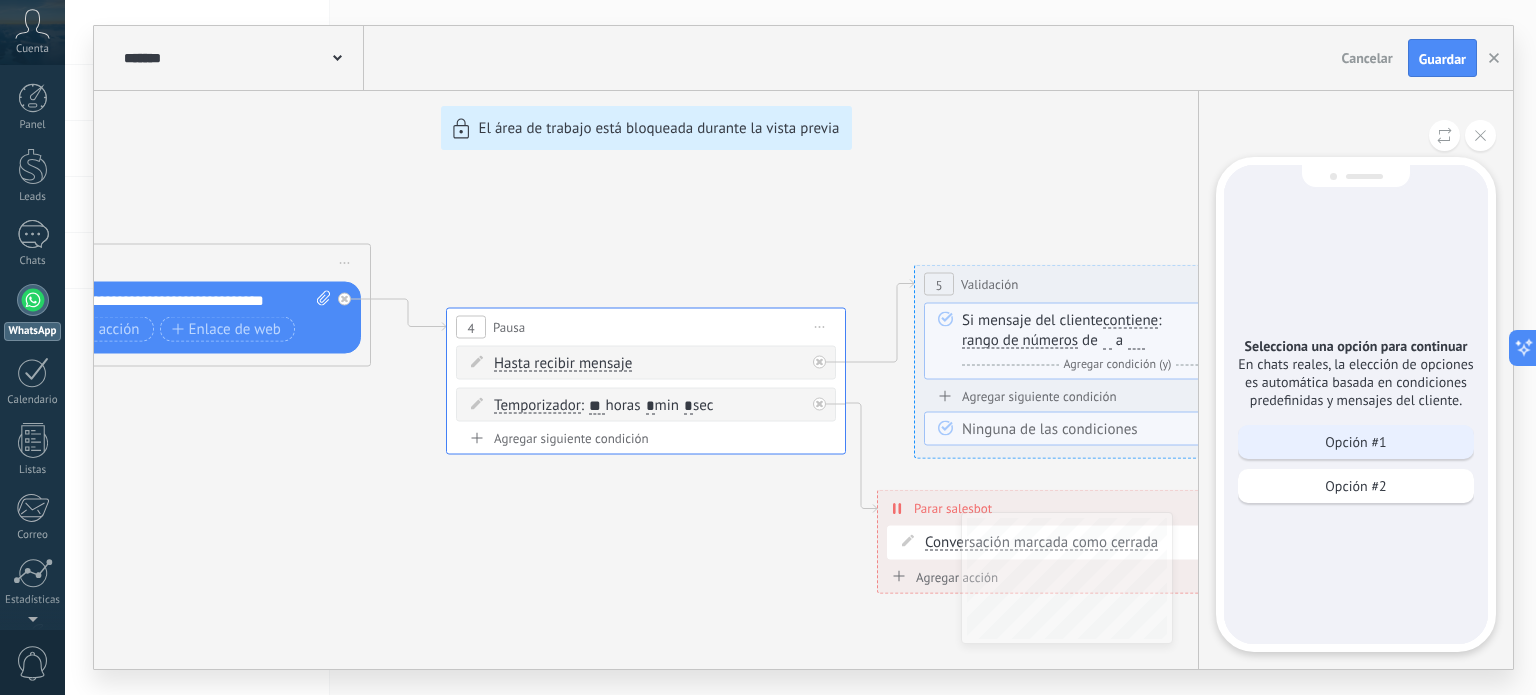 click on "Opción #1" at bounding box center [1355, 442] 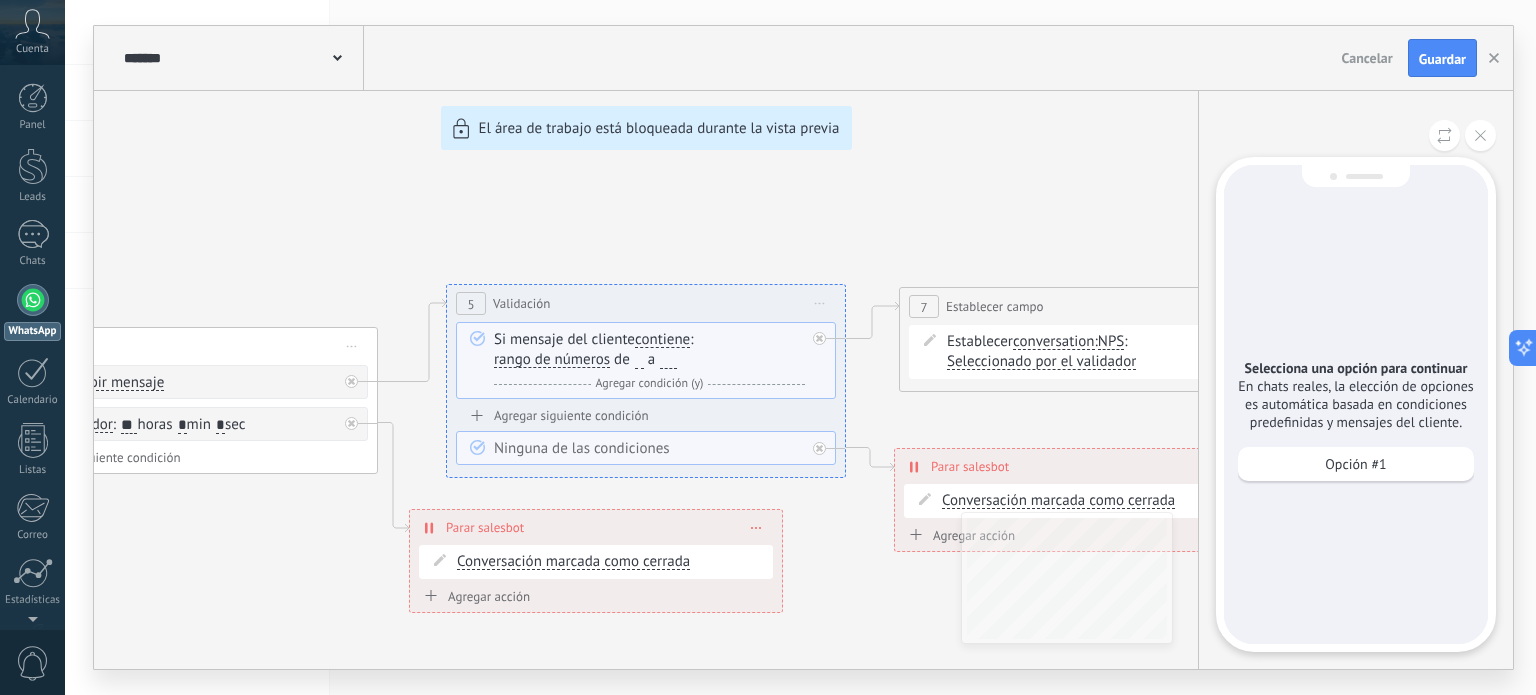 click on "Cancelar" at bounding box center [1367, 58] 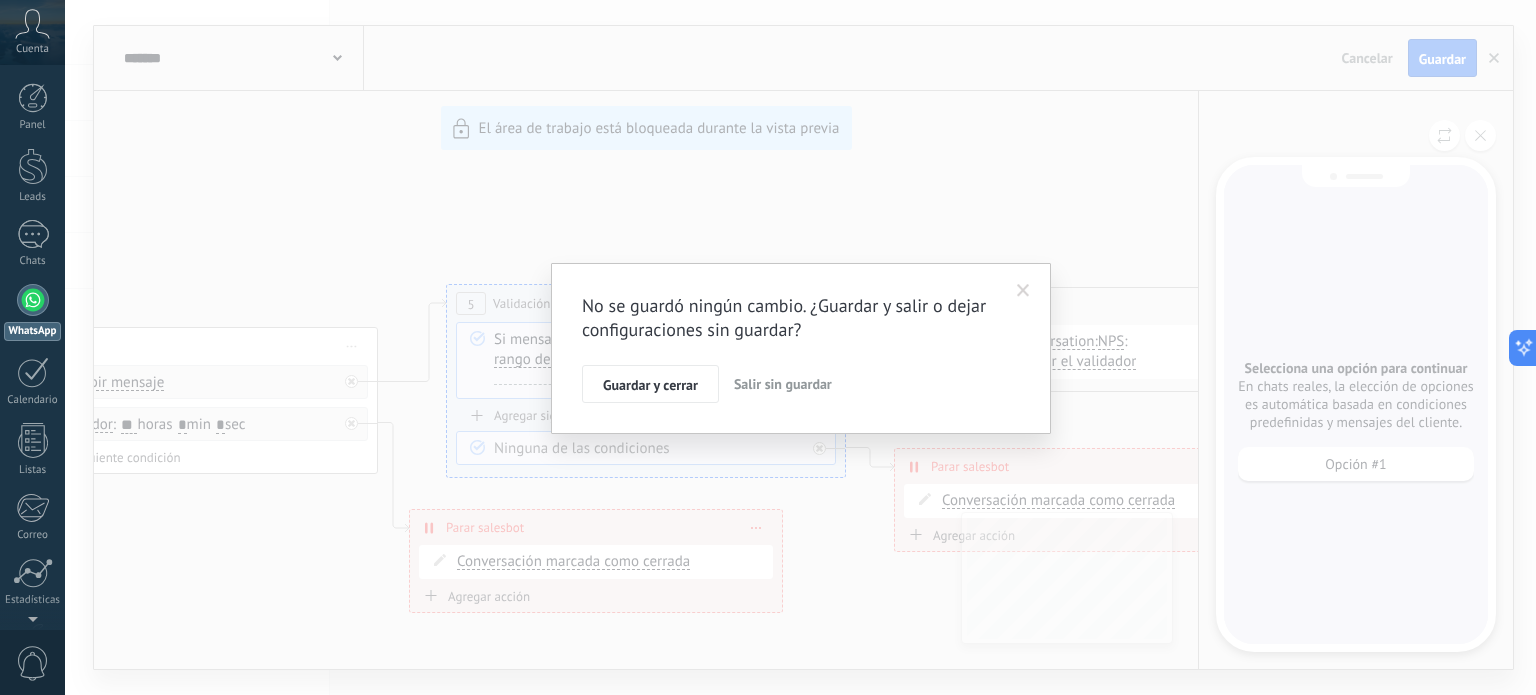 click on "Salir sin guardar" at bounding box center (783, 384) 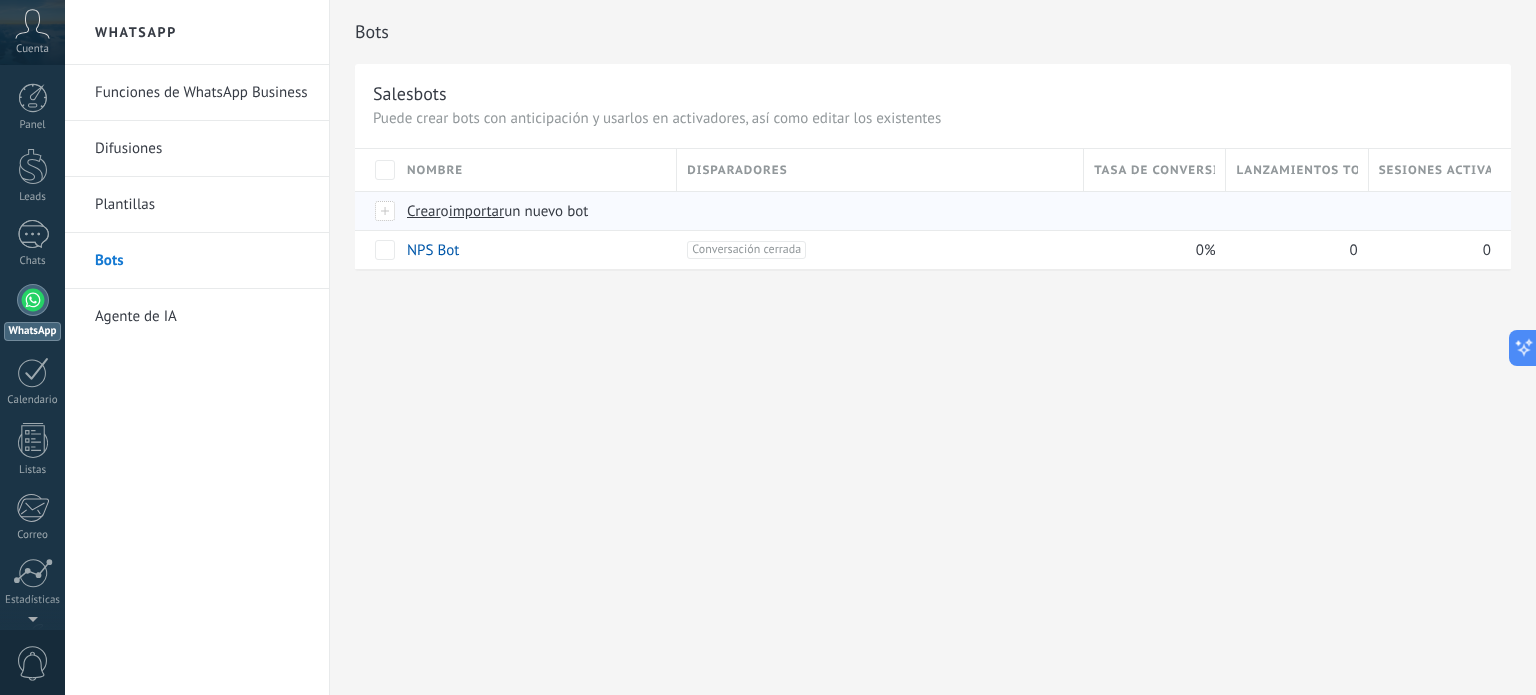 click at bounding box center (386, 211) 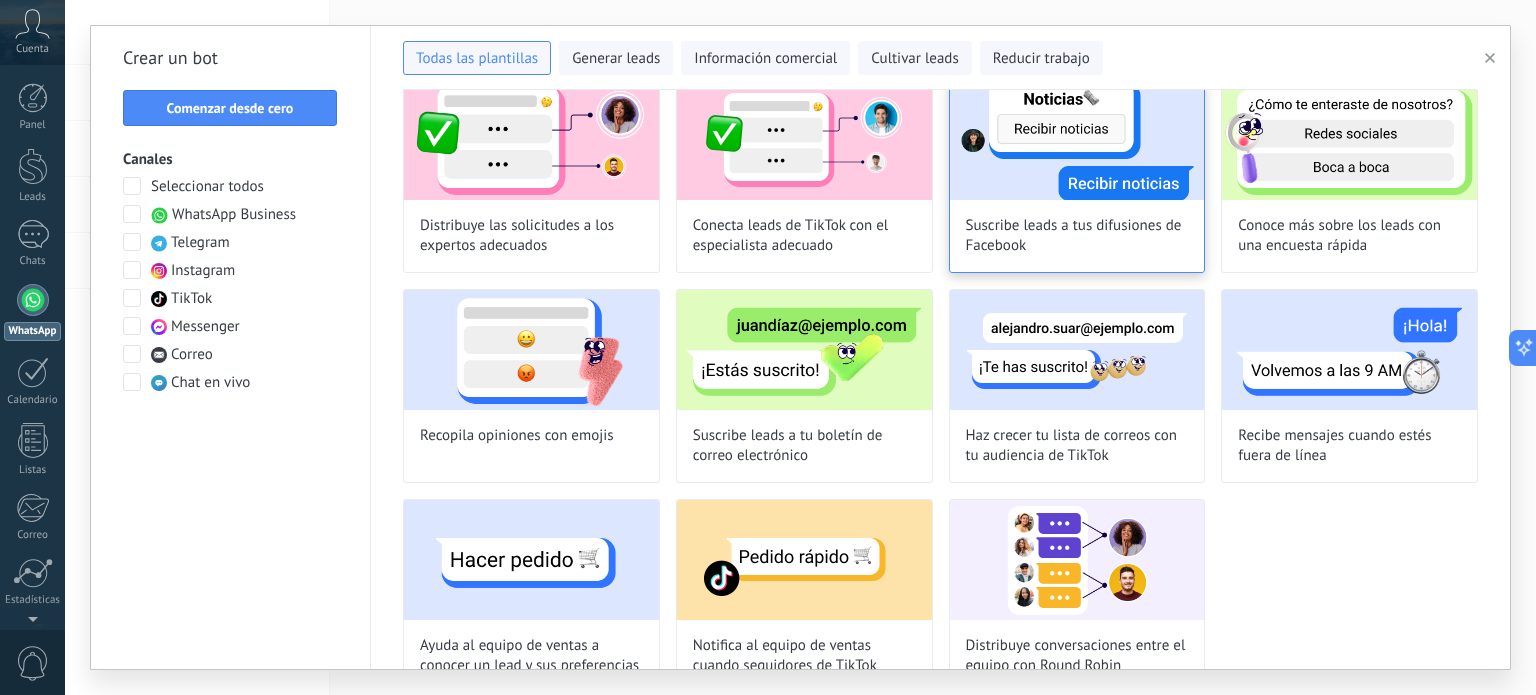 scroll, scrollTop: 1040, scrollLeft: 0, axis: vertical 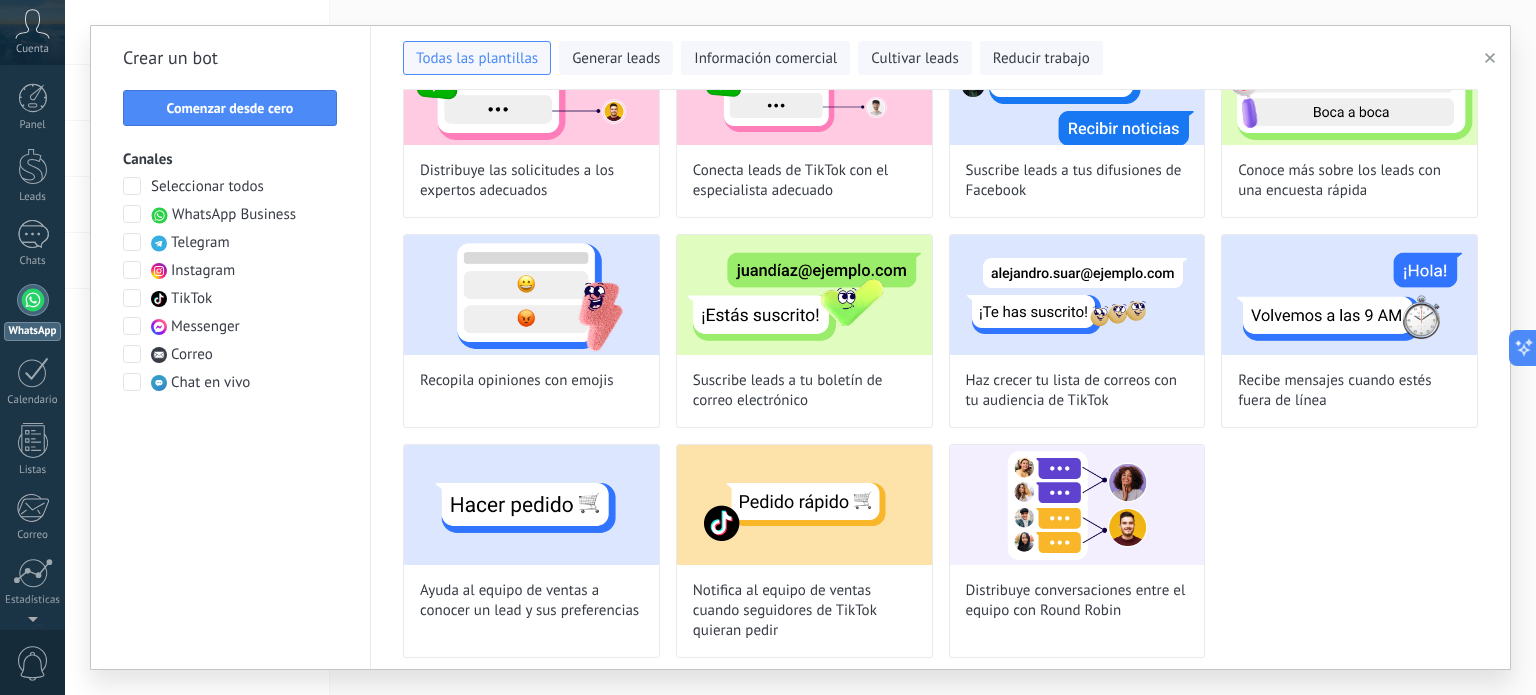 click at bounding box center (132, 214) 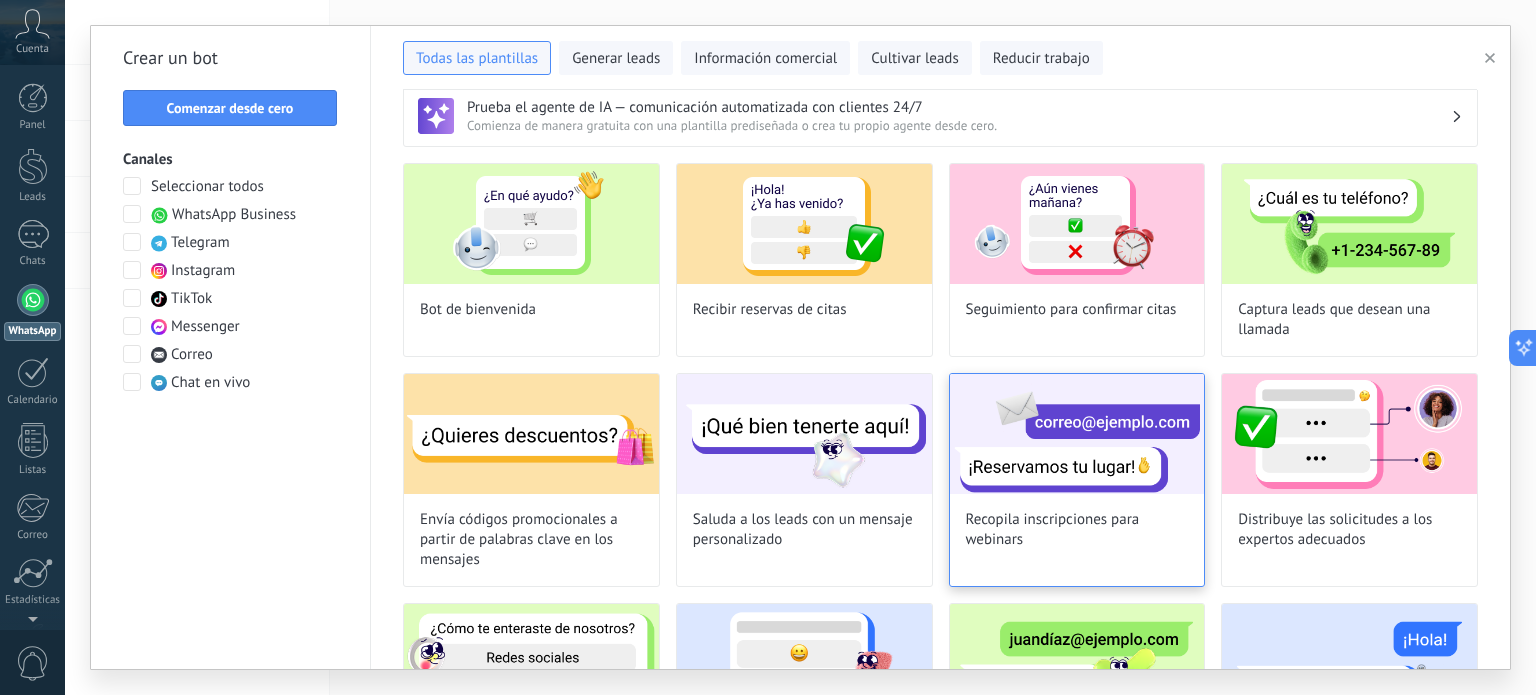 scroll, scrollTop: 0, scrollLeft: 0, axis: both 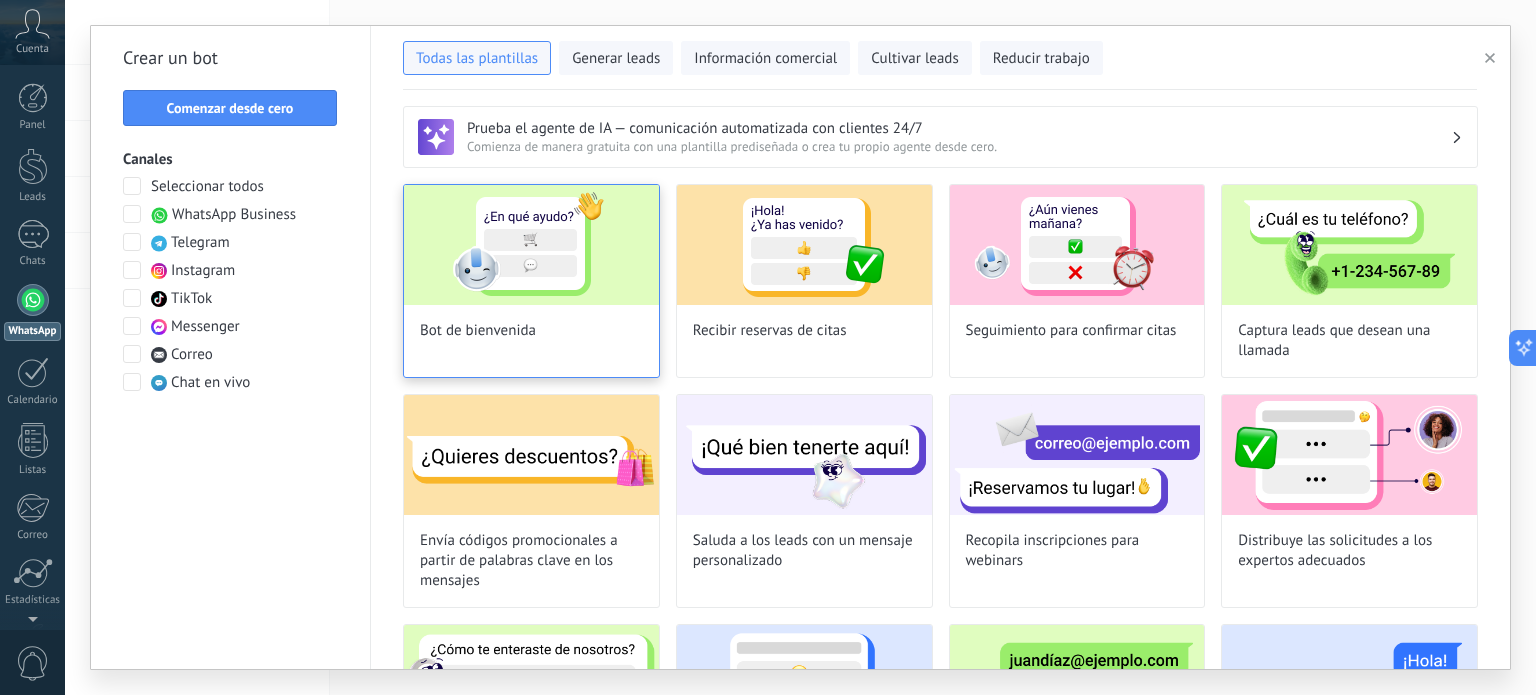 click at bounding box center (531, 245) 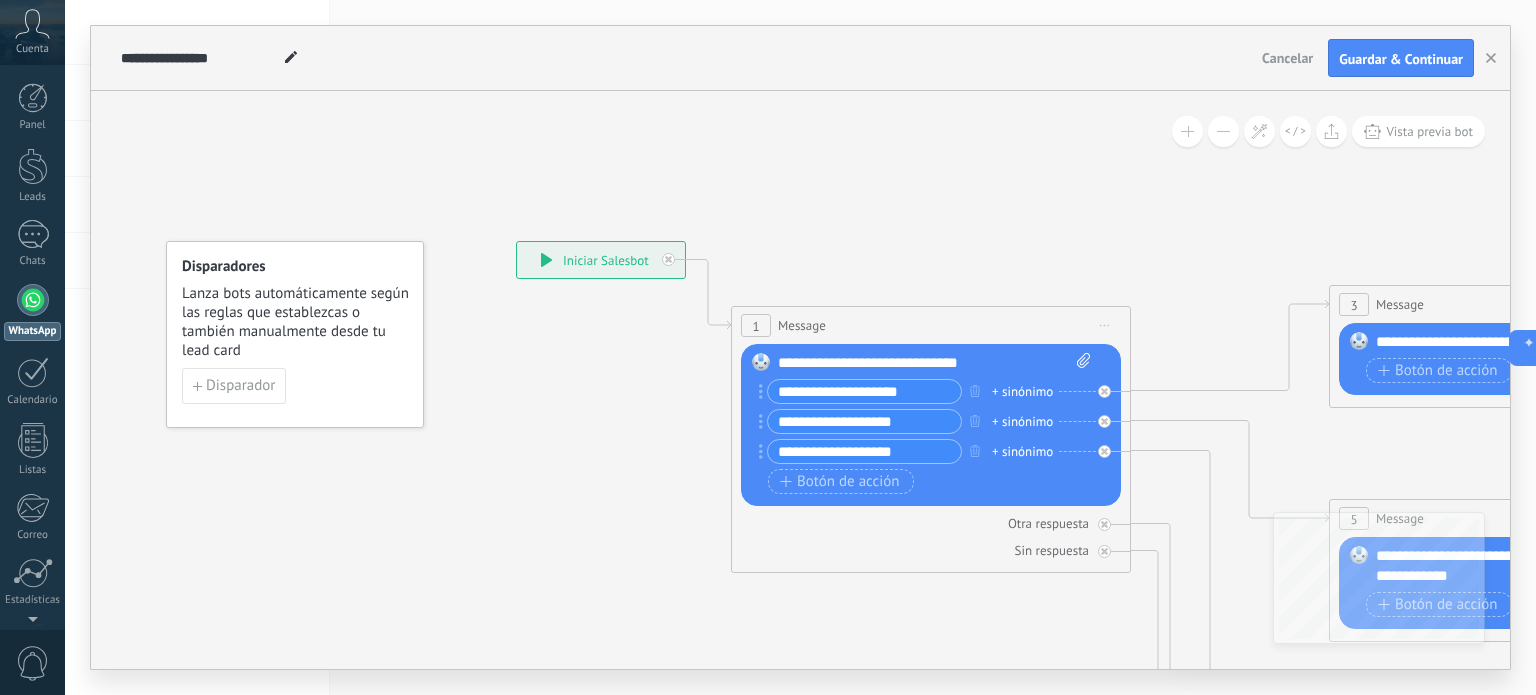 click on "**********" at bounding box center [864, 391] 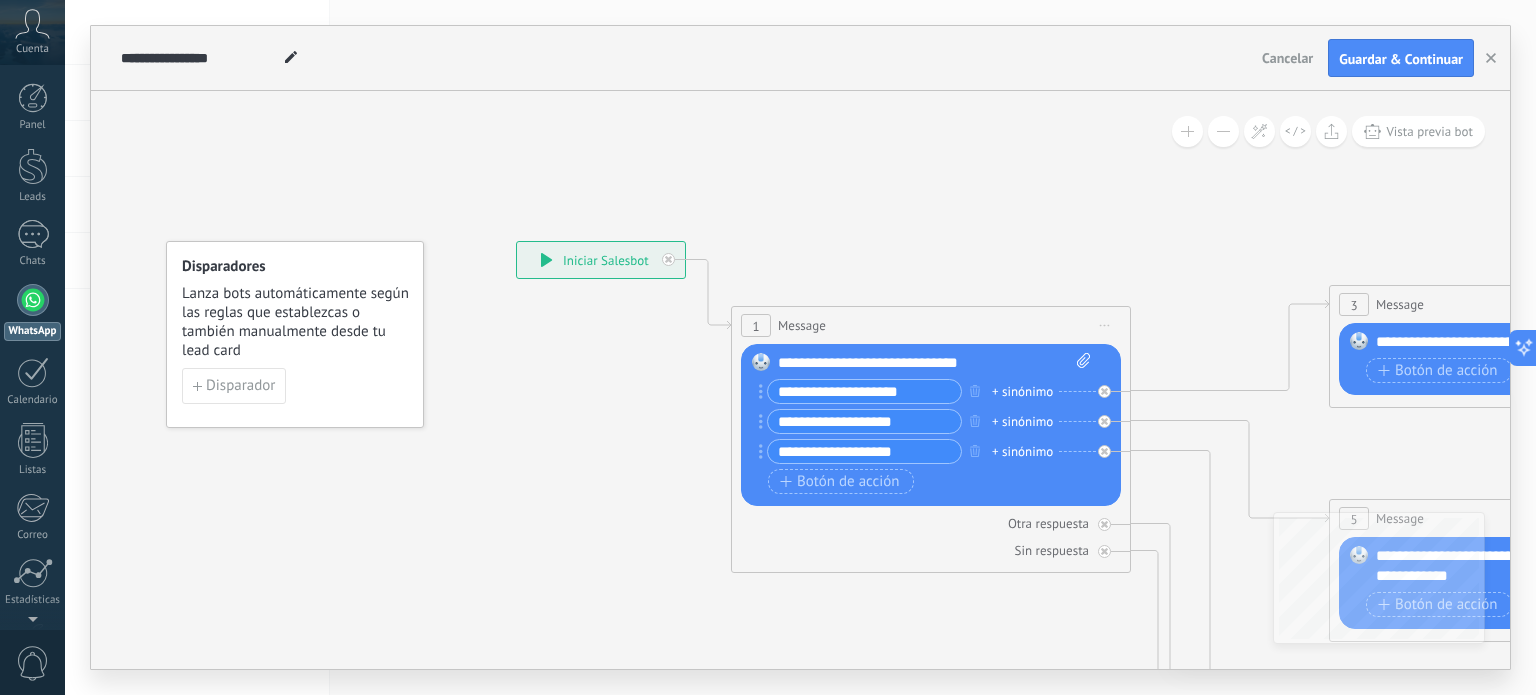 click on "**********" at bounding box center [864, 391] 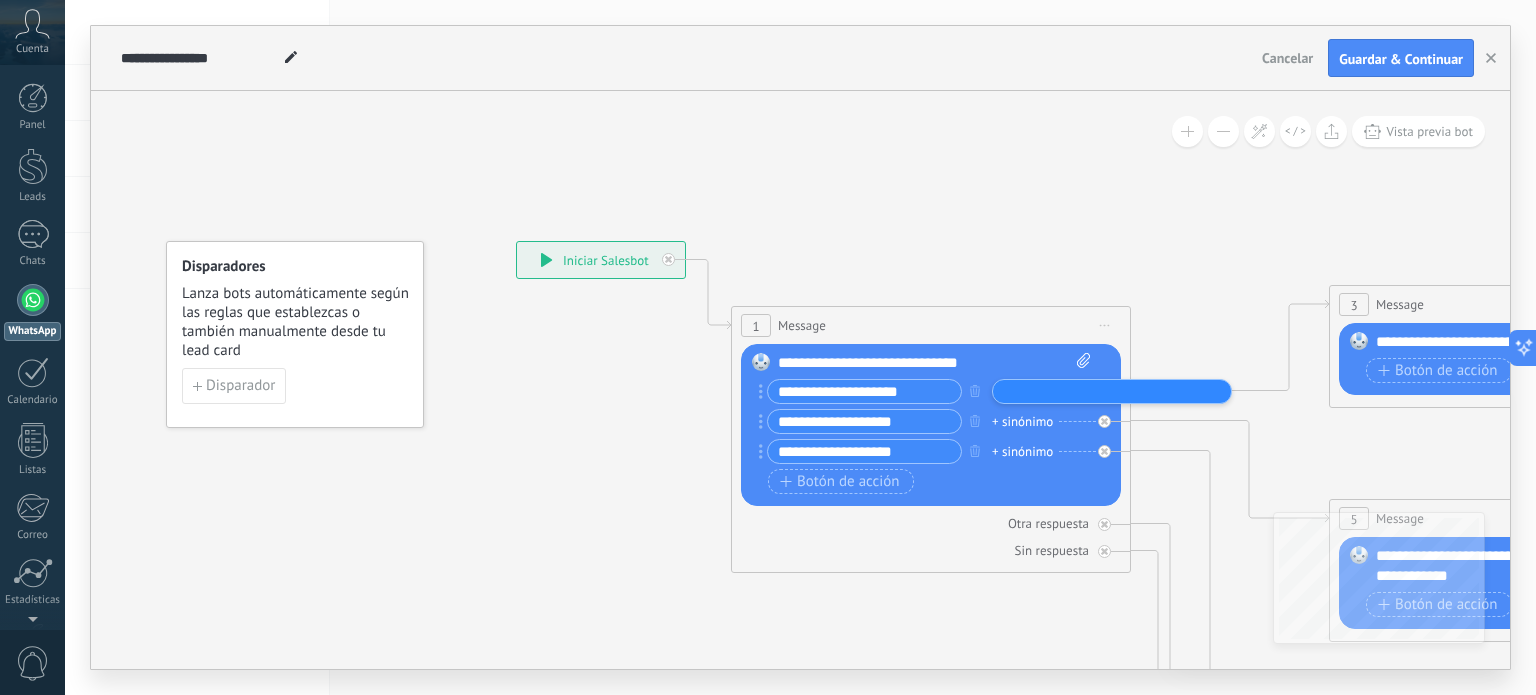 click on "**********" at bounding box center (864, 391) 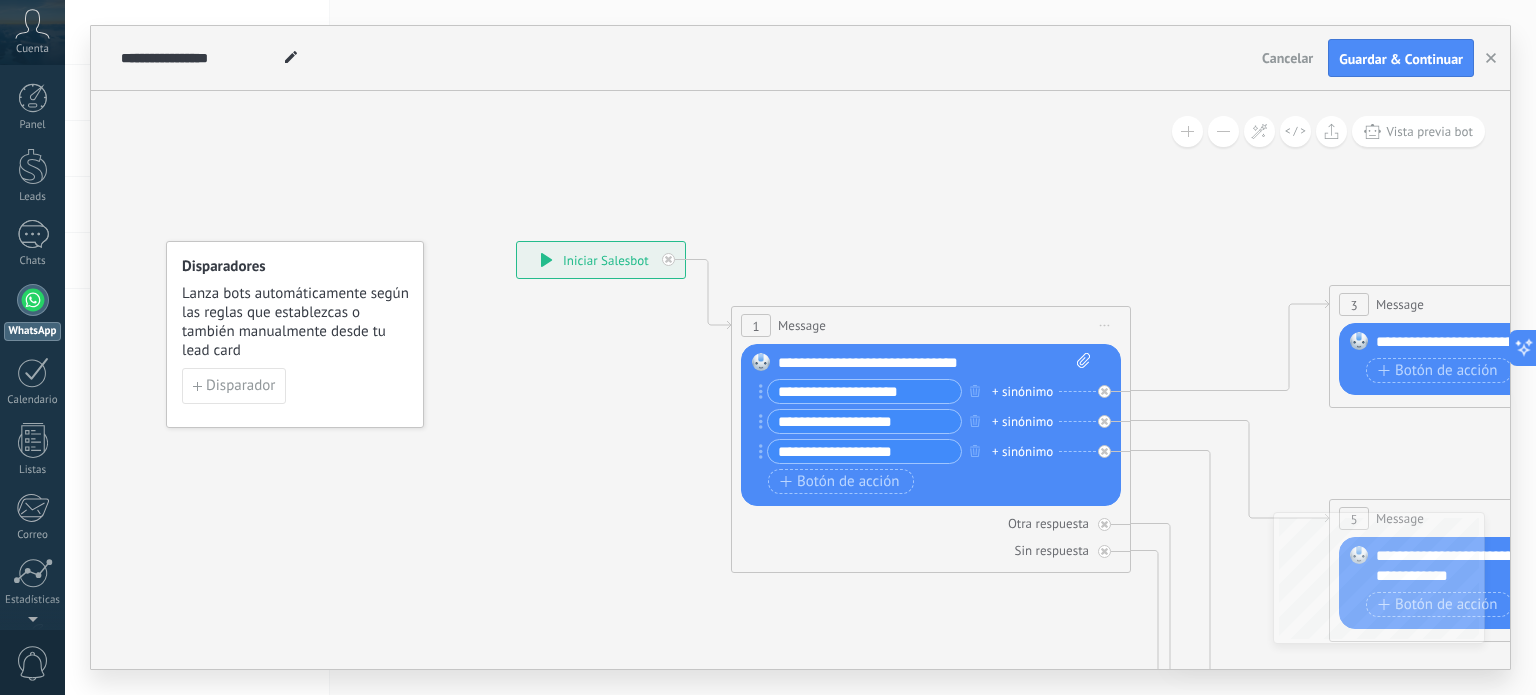 click on "**********" at bounding box center (864, 391) 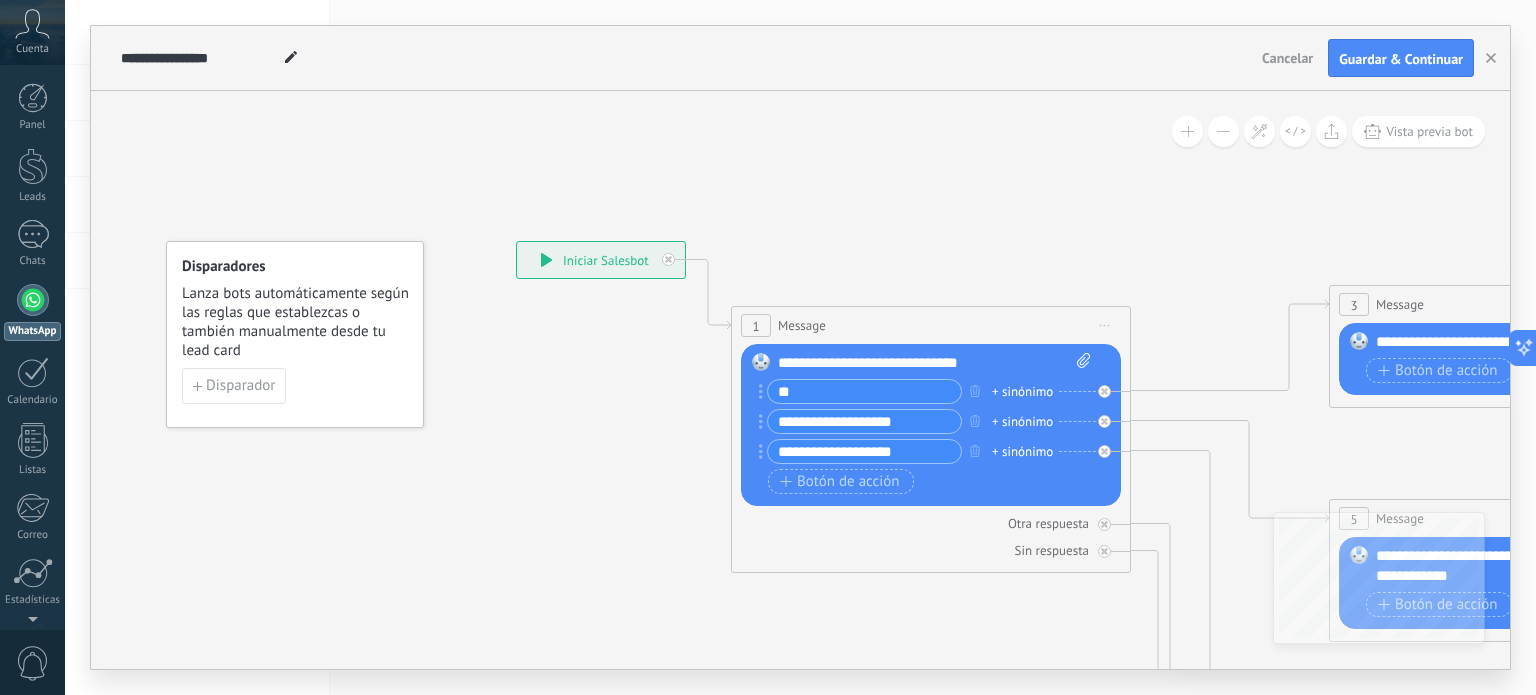 type on "*" 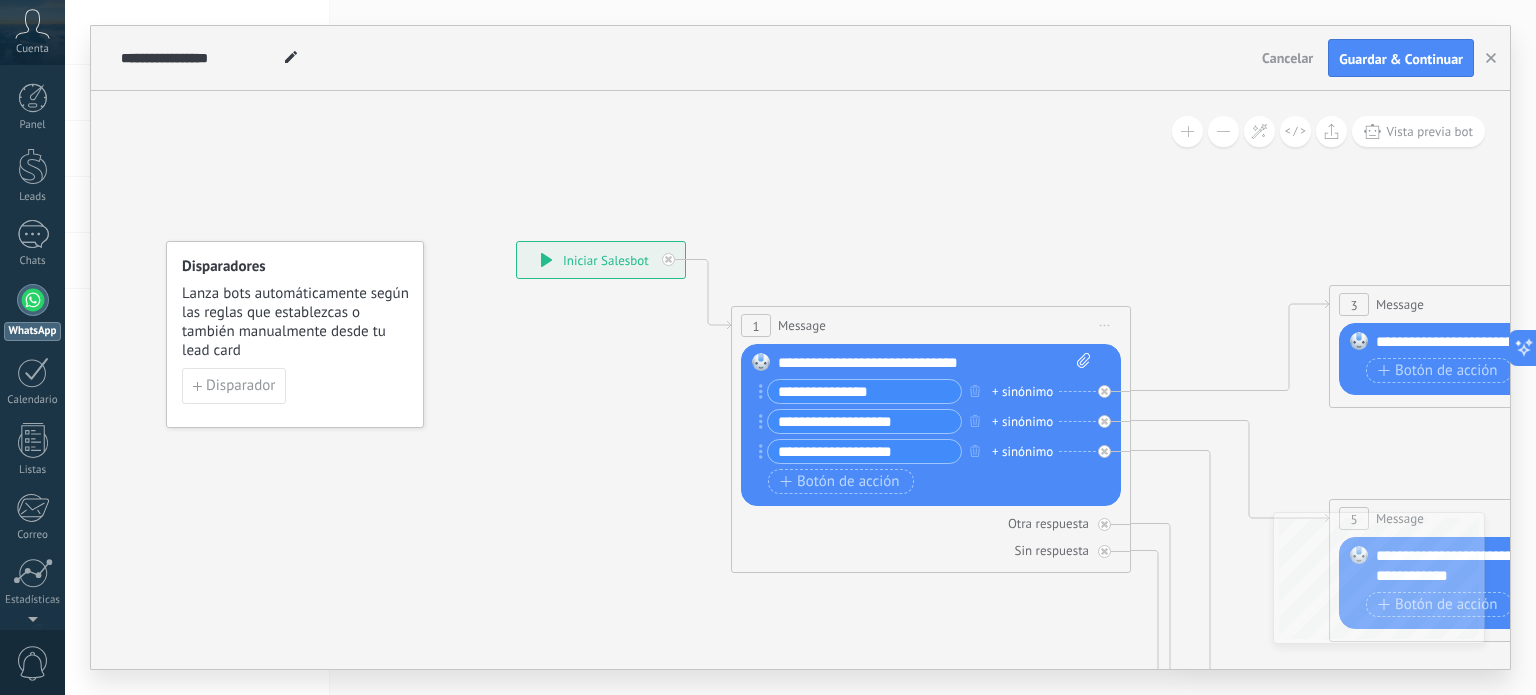 type on "**********" 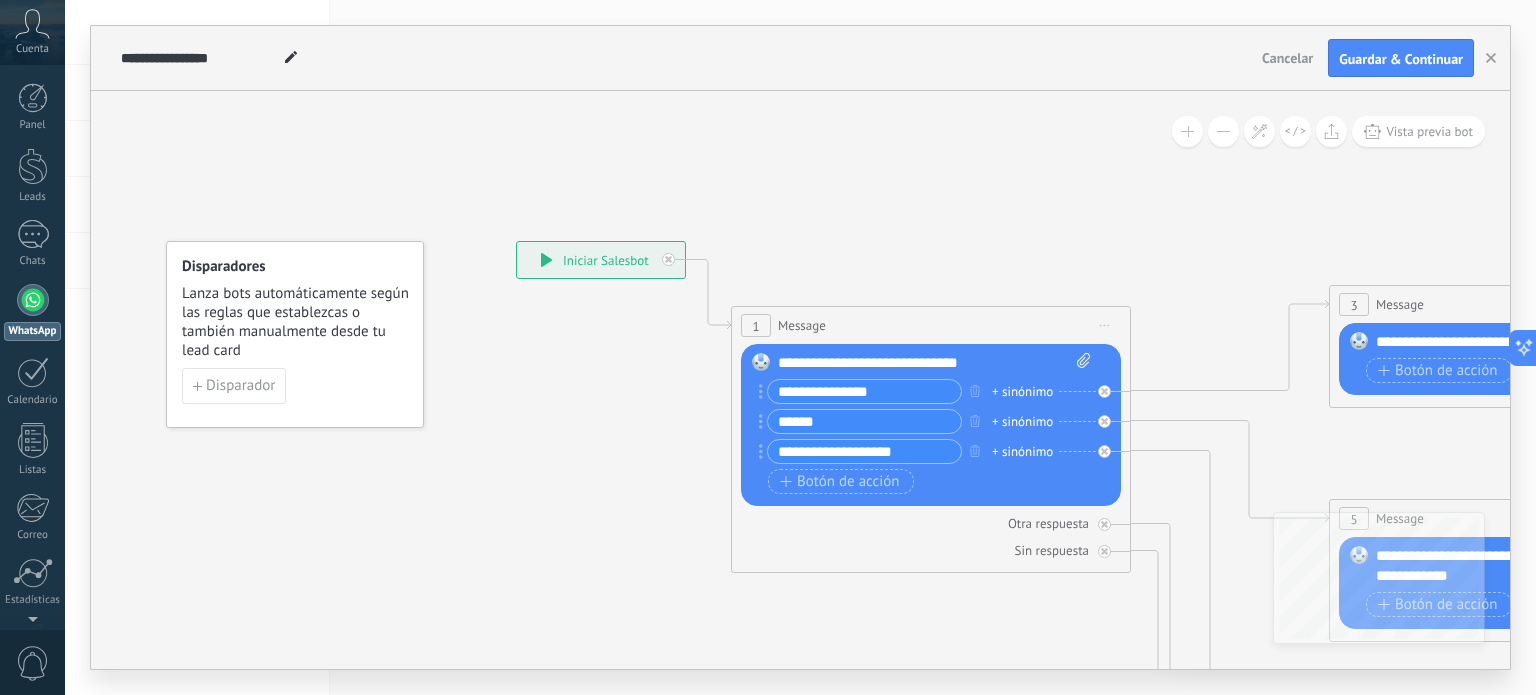 type on "******" 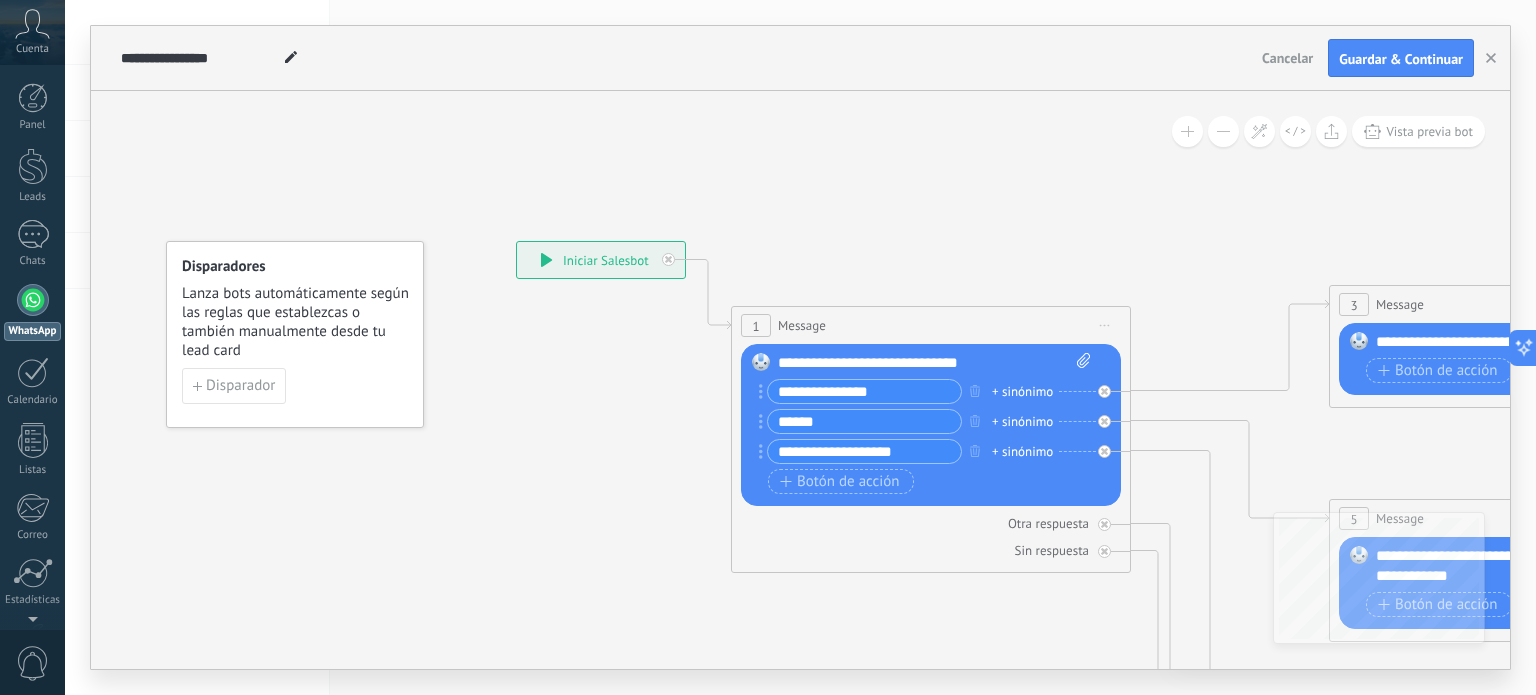 drag, startPoint x: 916, startPoint y: 453, endPoint x: 768, endPoint y: 445, distance: 148.21606 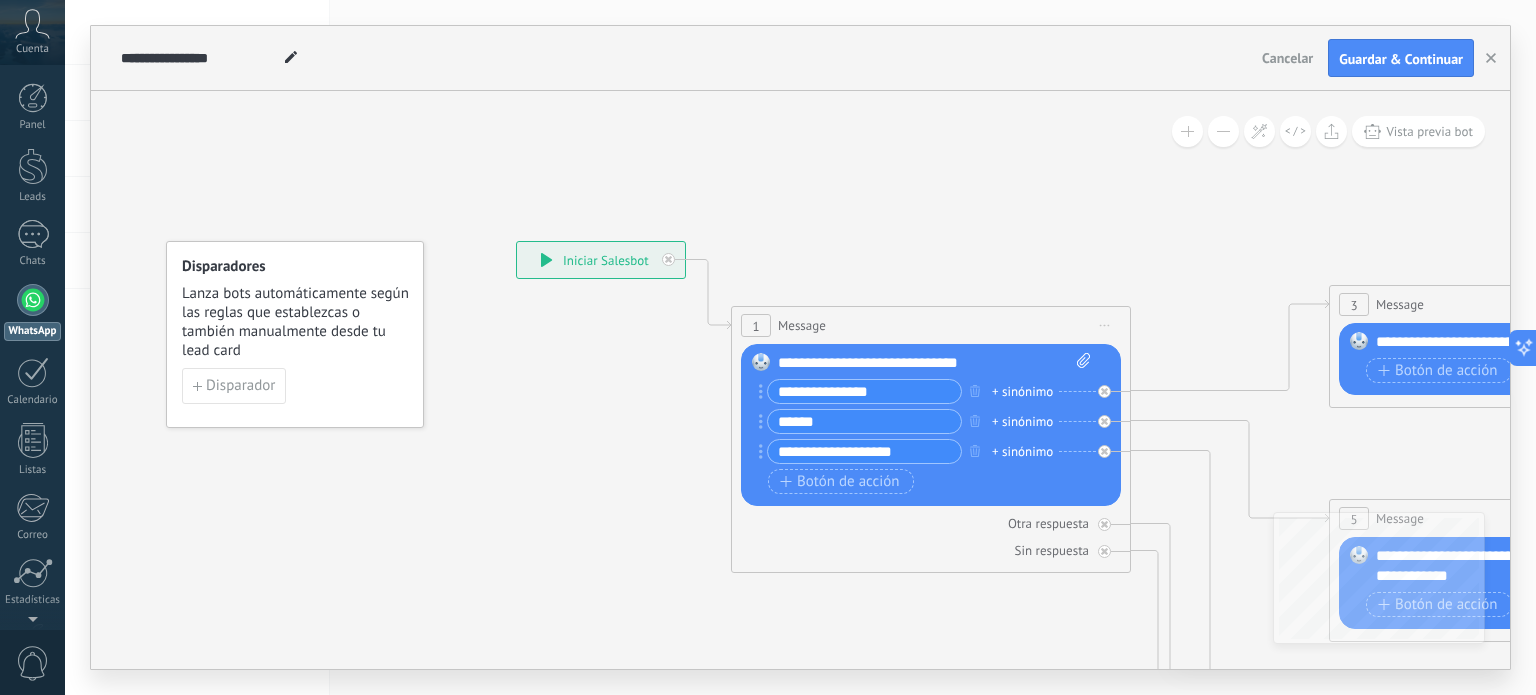 click on "**********" at bounding box center [864, 451] 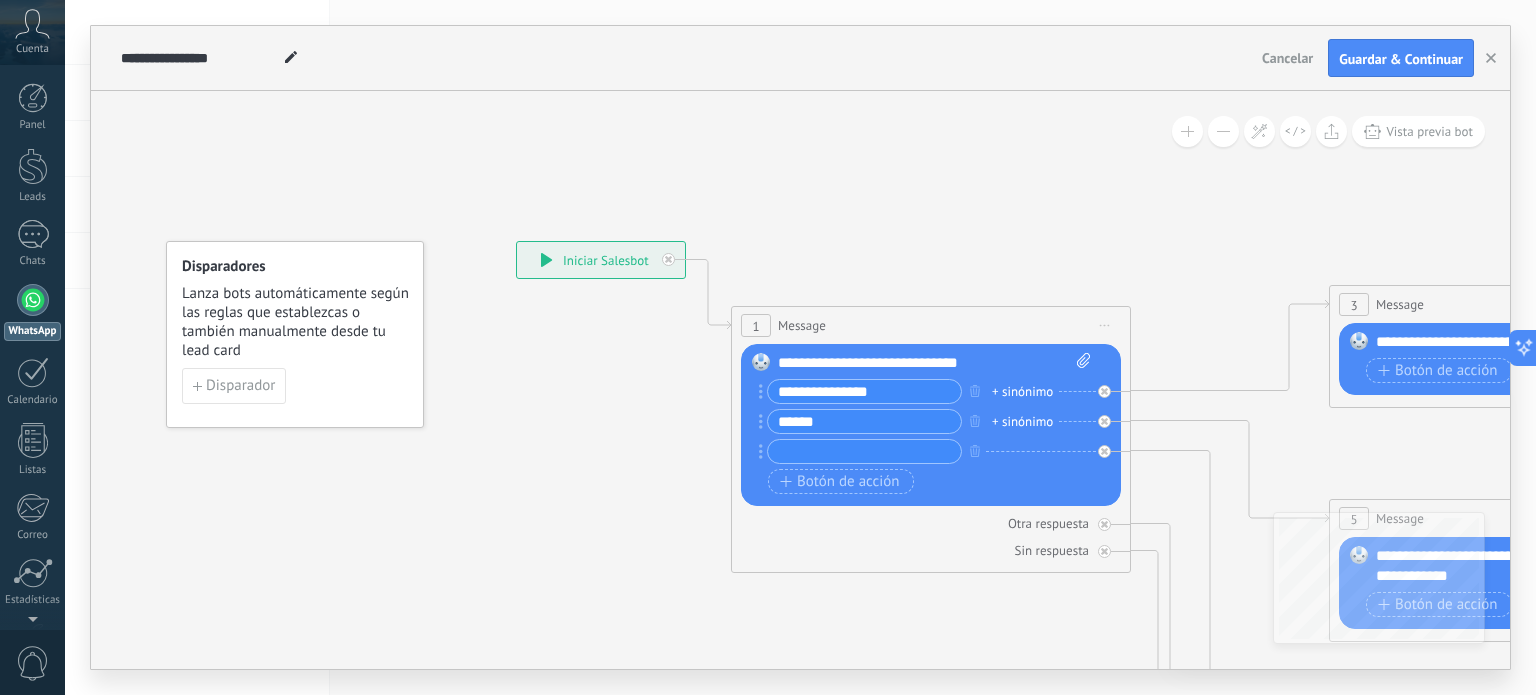 type 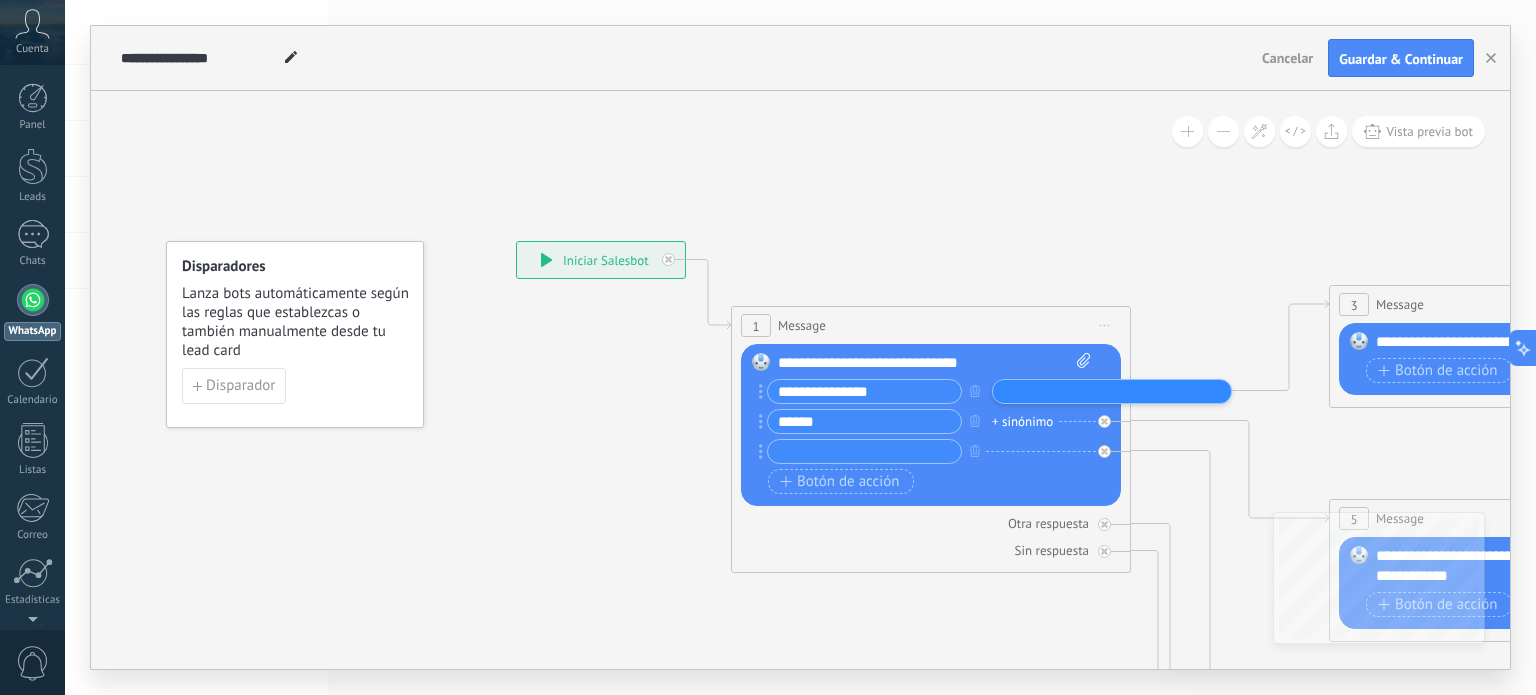 click at bounding box center [1048, 391] 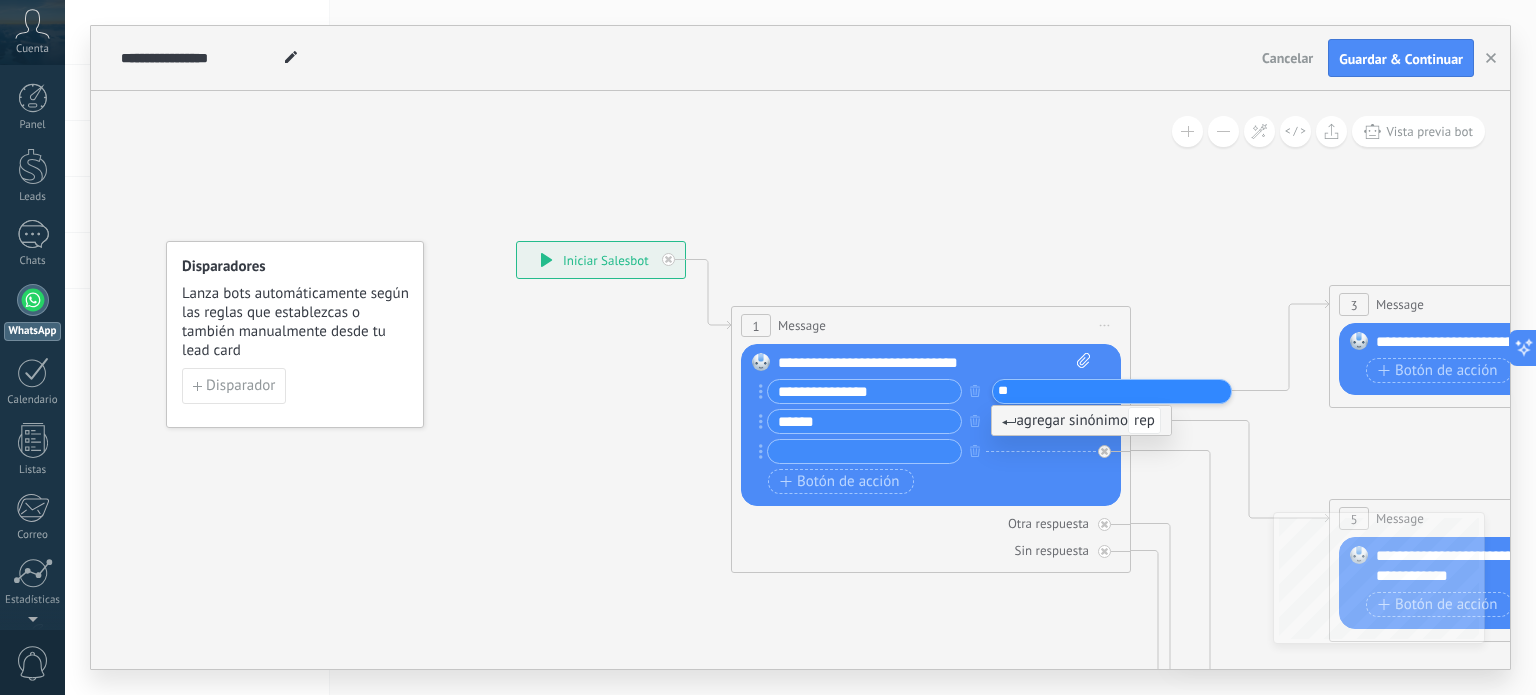 type on "*" 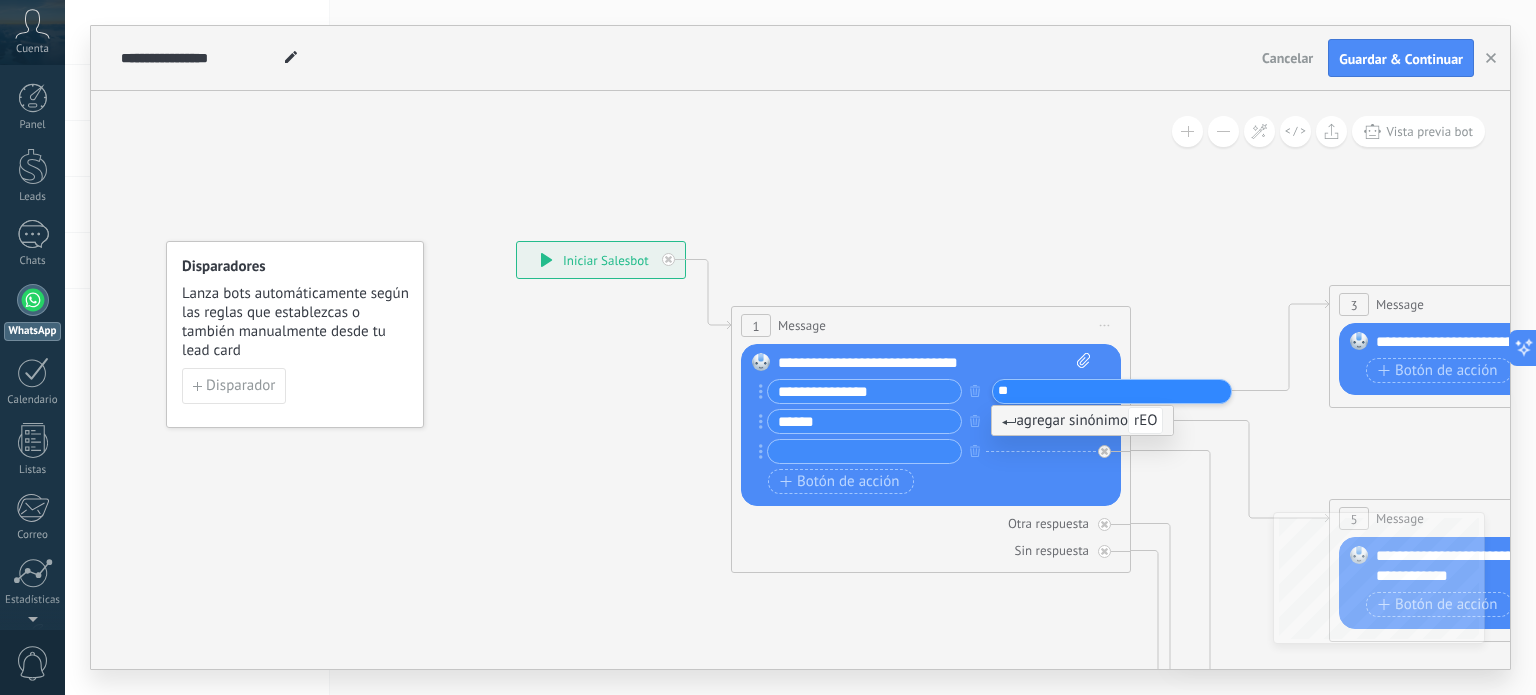 type on "*" 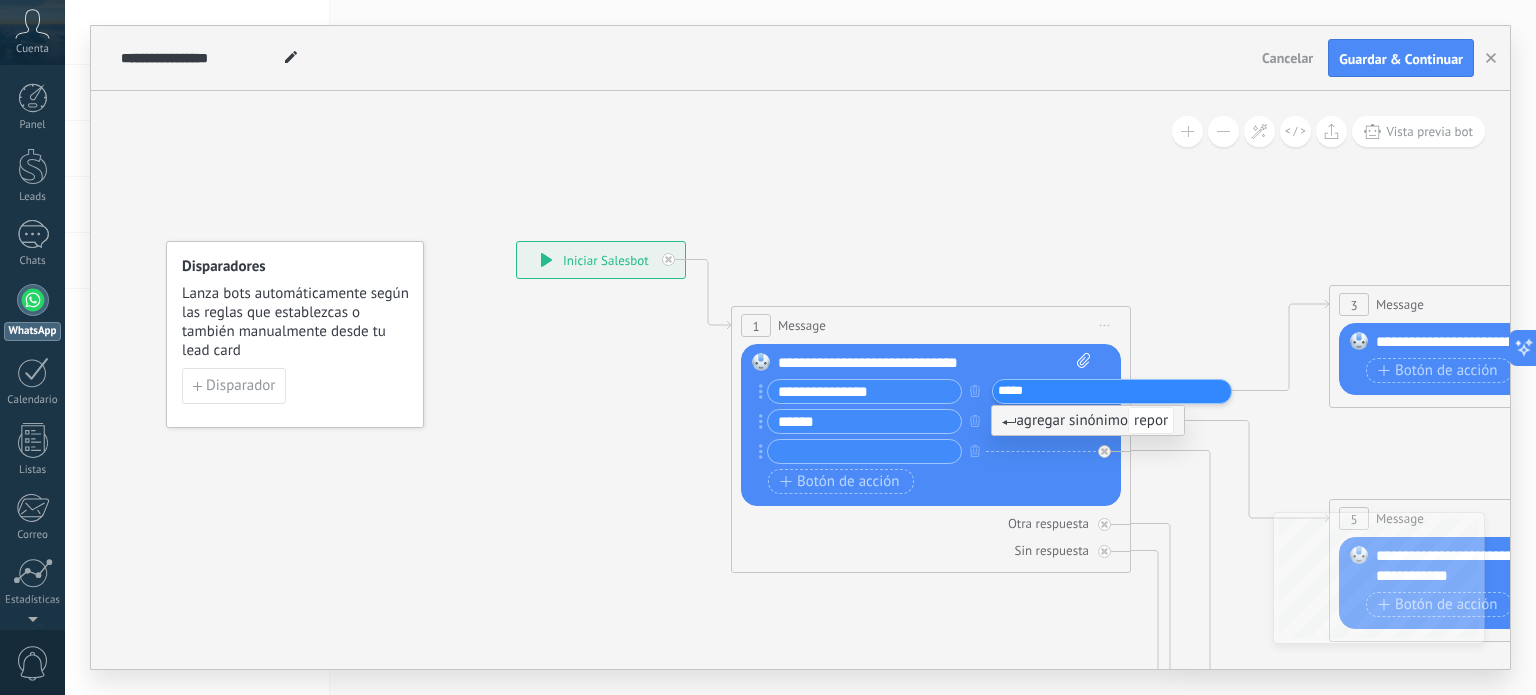 type on "*****" 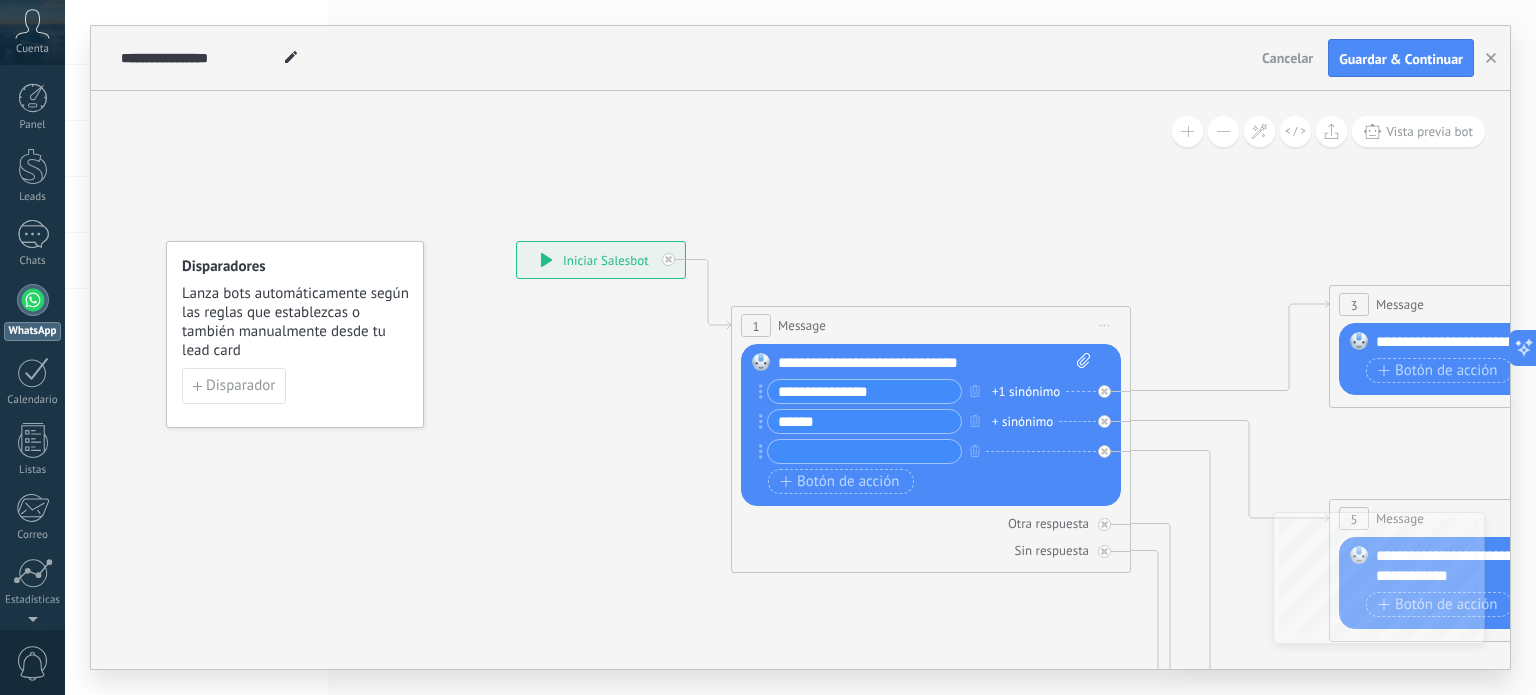 click at bounding box center [864, 451] 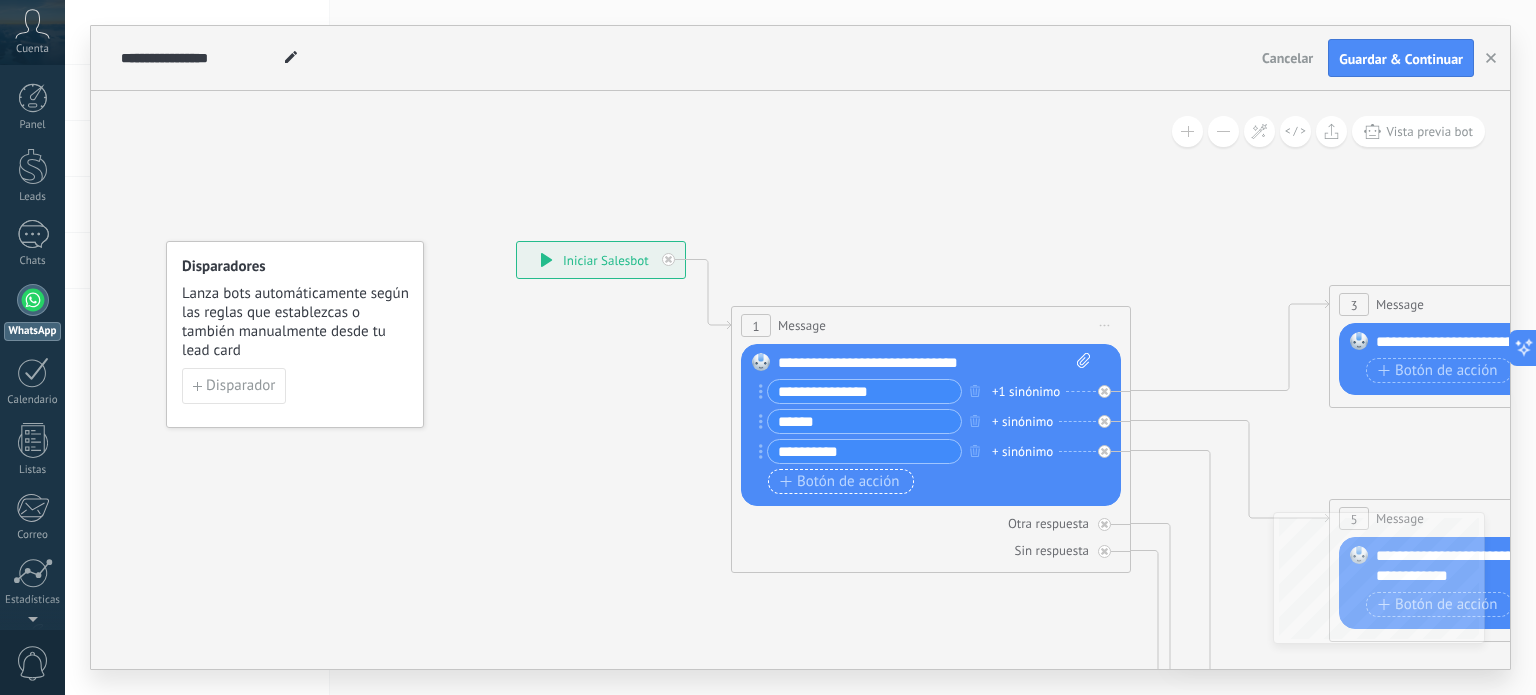 type on "**********" 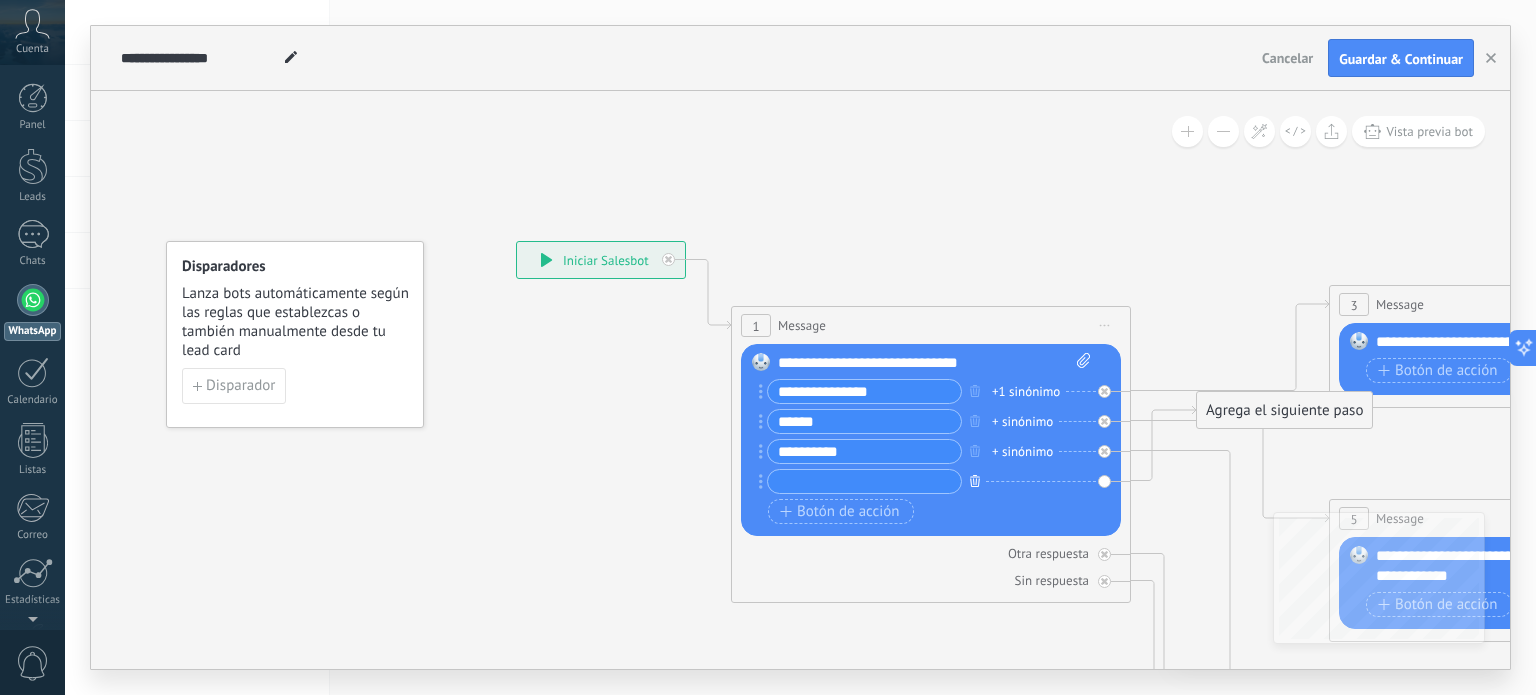 click 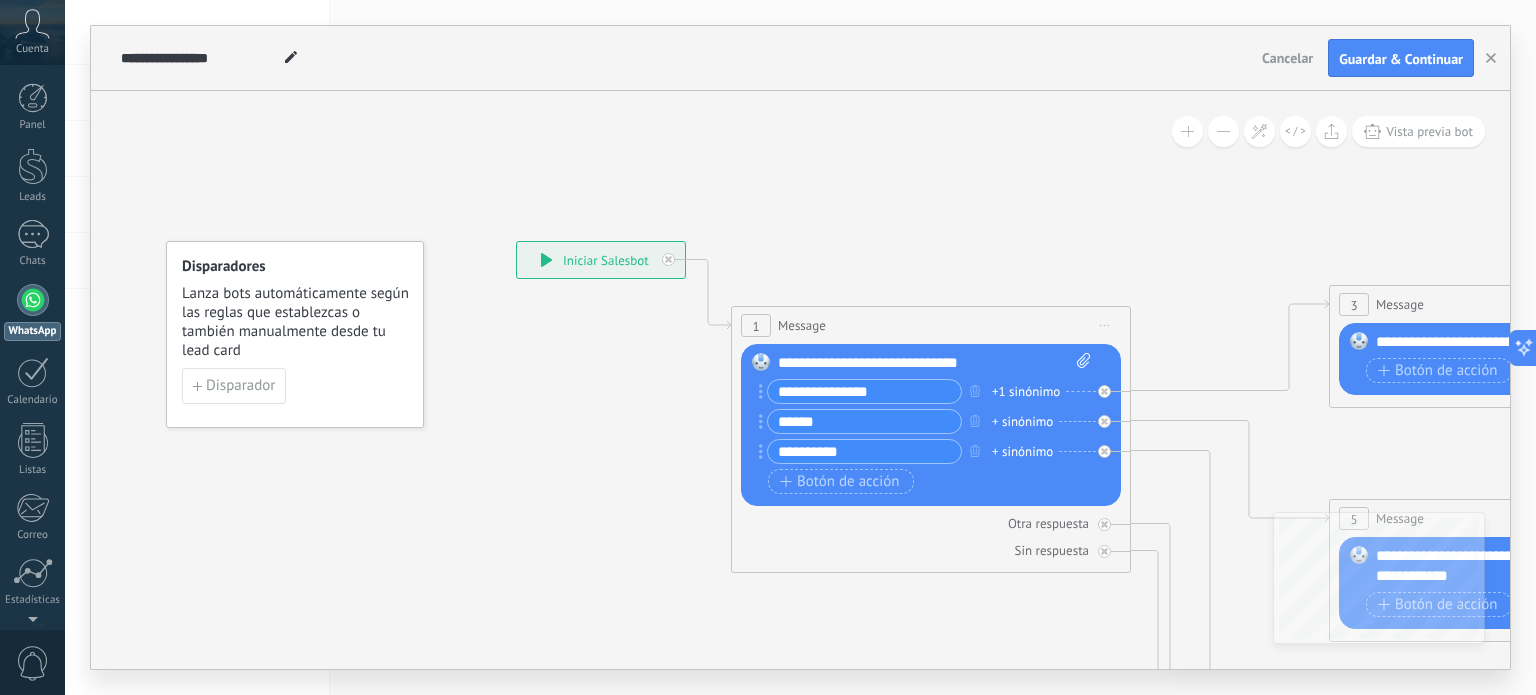 click on "+1 sinónimo" at bounding box center (1026, 392) 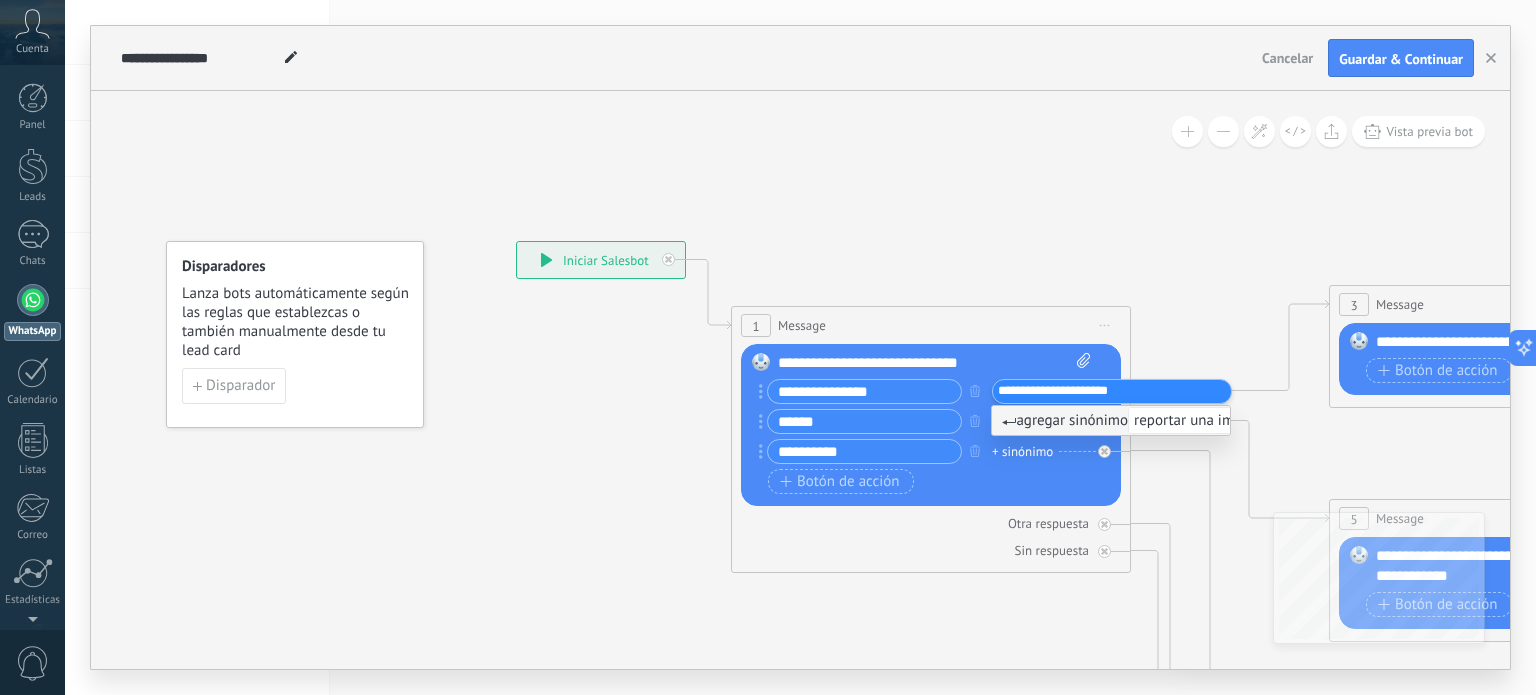 type on "**********" 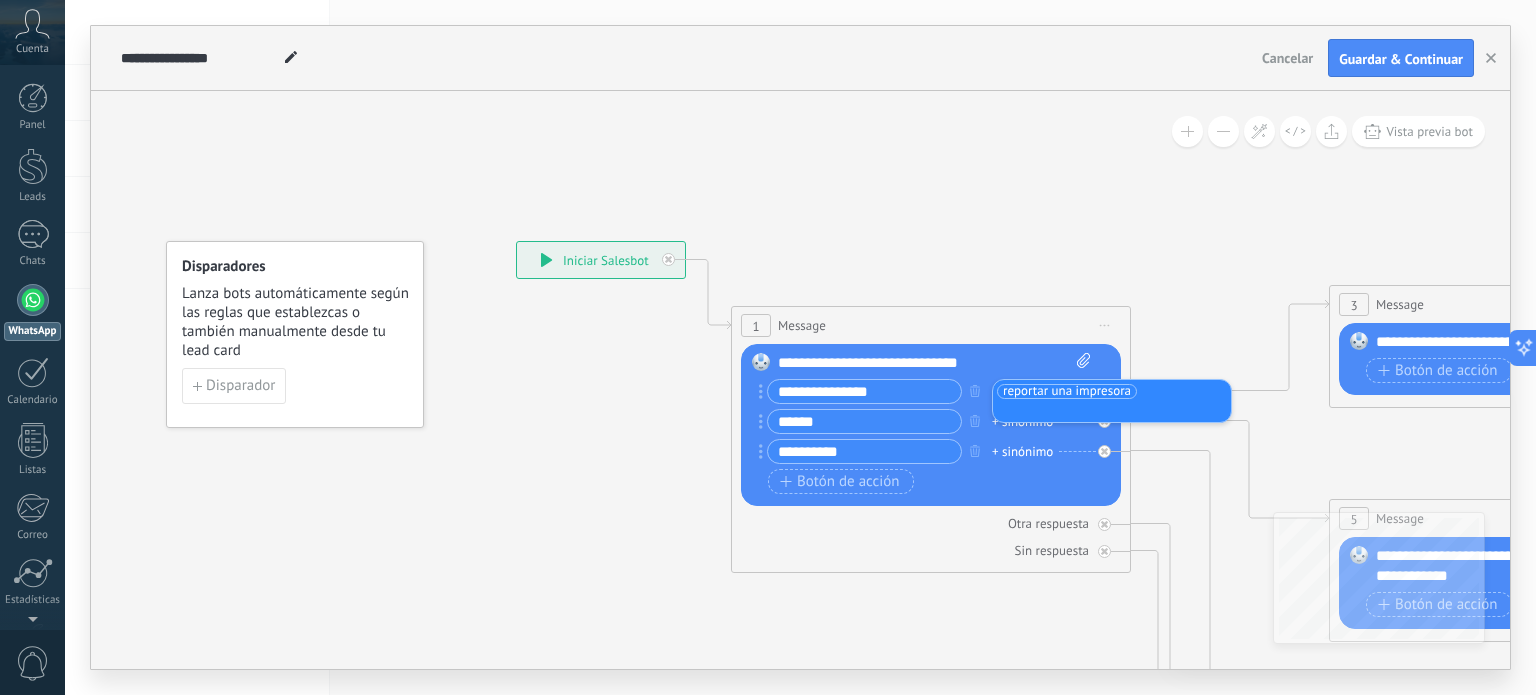 click on "+ sinónimo" at bounding box center [1022, 422] 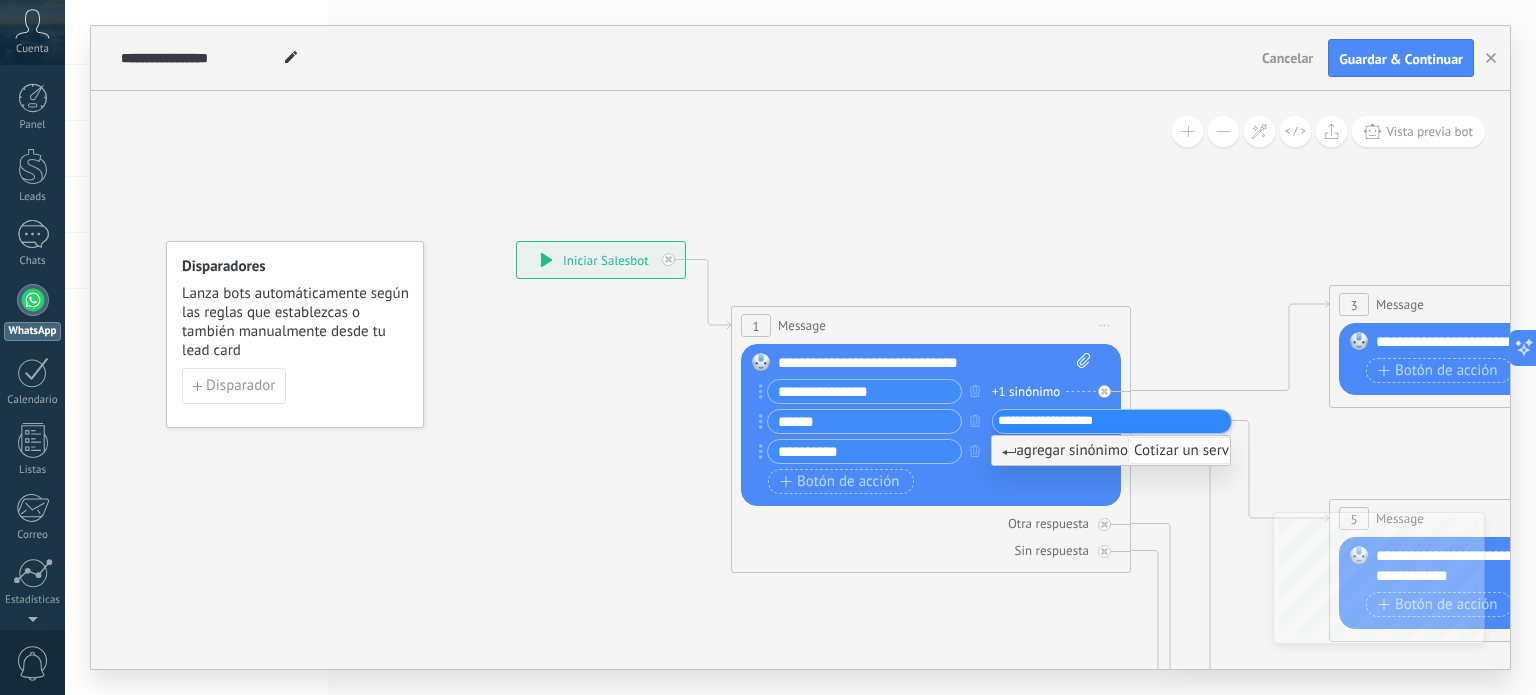 type on "**********" 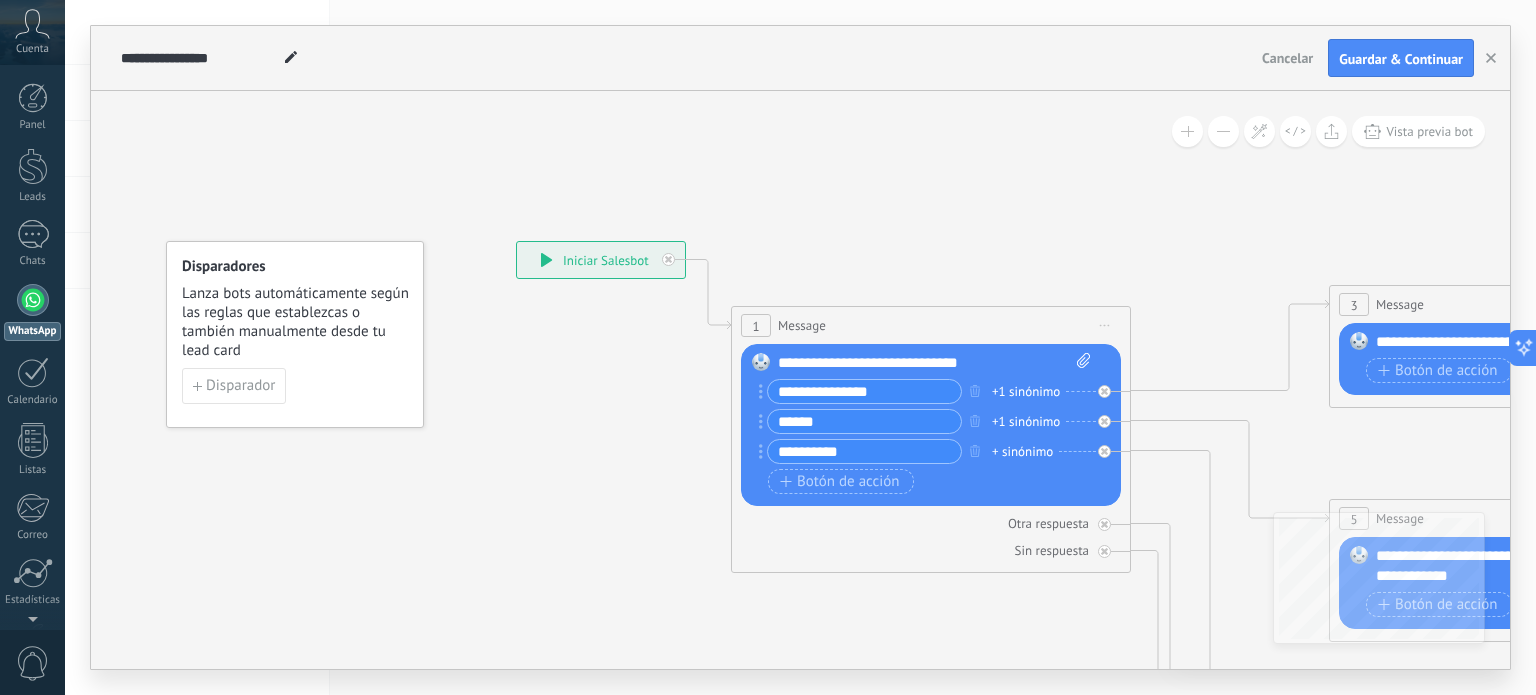 click on "+ sinónimo" at bounding box center [1022, 452] 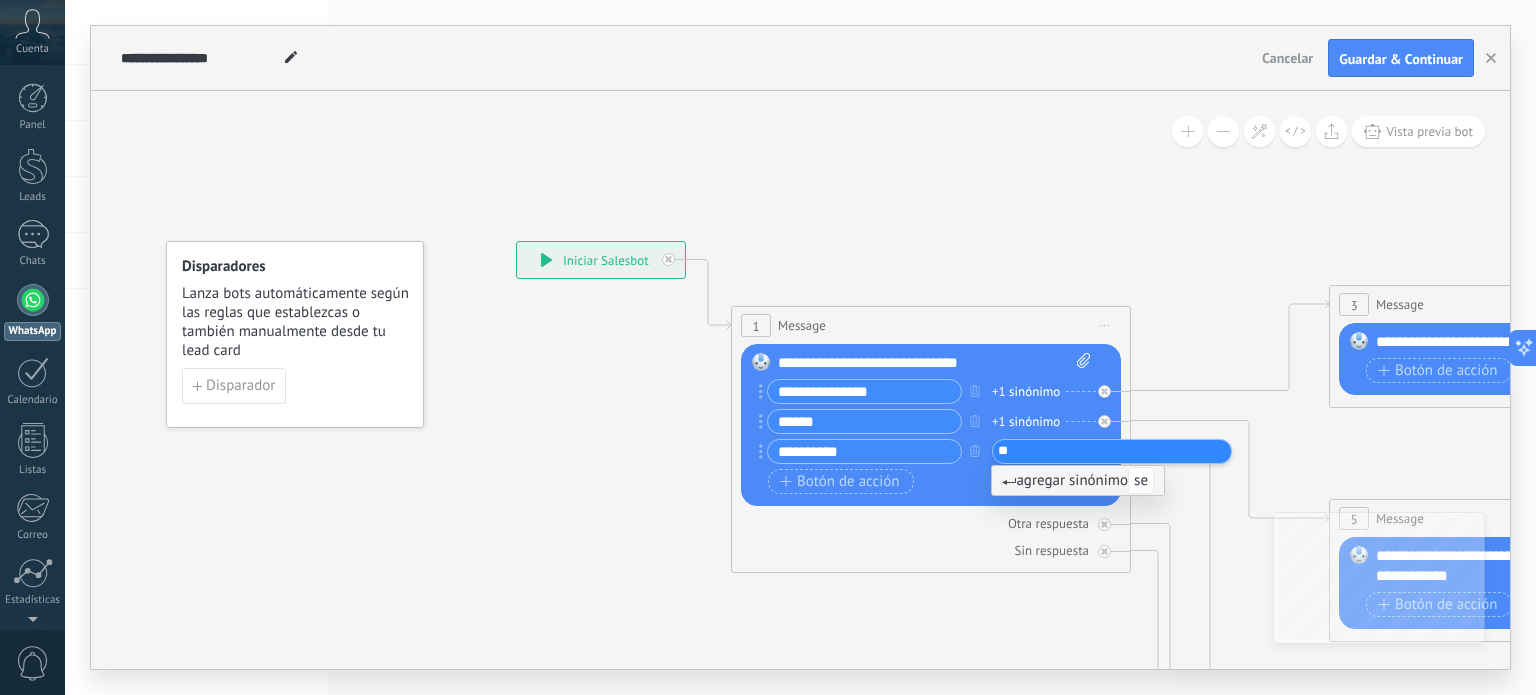 type on "*" 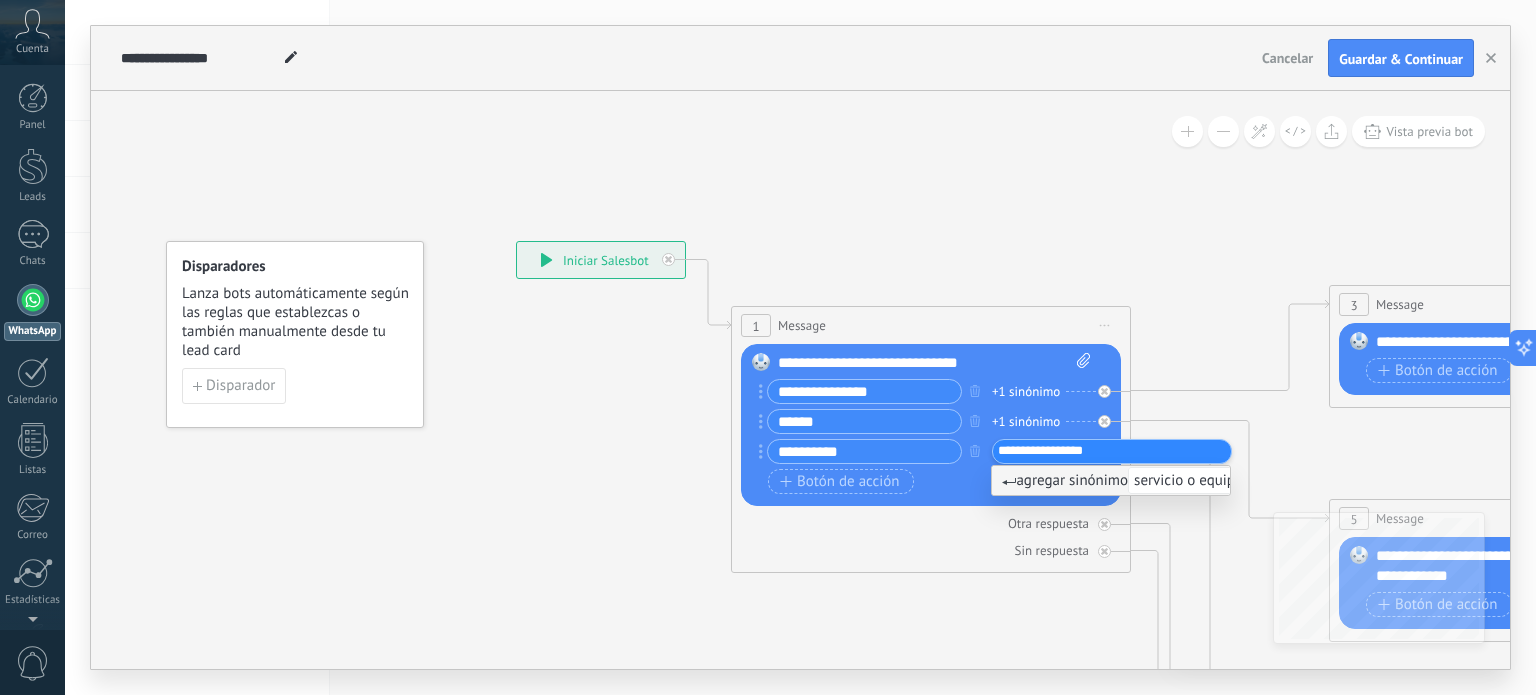 type on "**********" 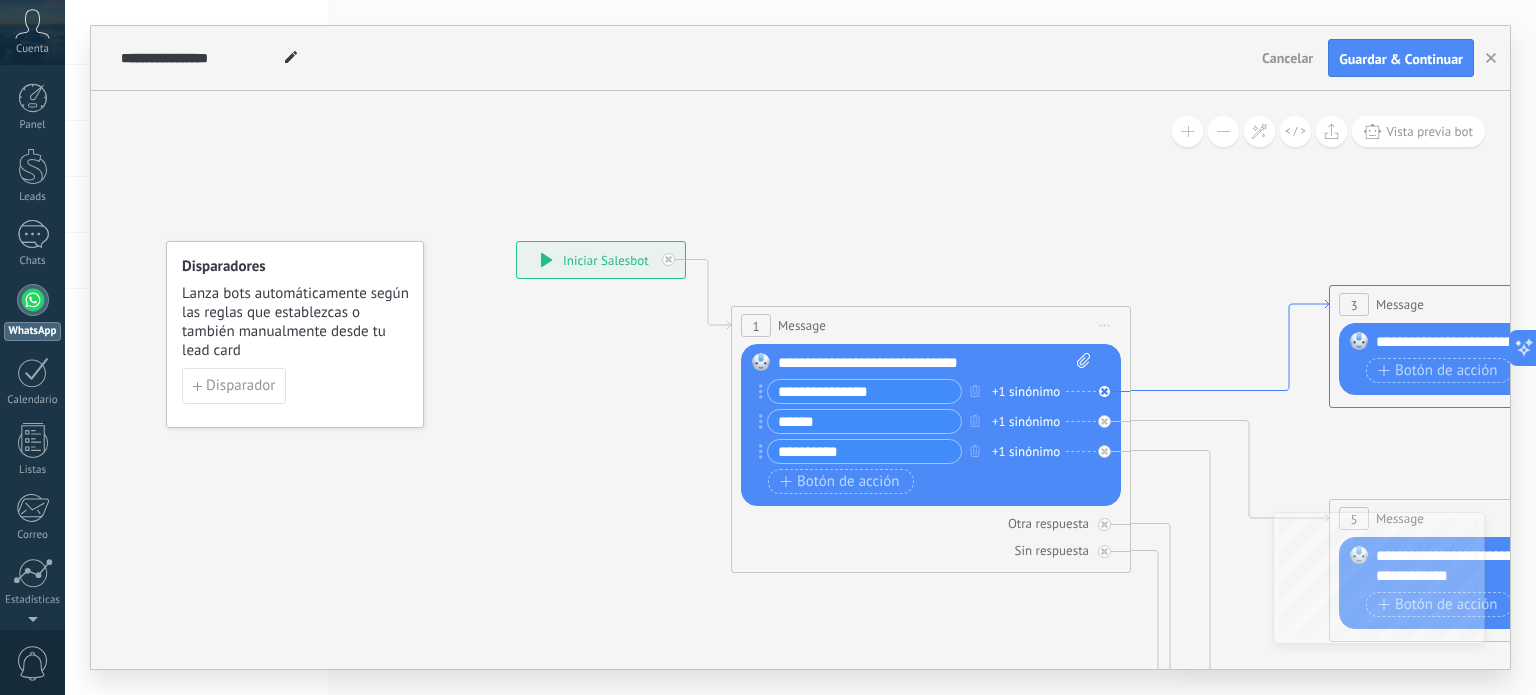 click 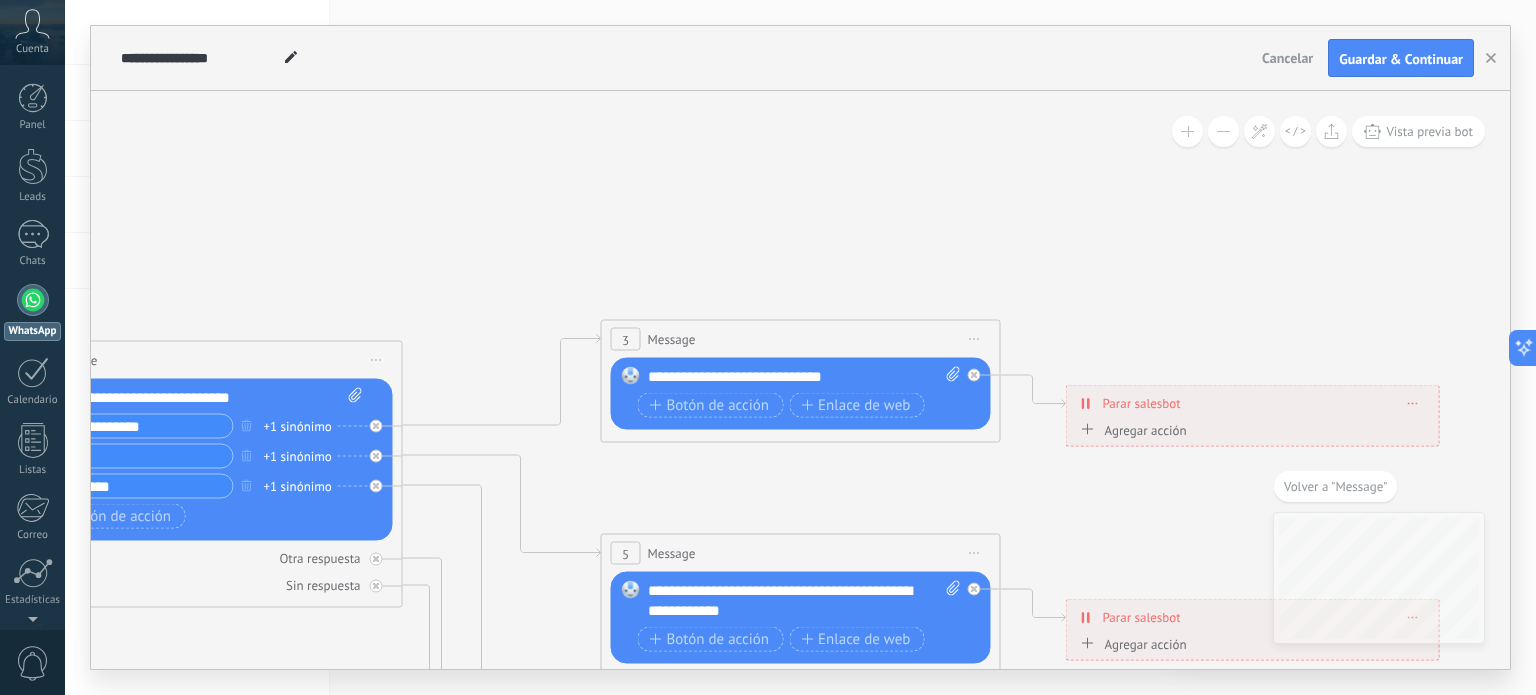 click on "**********" at bounding box center [805, 377] 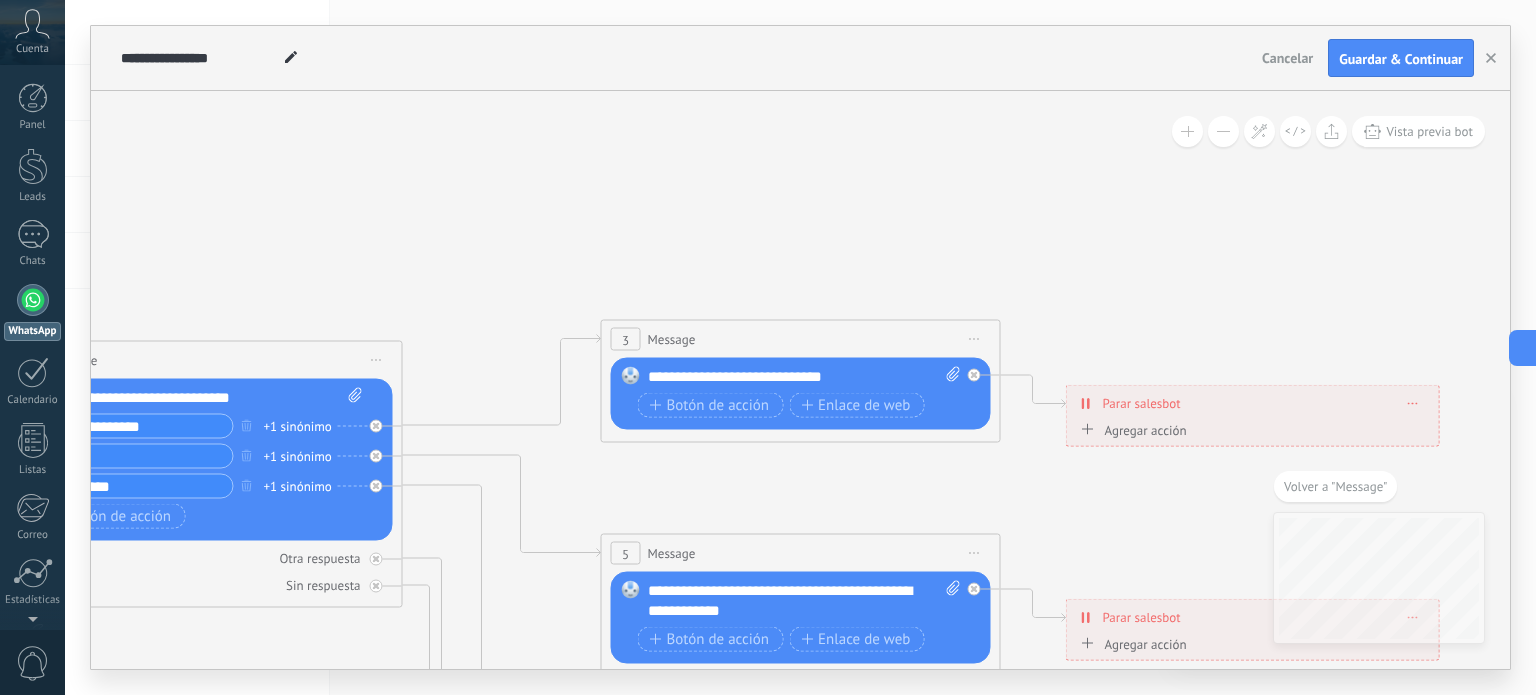 type 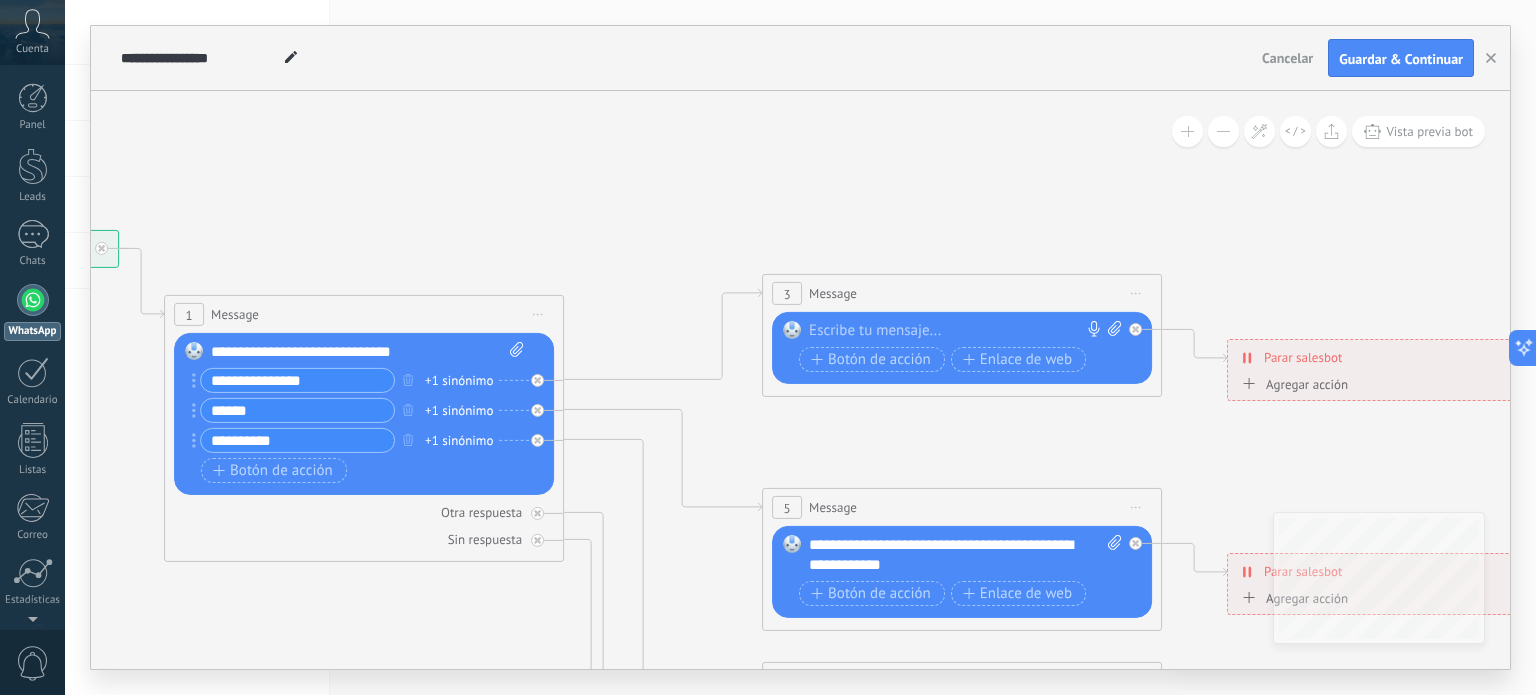 drag, startPoint x: 564, startPoint y: 248, endPoint x: 725, endPoint y: 203, distance: 167.17058 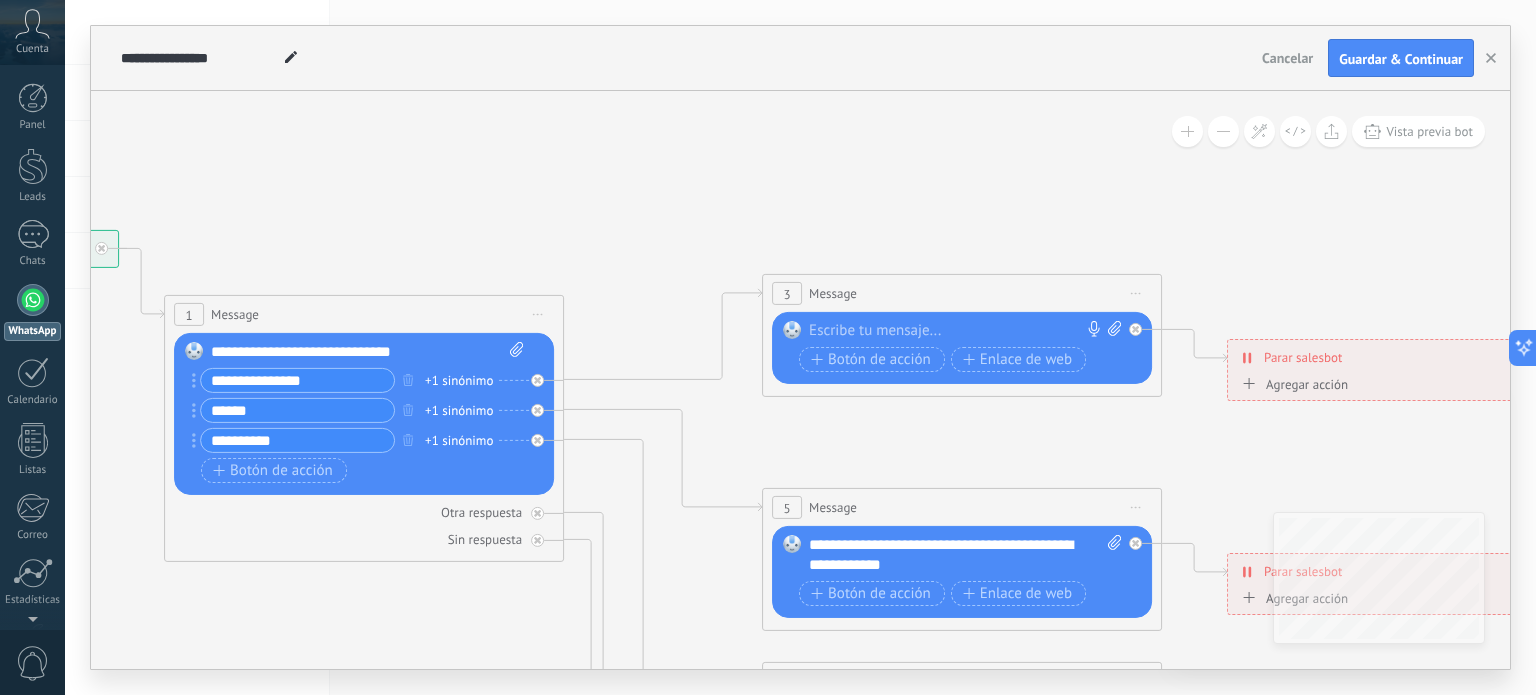 click 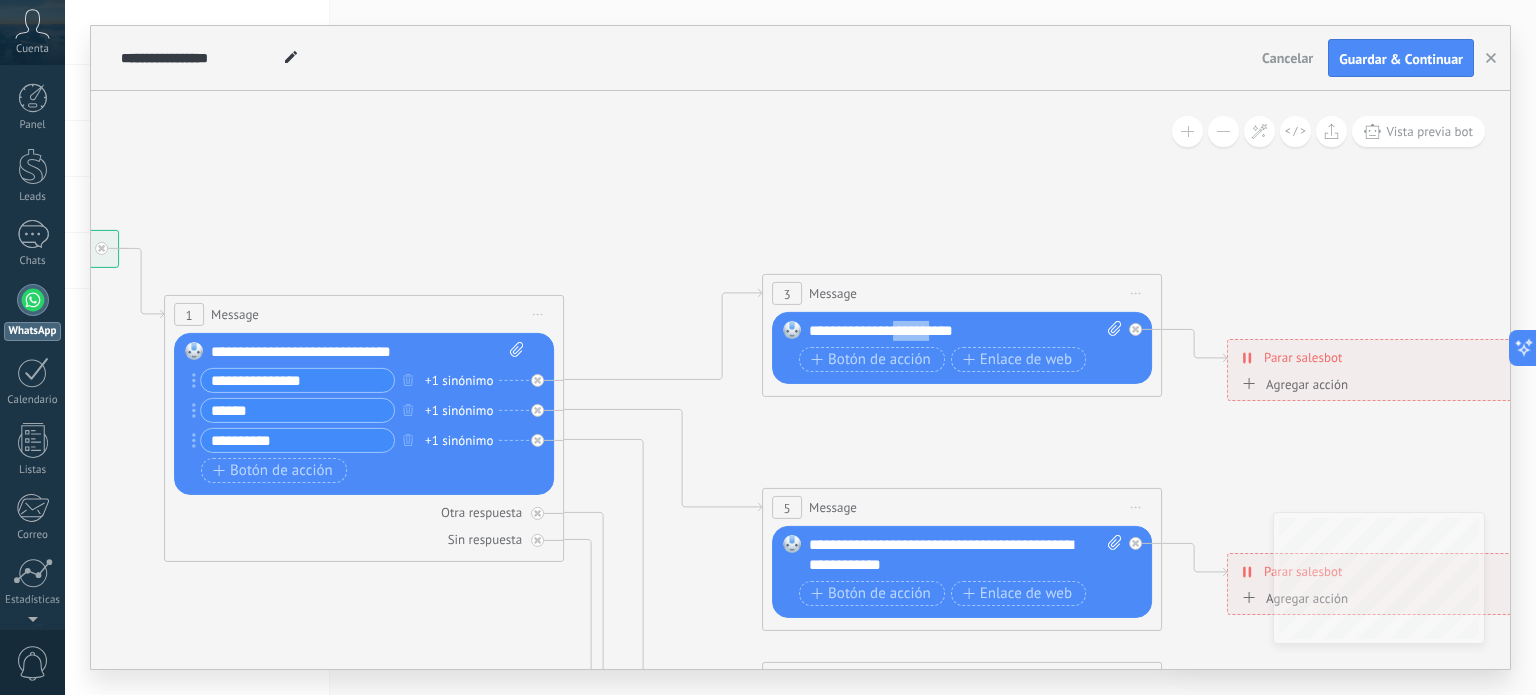 click on "**********" at bounding box center (966, 331) 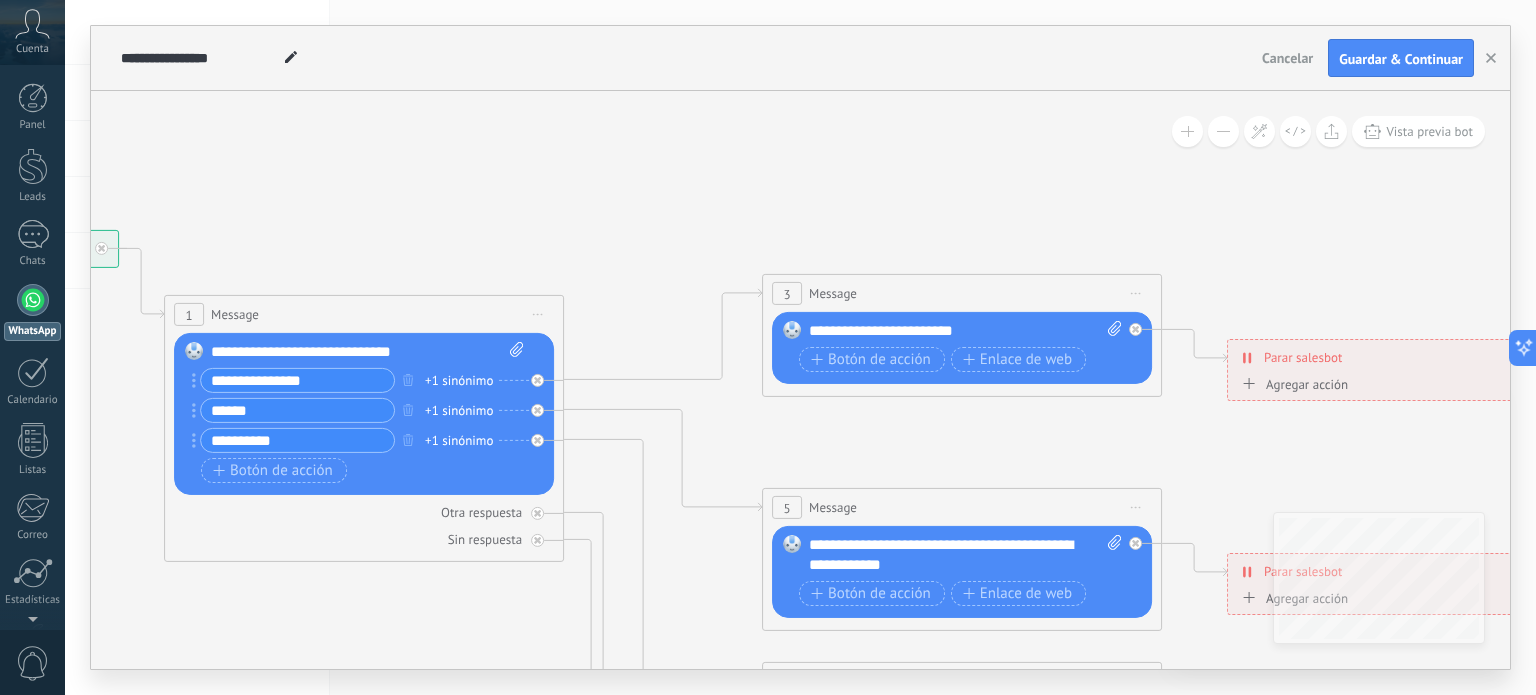 click on "**********" at bounding box center [966, 331] 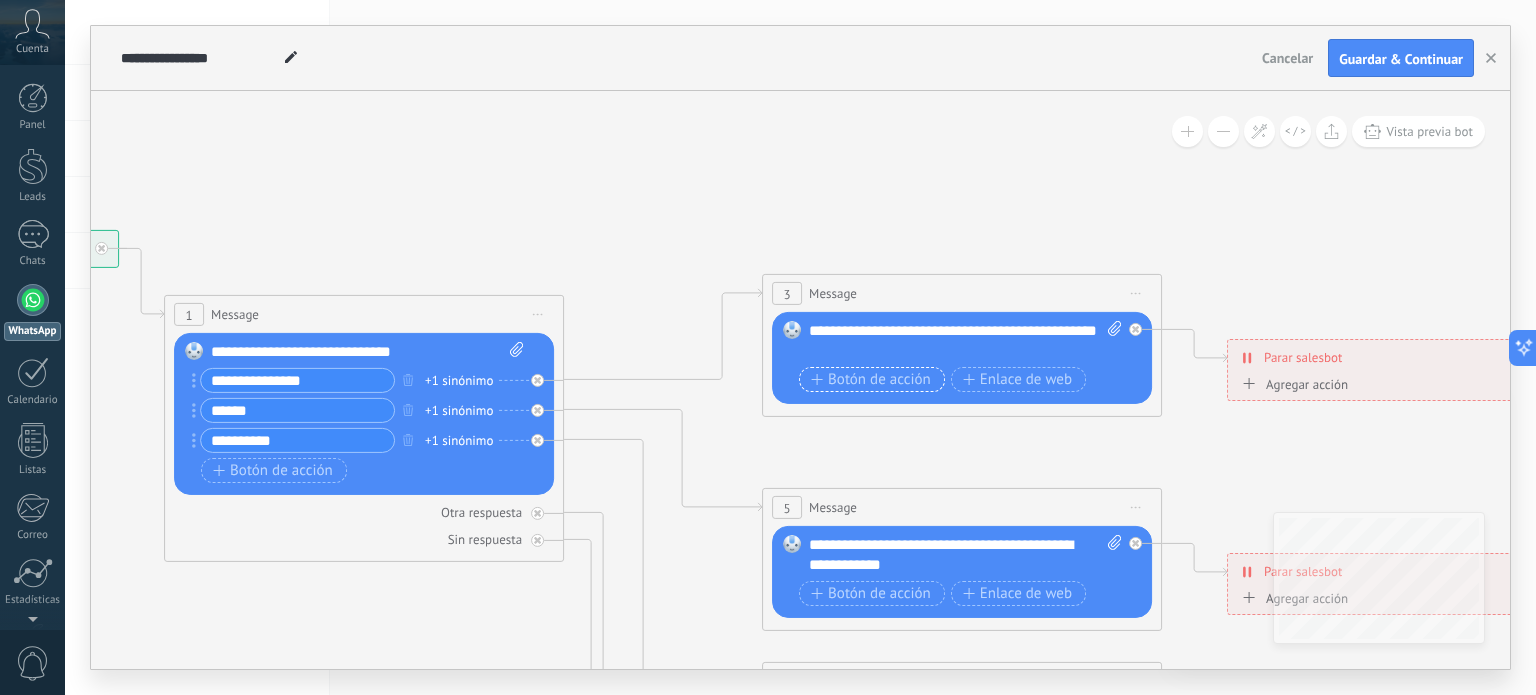 click on "Botón de acción" at bounding box center [871, 380] 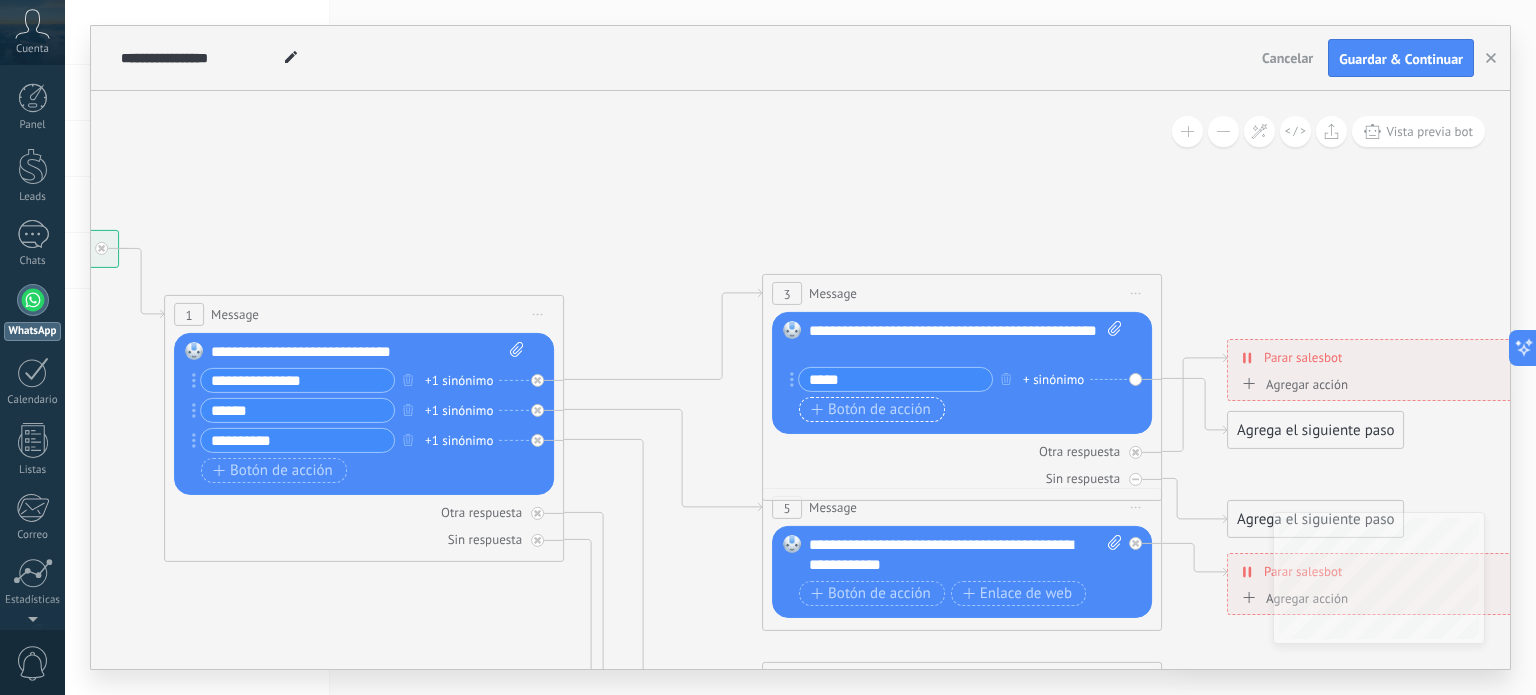 type on "*****" 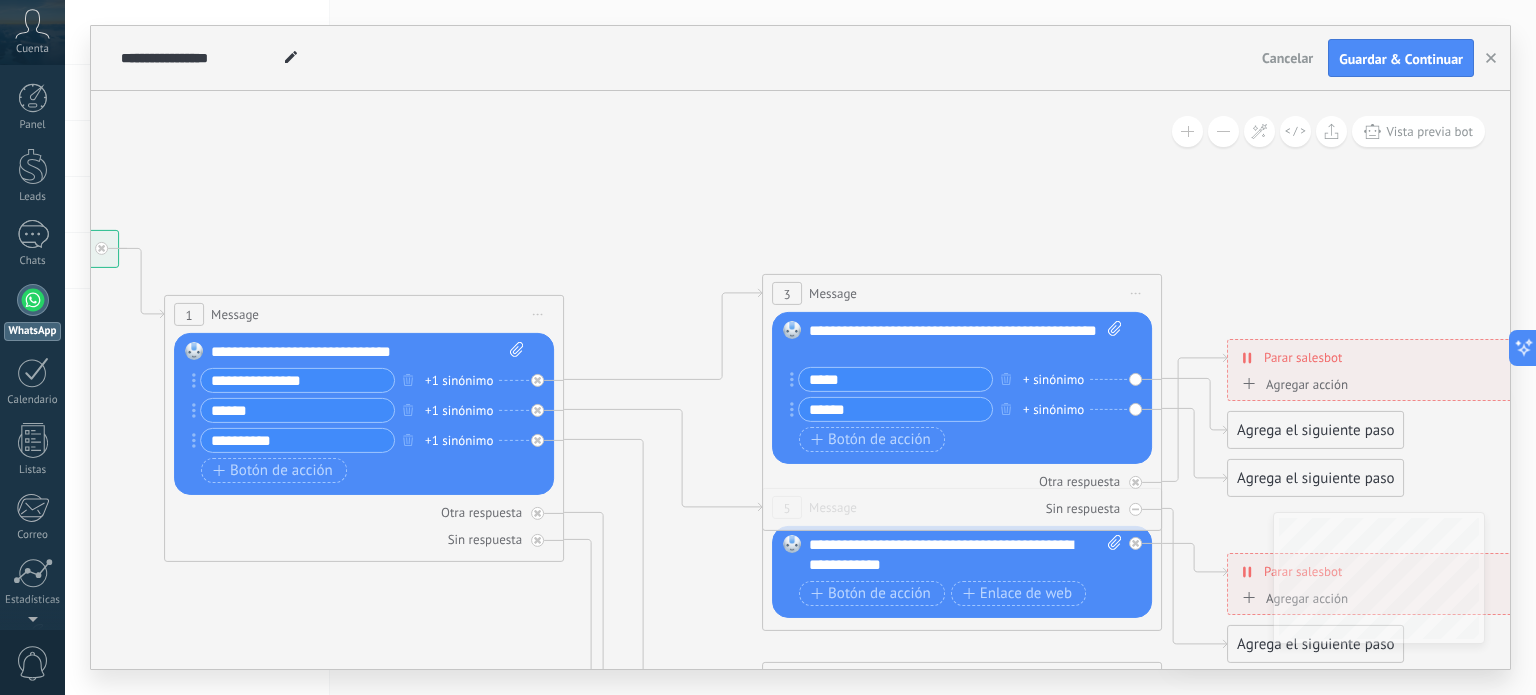 type on "******" 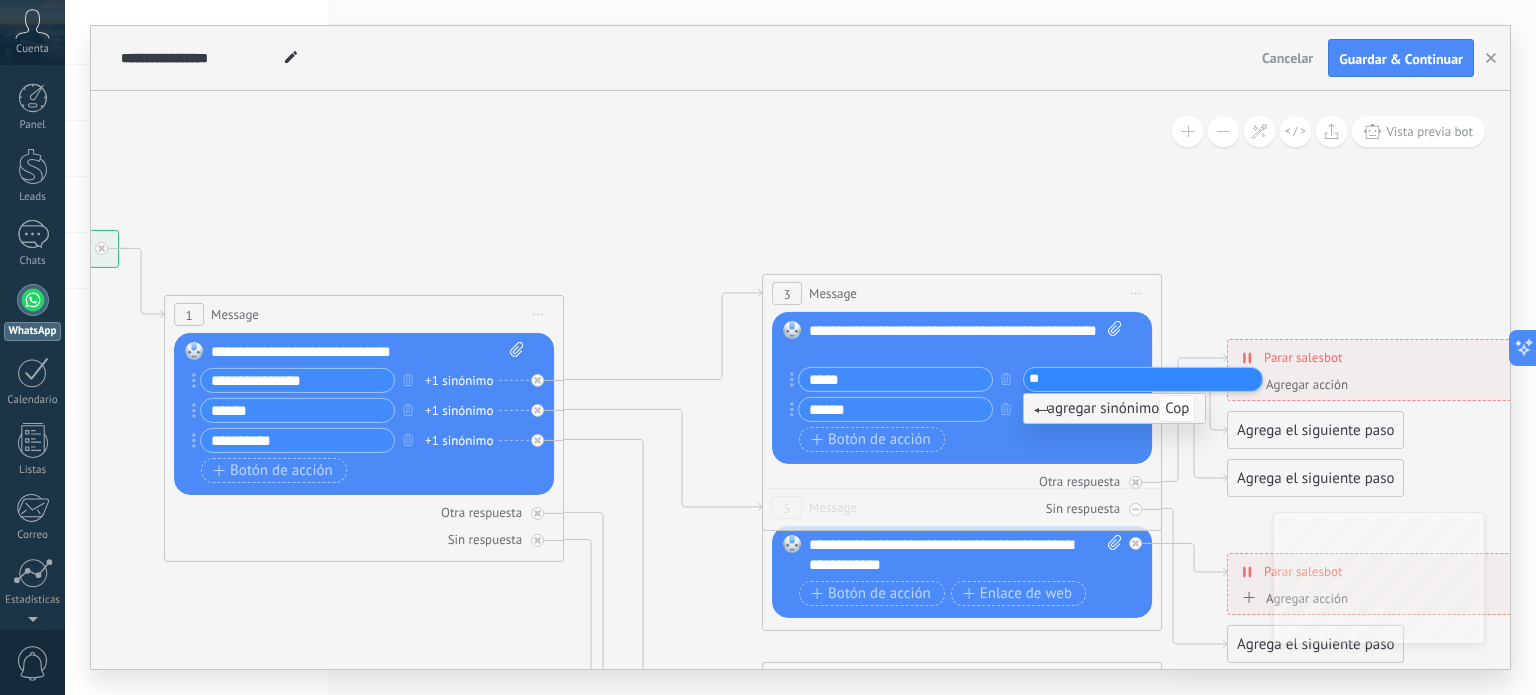 type on "*" 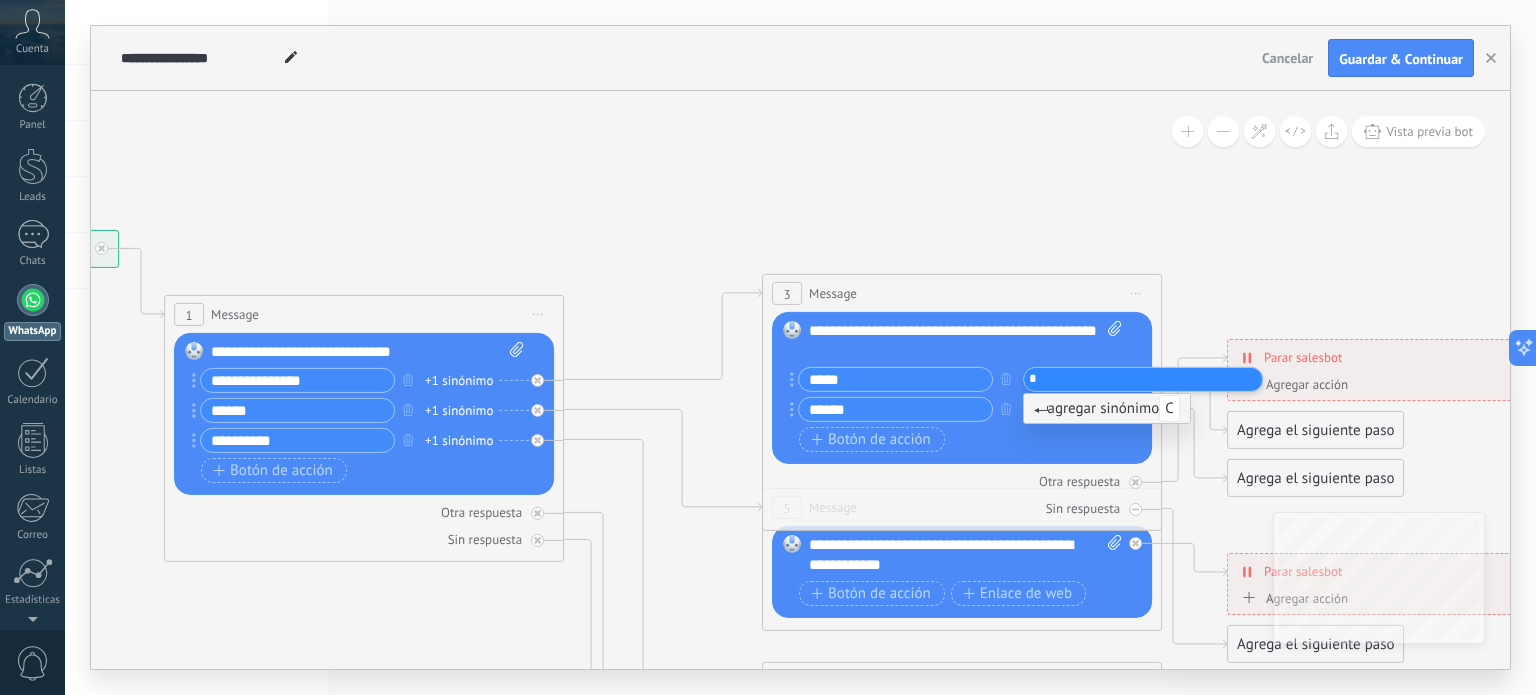 type 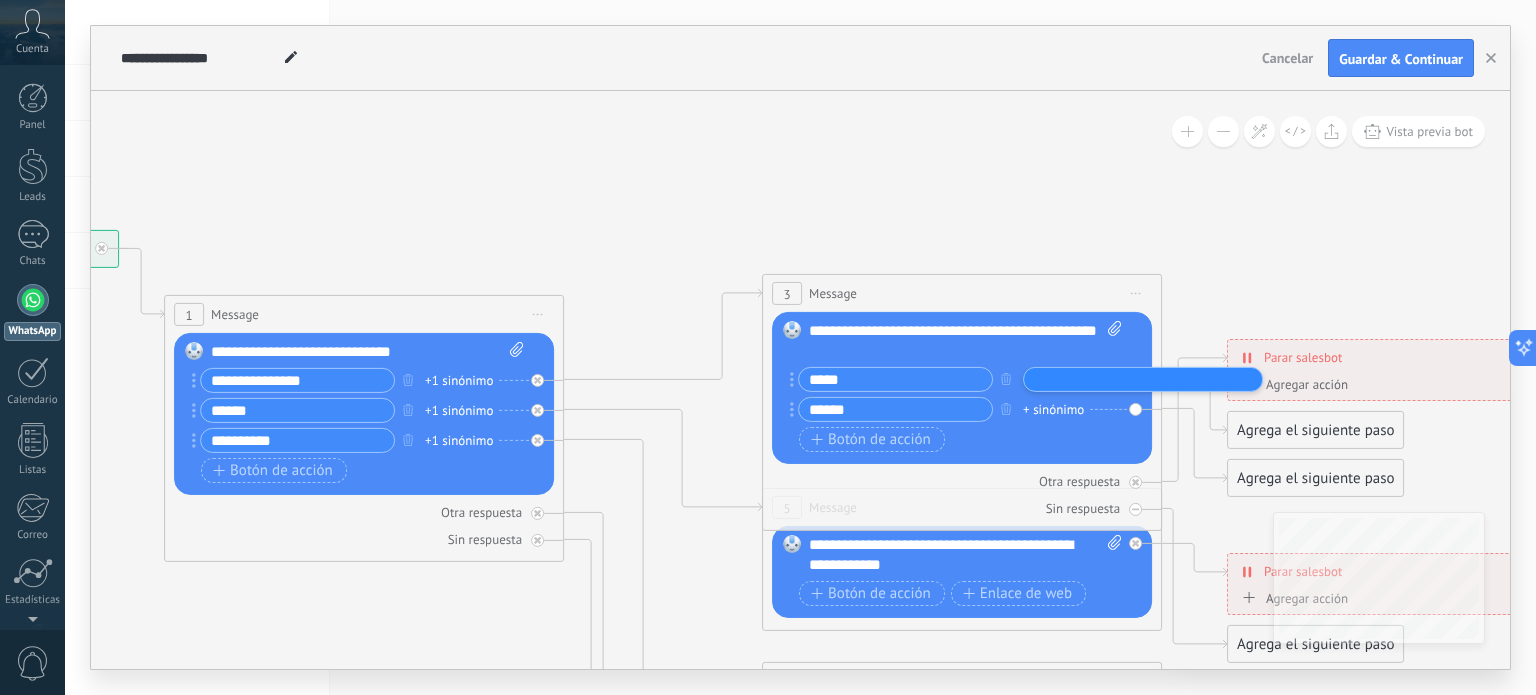 click 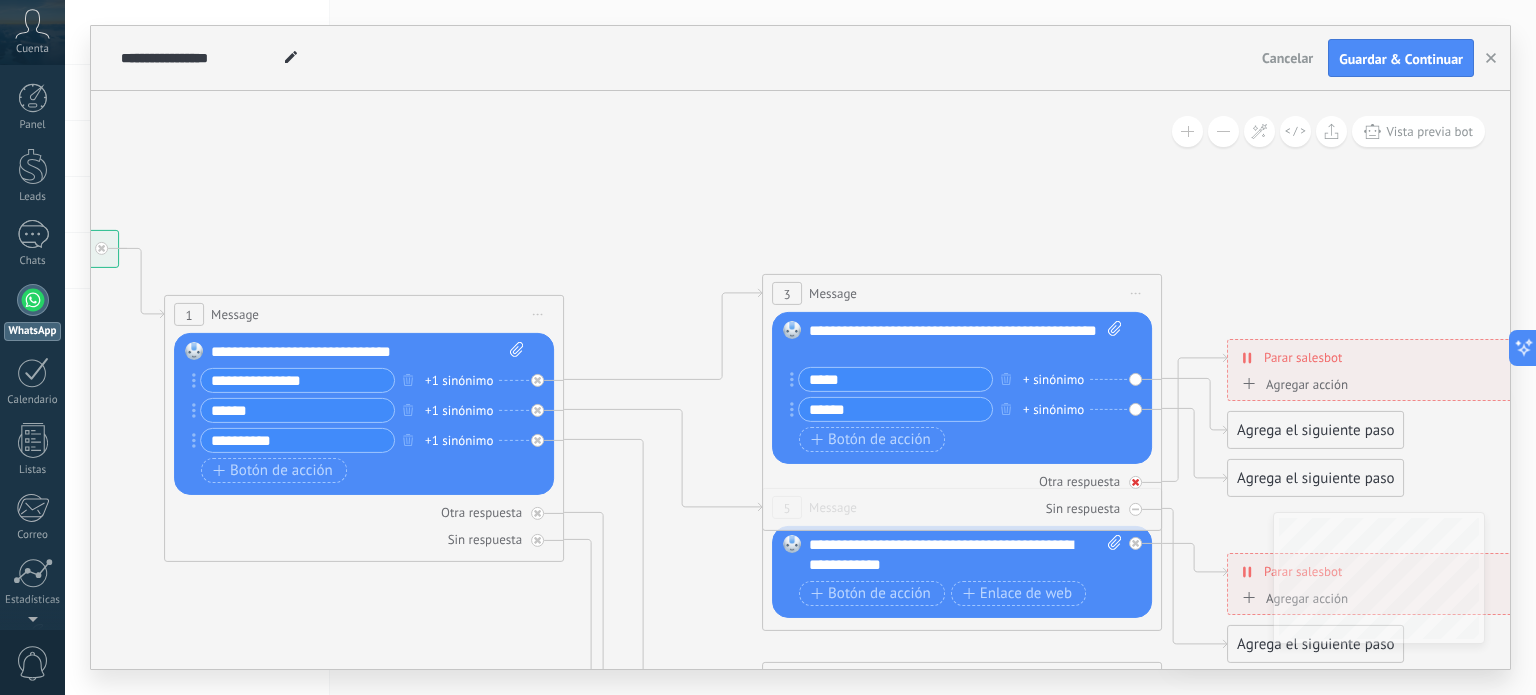 click on "Otra respuesta" at bounding box center (1079, 481) 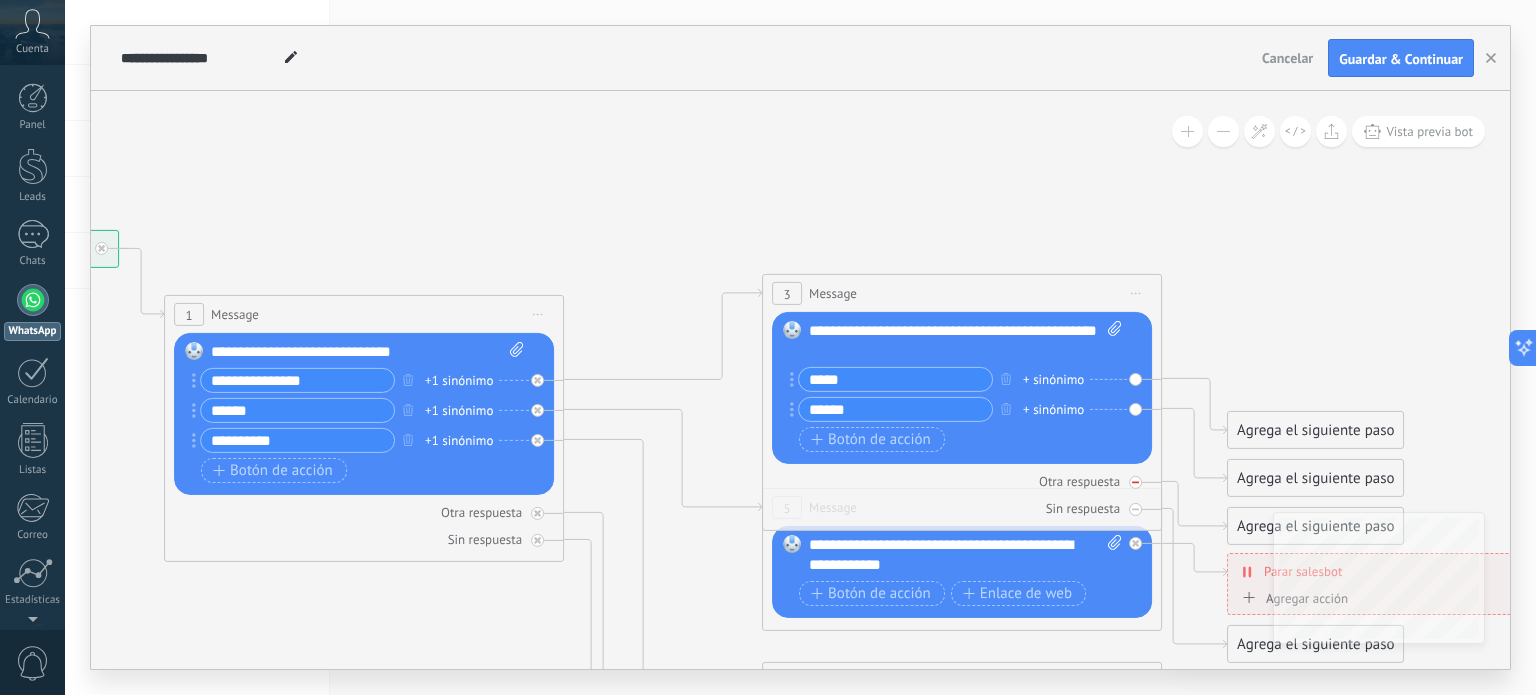 click at bounding box center [1135, 482] 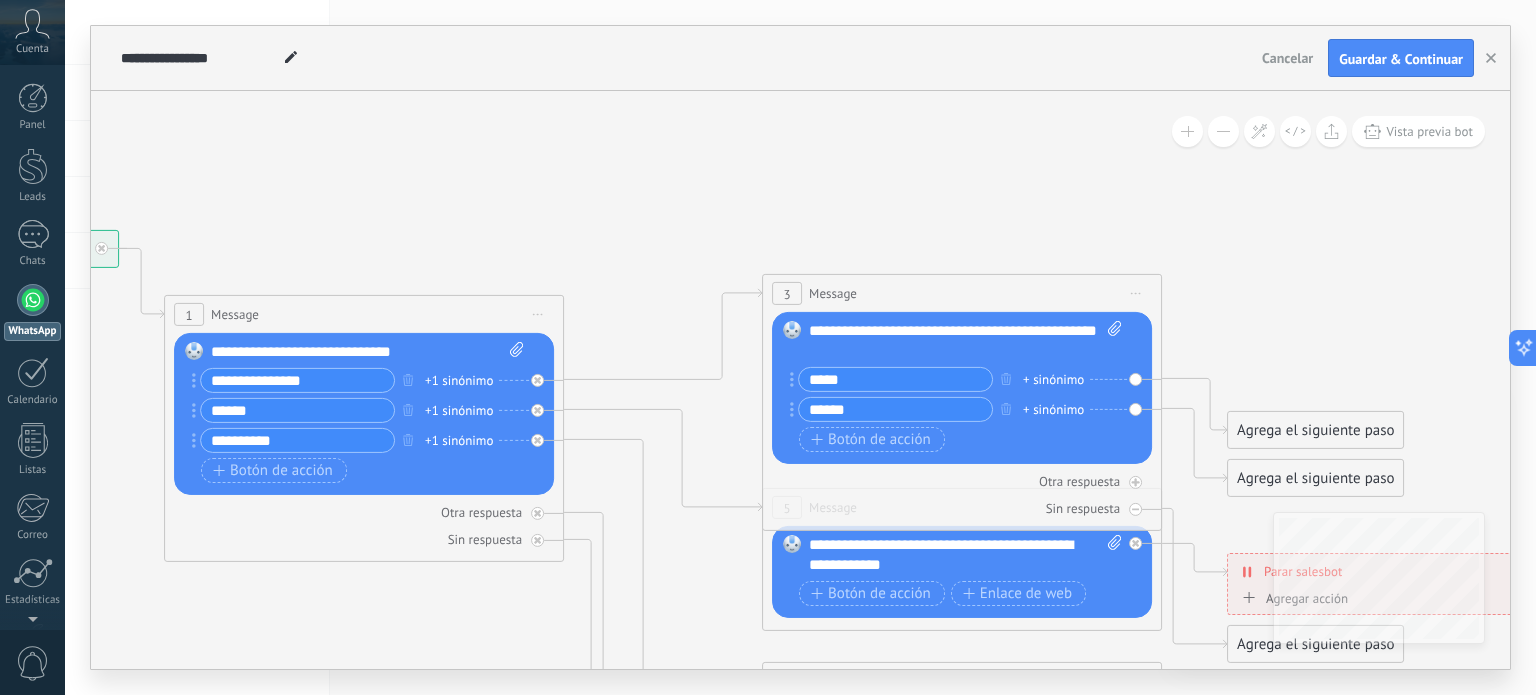 click on "Agrega el siguiente paso" at bounding box center [1315, 430] 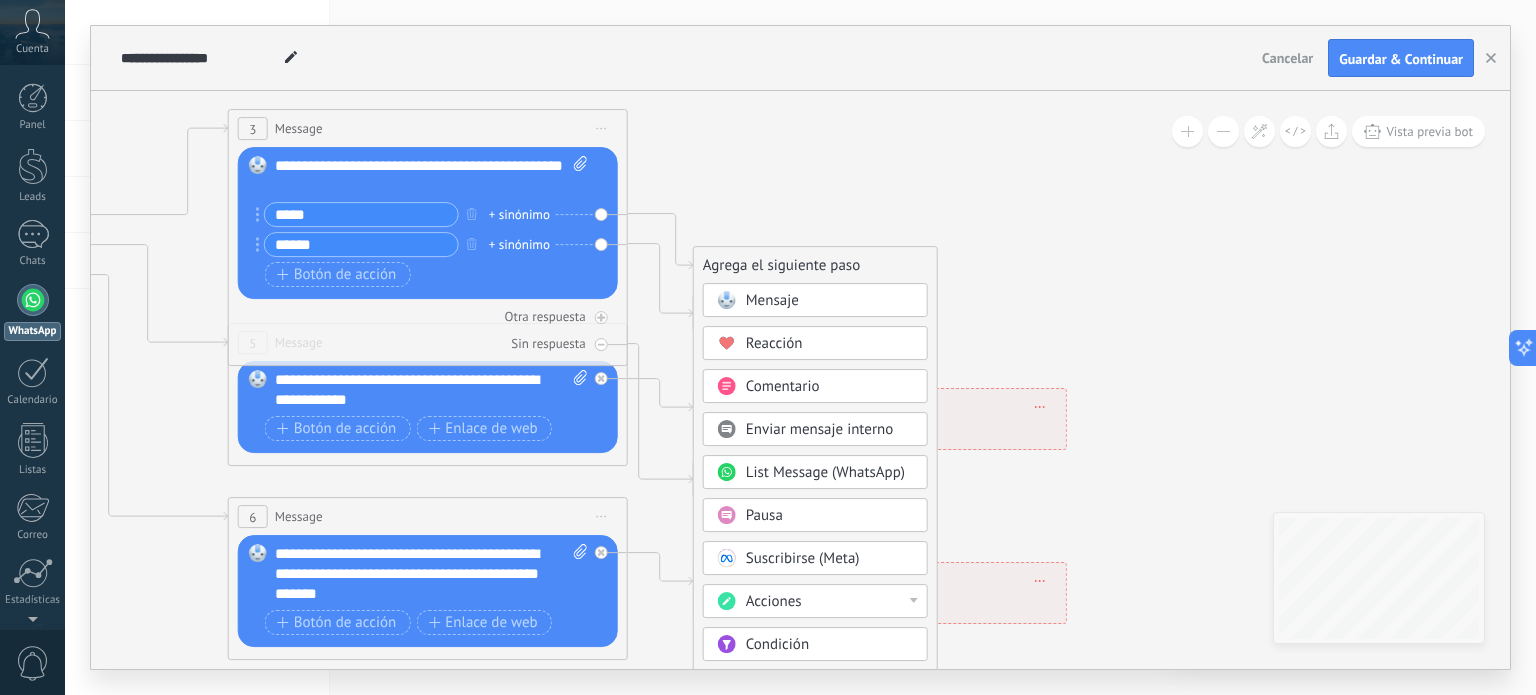 drag, startPoint x: 1201, startPoint y: 610, endPoint x: 683, endPoint y: 439, distance: 545.4952 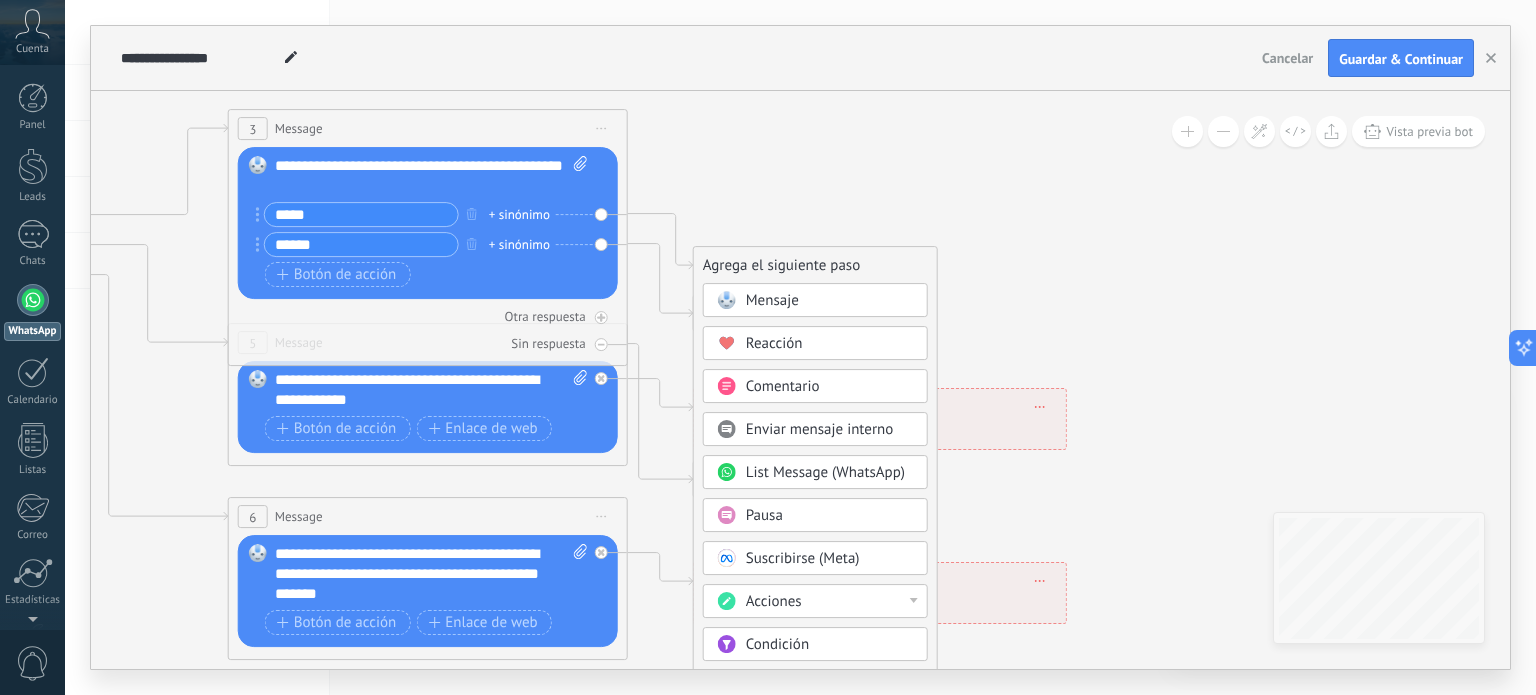click 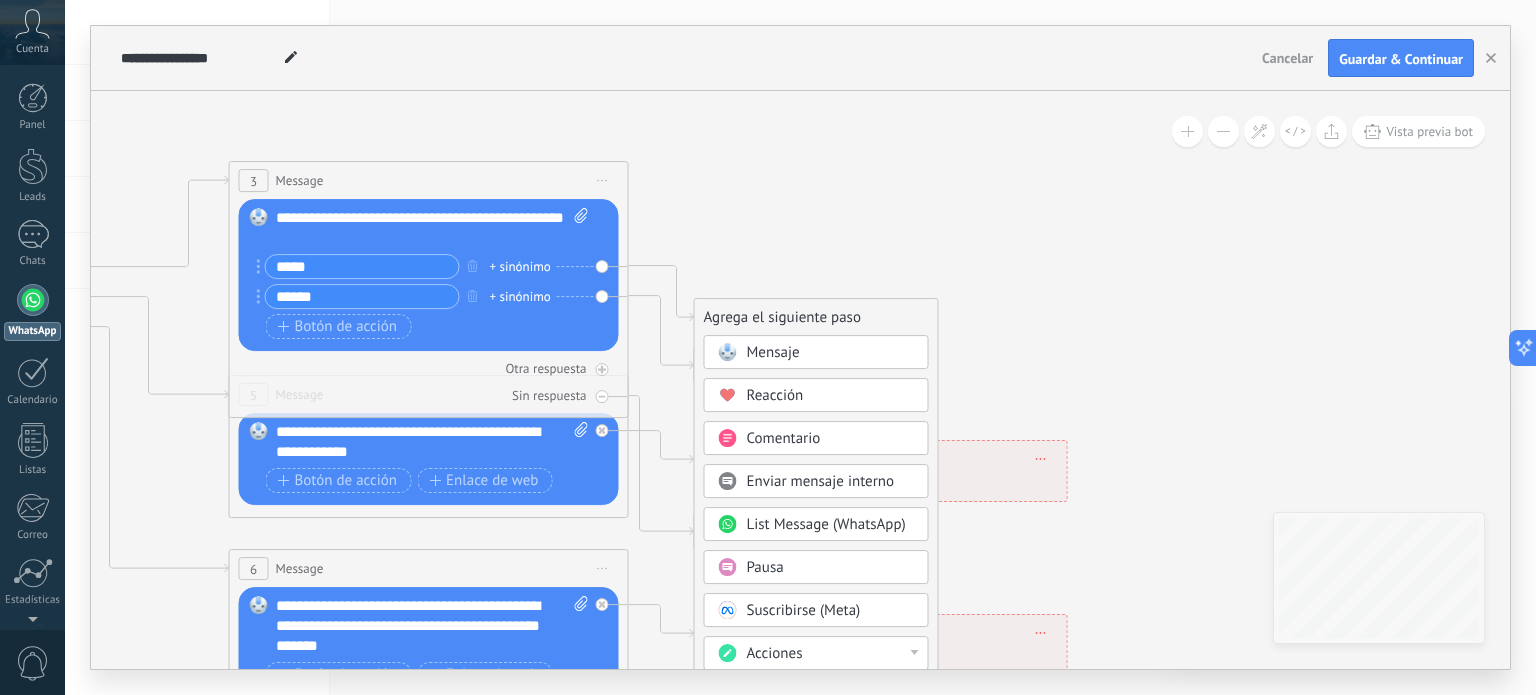 click on "Mensaje" at bounding box center [831, 353] 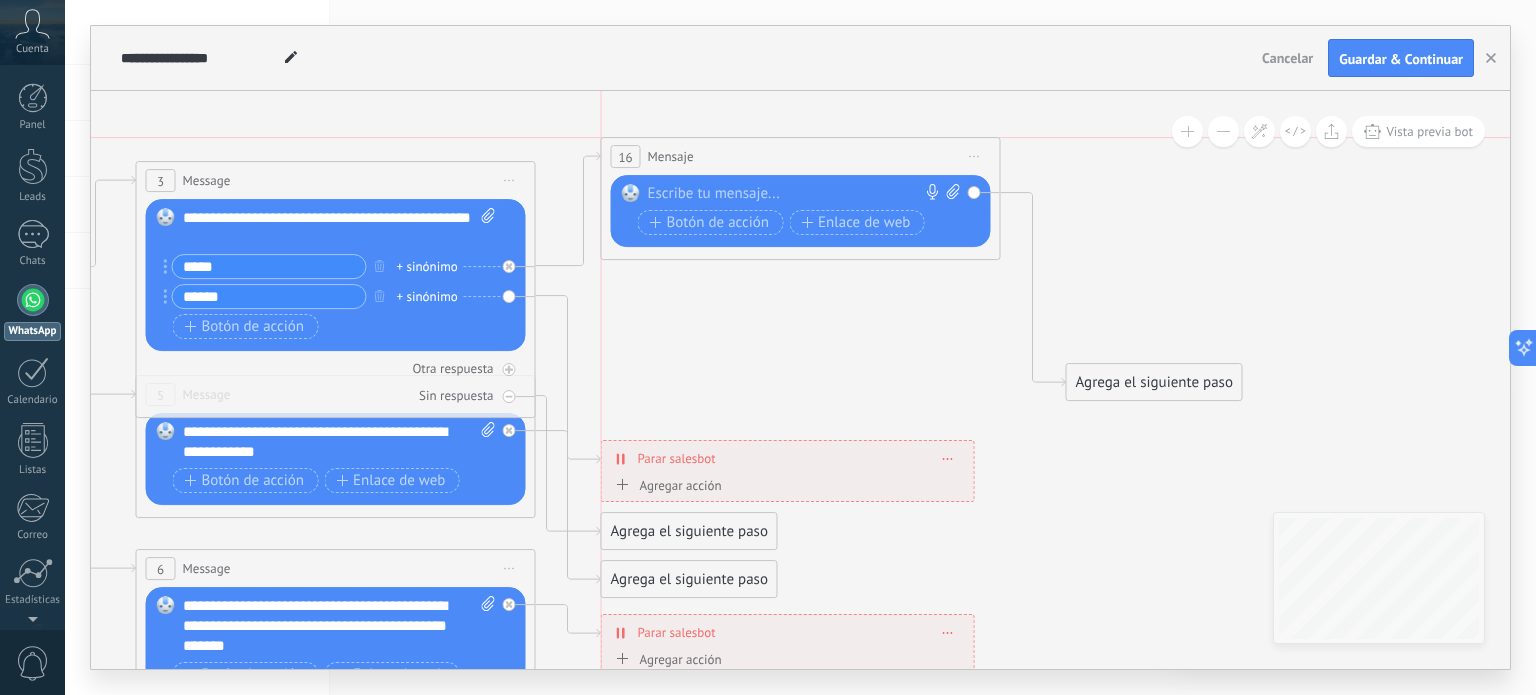 drag, startPoint x: 760, startPoint y: 311, endPoint x: 756, endPoint y: 155, distance: 156.05127 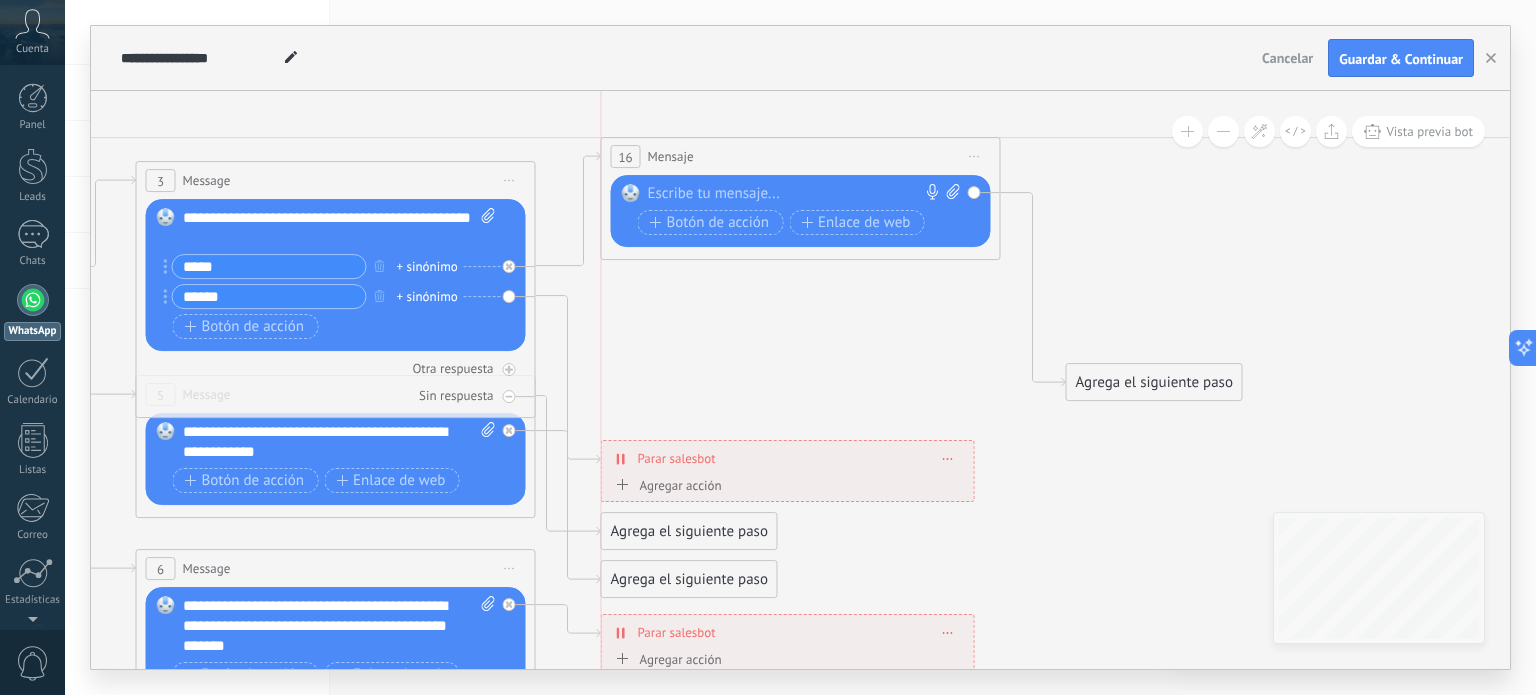 click on "16
Mensaje
*******
(a):
Todos los contactos - canales seleccionados
Todos los contactos - canales seleccionados
Todos los contactos - canal primario
Contacto principal - canales seleccionados
Contacto principal - canal primario
Todos los contactos - canales seleccionados
Todos los contactos - canales seleccionados
Todos los contactos - canal primario" at bounding box center (801, 156) 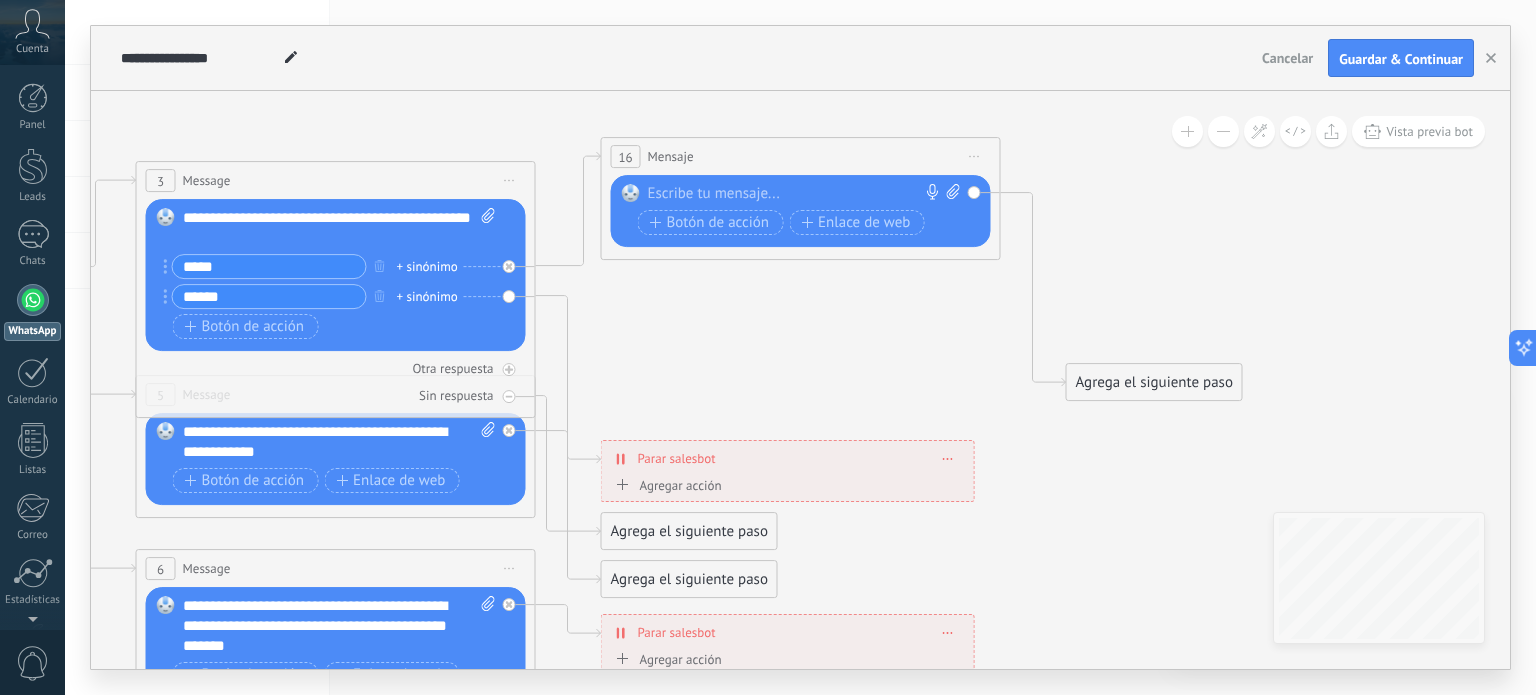 click at bounding box center (796, 194) 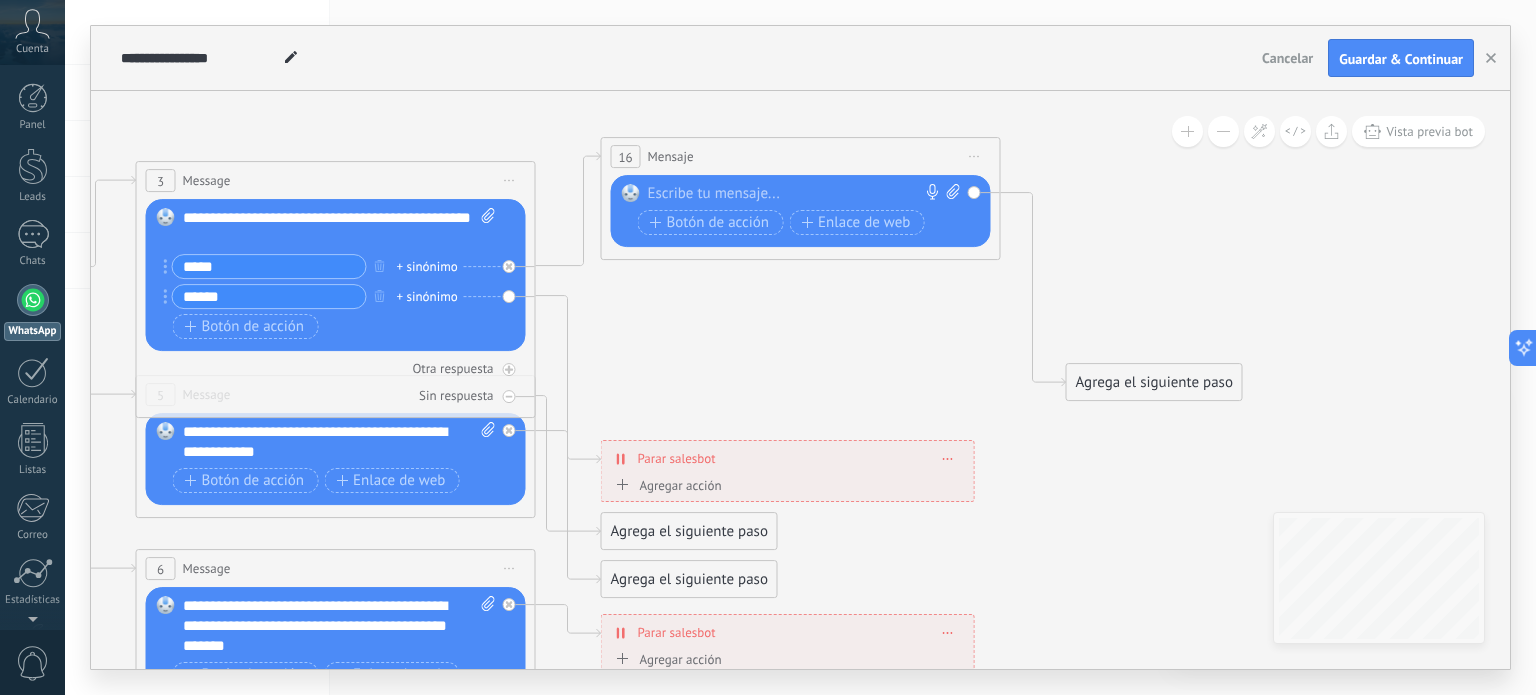 type 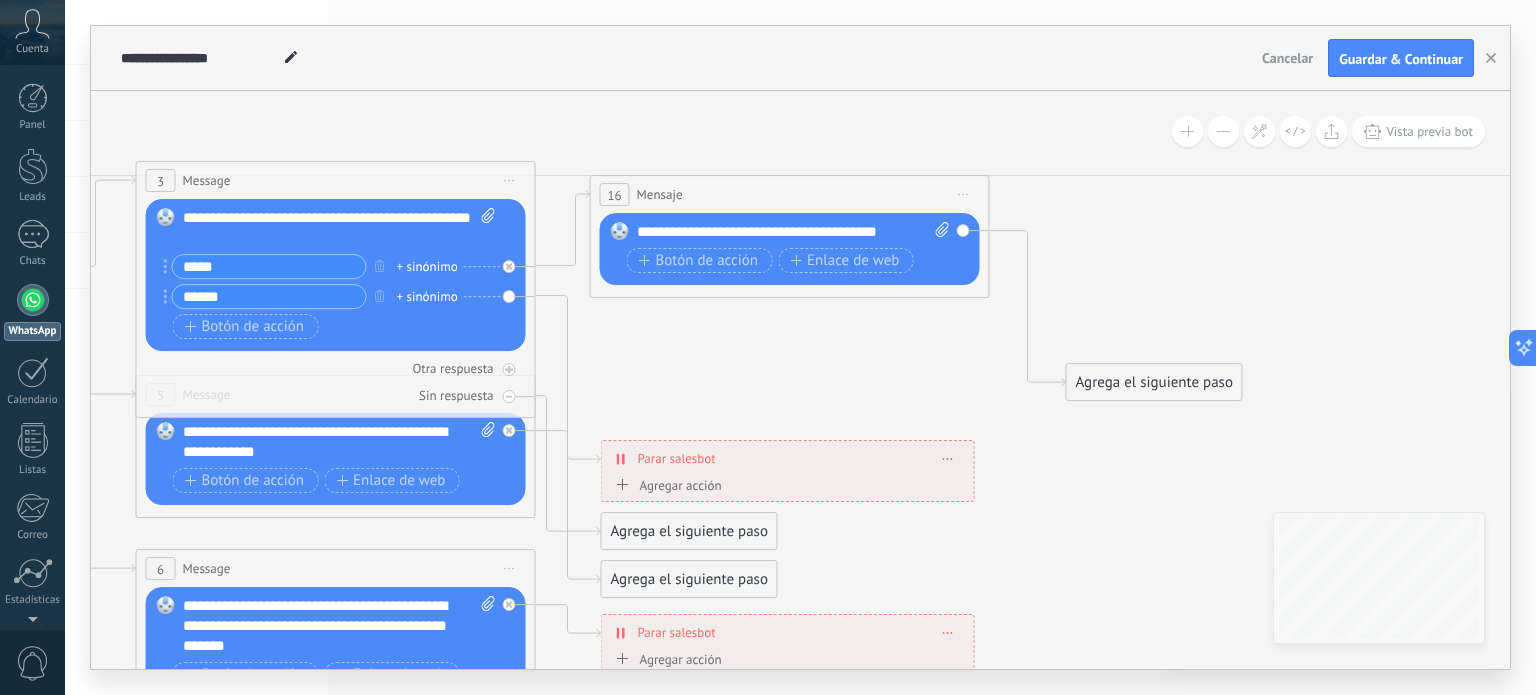 drag, startPoint x: 770, startPoint y: 158, endPoint x: 758, endPoint y: 194, distance: 37.94733 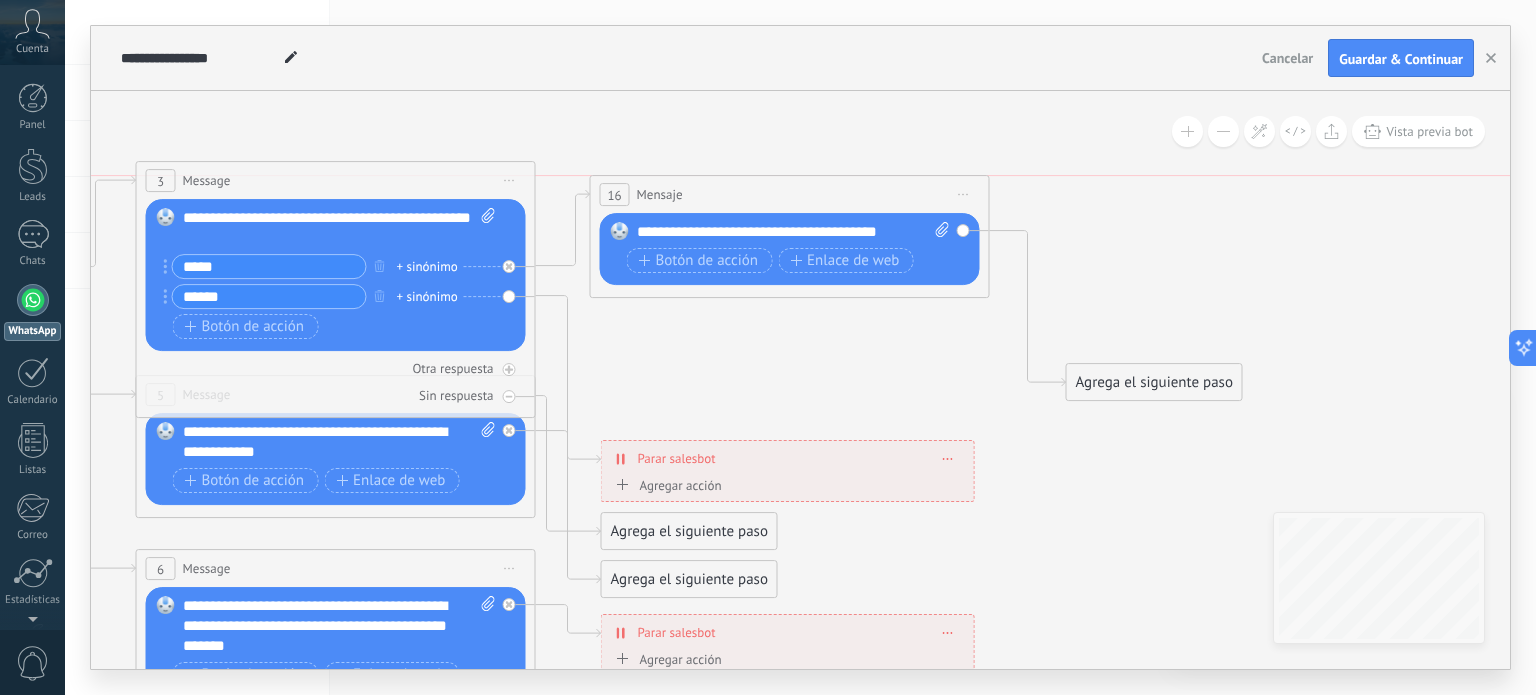 click on "16
Mensaje
*******
(a):
Todos los contactos - canales seleccionados
Todos los contactos - canales seleccionados
Todos los contactos - canal primario
Contacto principal - canales seleccionados
Contacto principal - canal primario
Todos los contactos - canales seleccionados
Todos los contactos - canales seleccionados
Todos los contactos - canal primario" at bounding box center [790, 194] 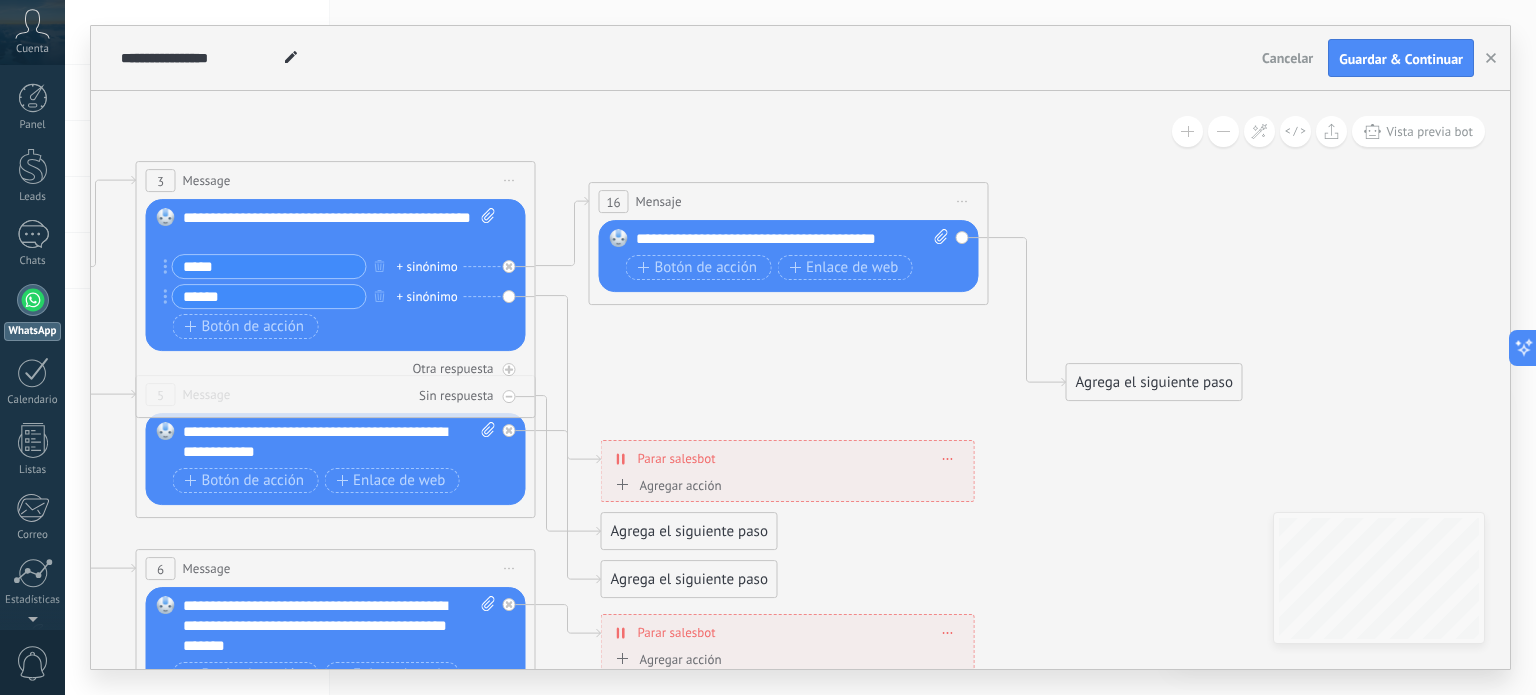click on "Agrega el siguiente paso" at bounding box center [1154, 382] 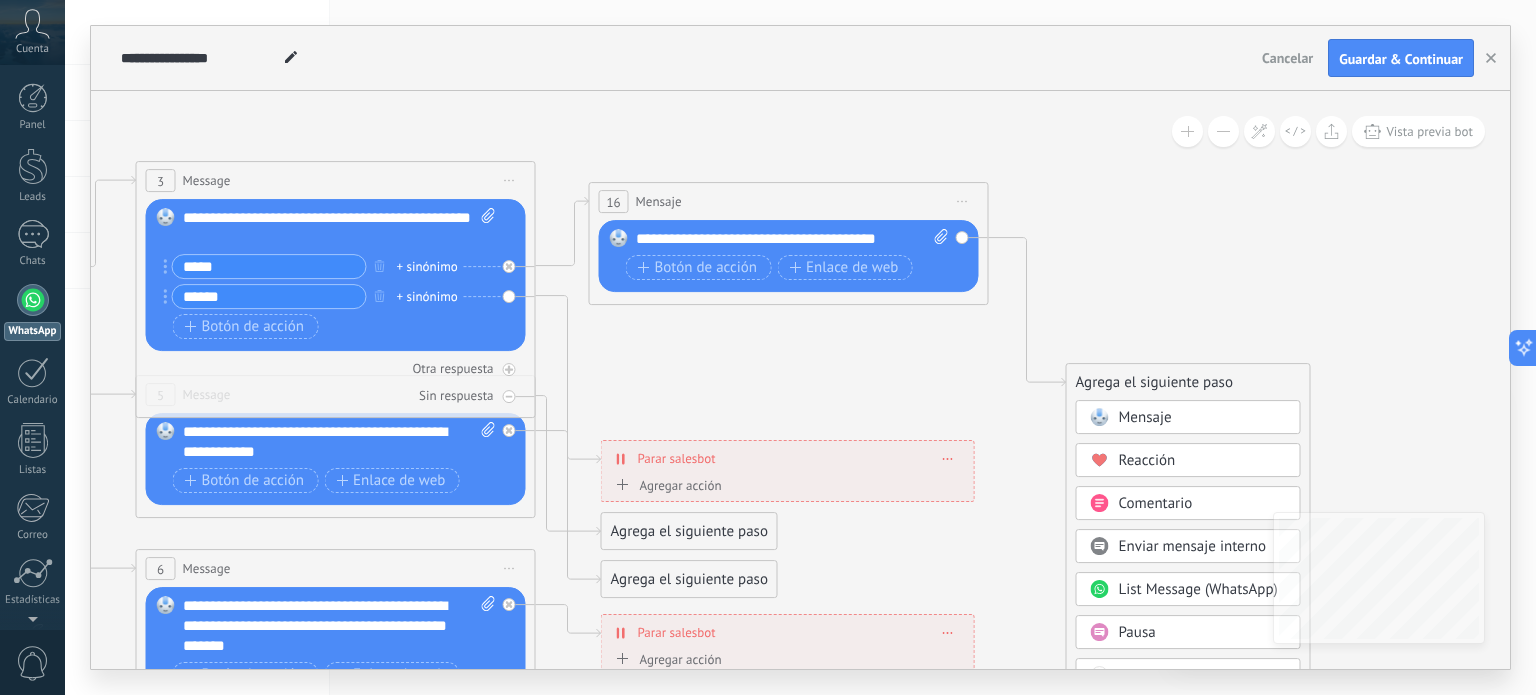 click on "Comentario" at bounding box center [1203, 504] 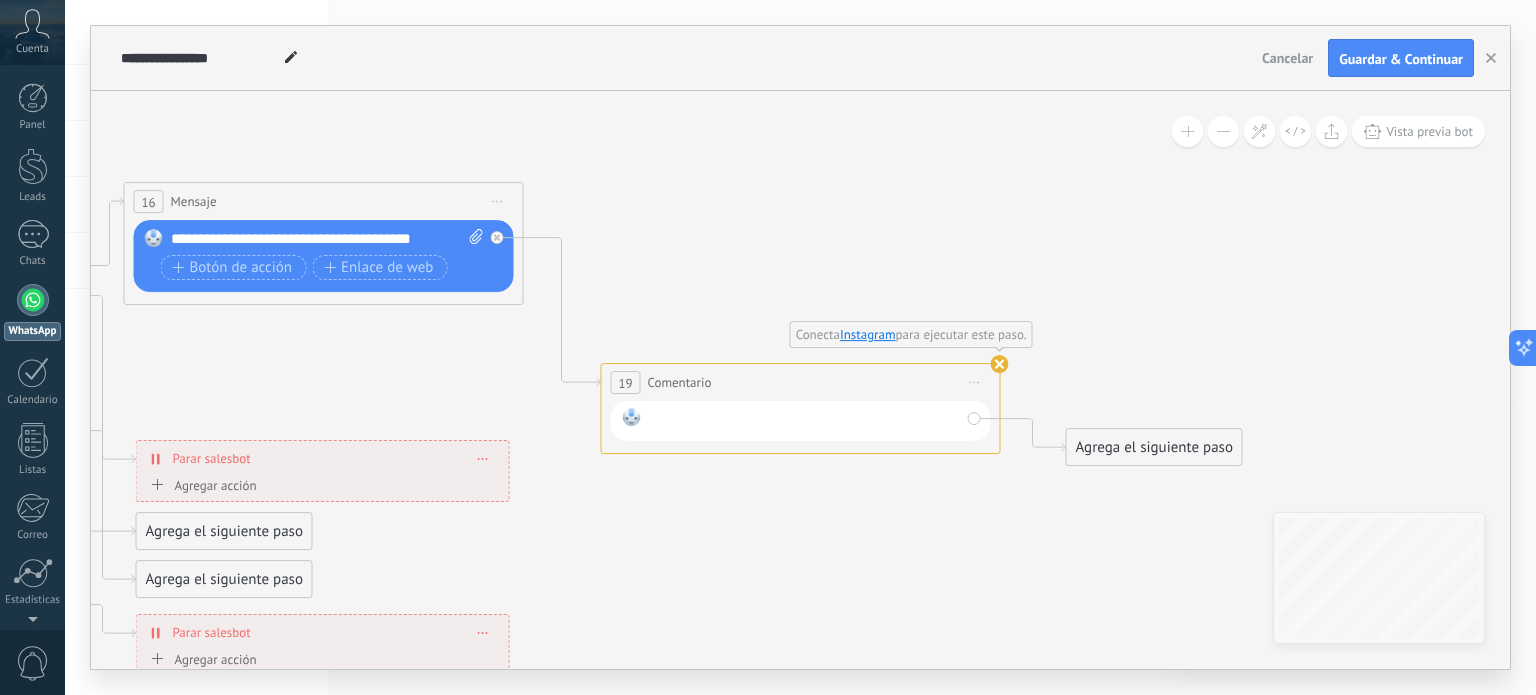 click at bounding box center [804, 421] 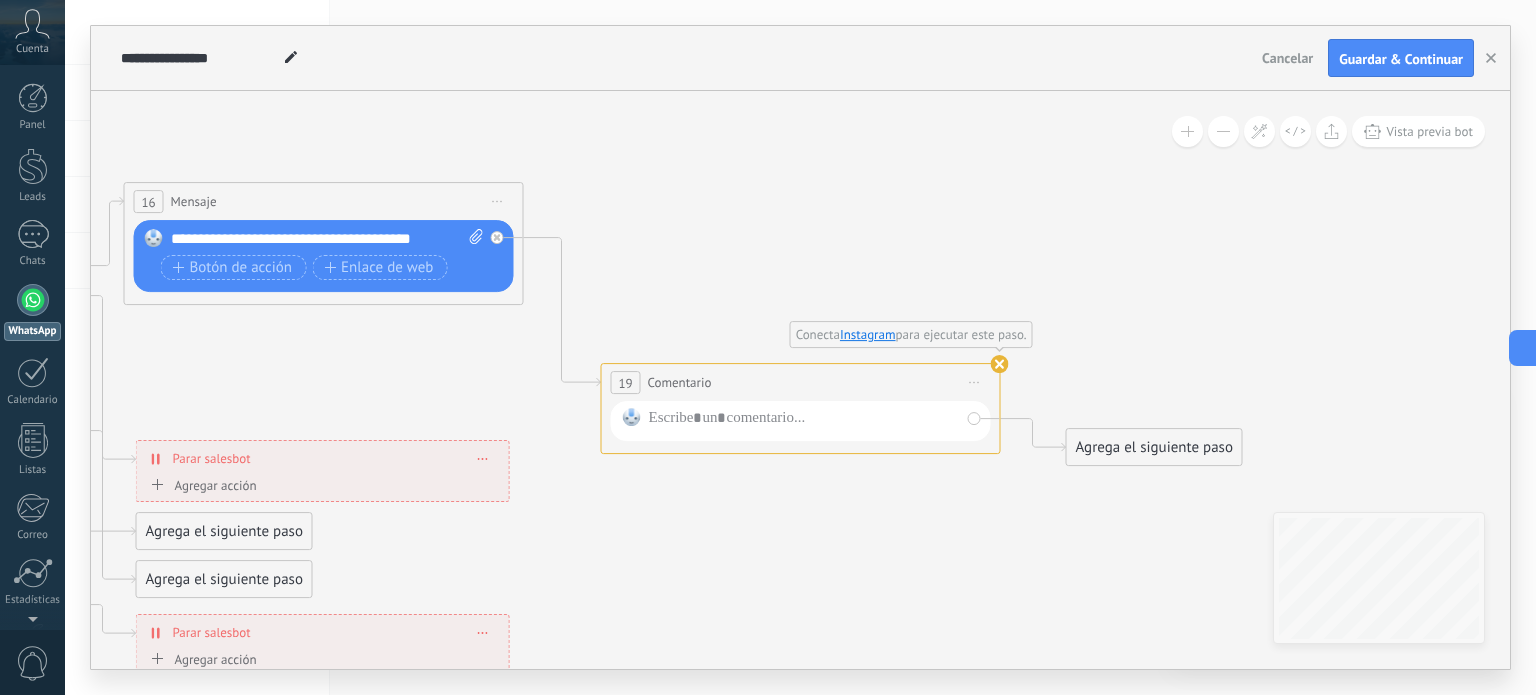 click 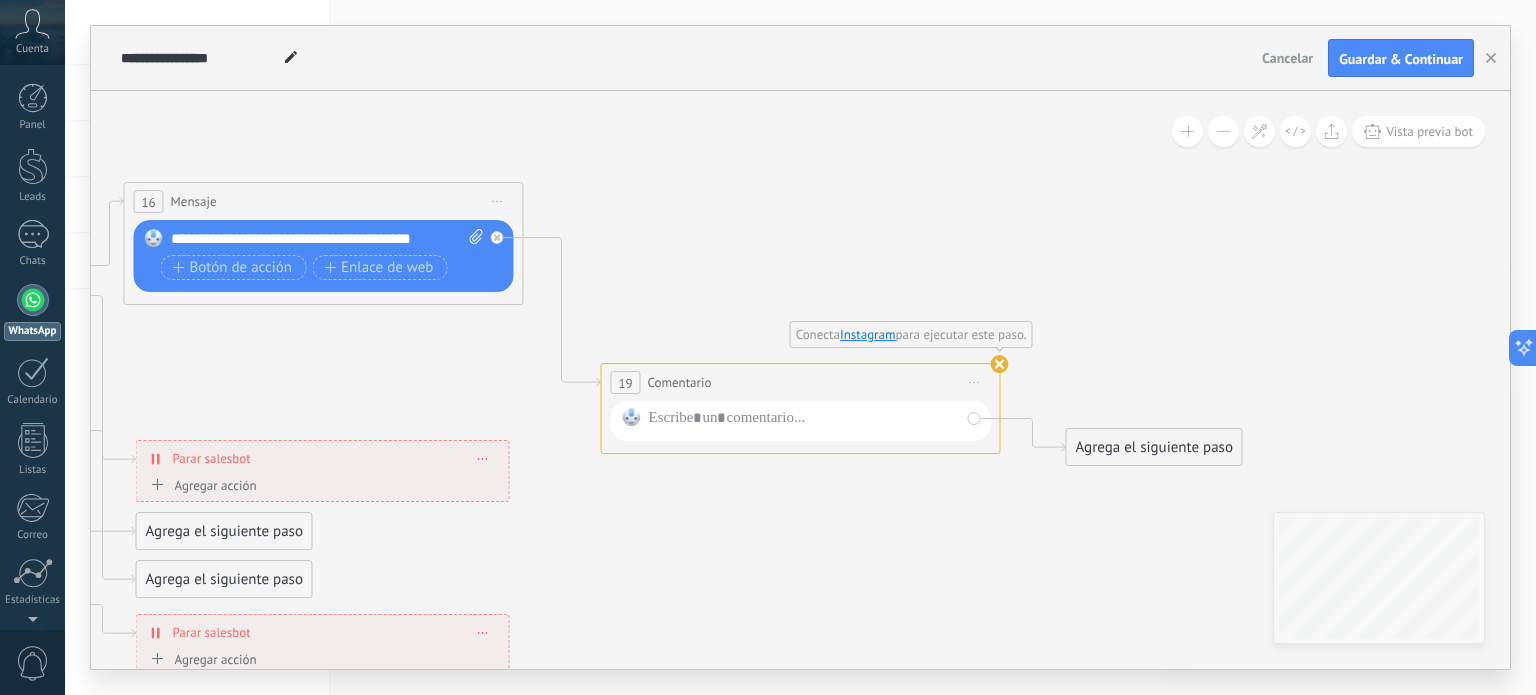 click 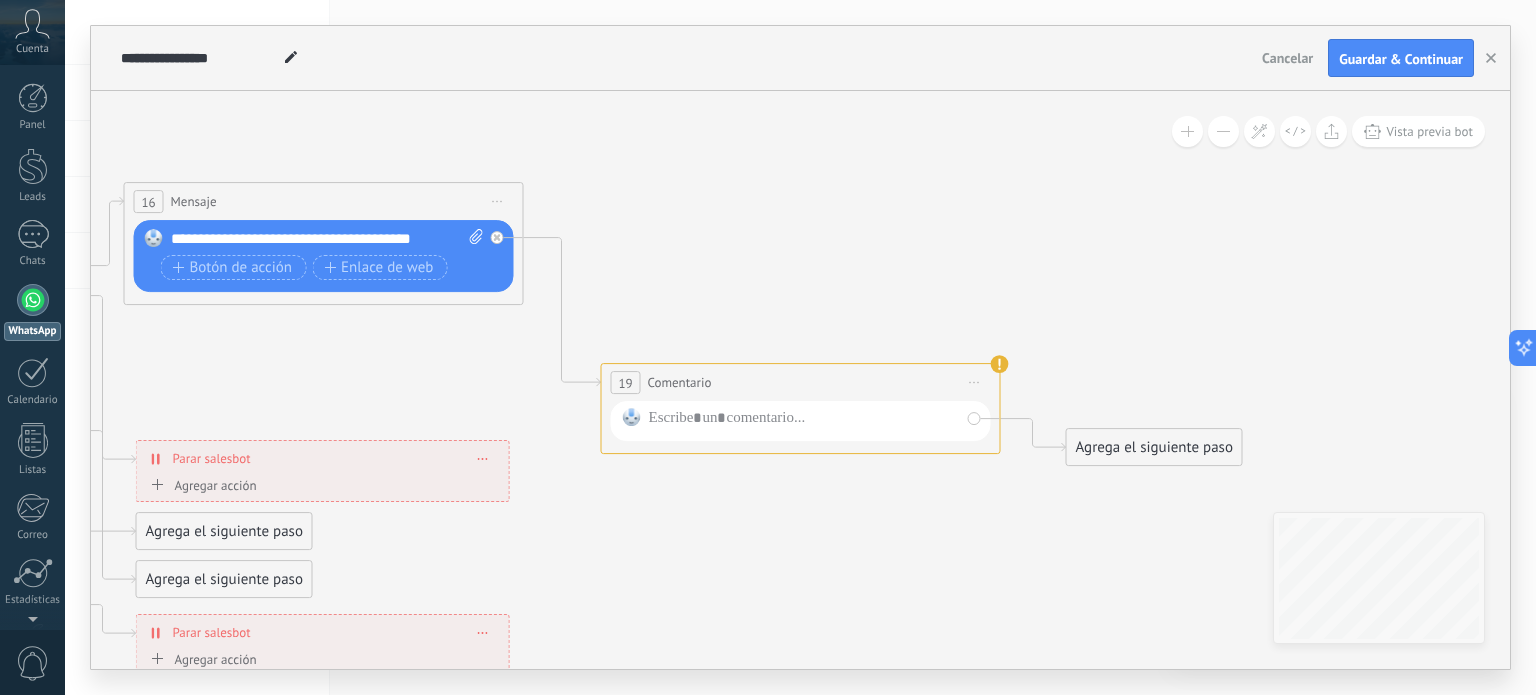 click 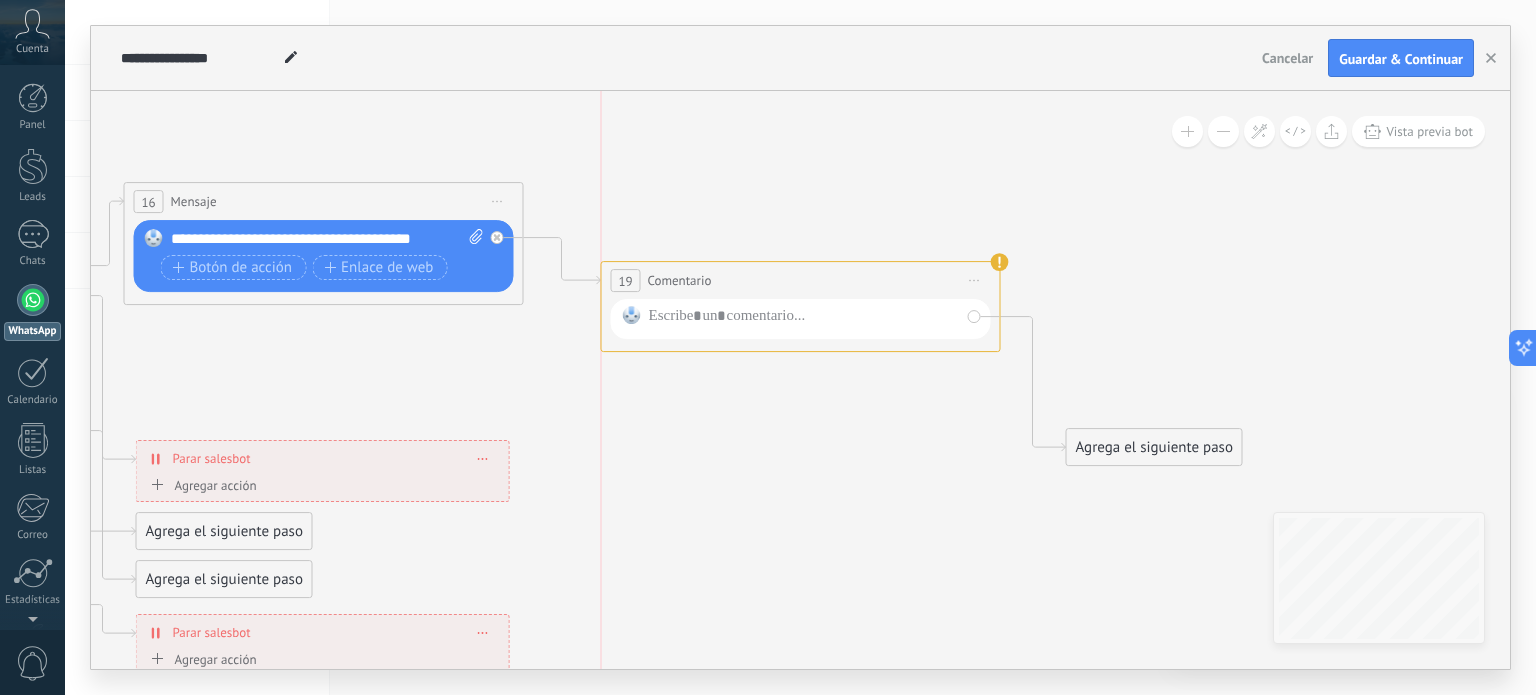drag, startPoint x: 907, startPoint y: 383, endPoint x: 782, endPoint y: 267, distance: 170.53152 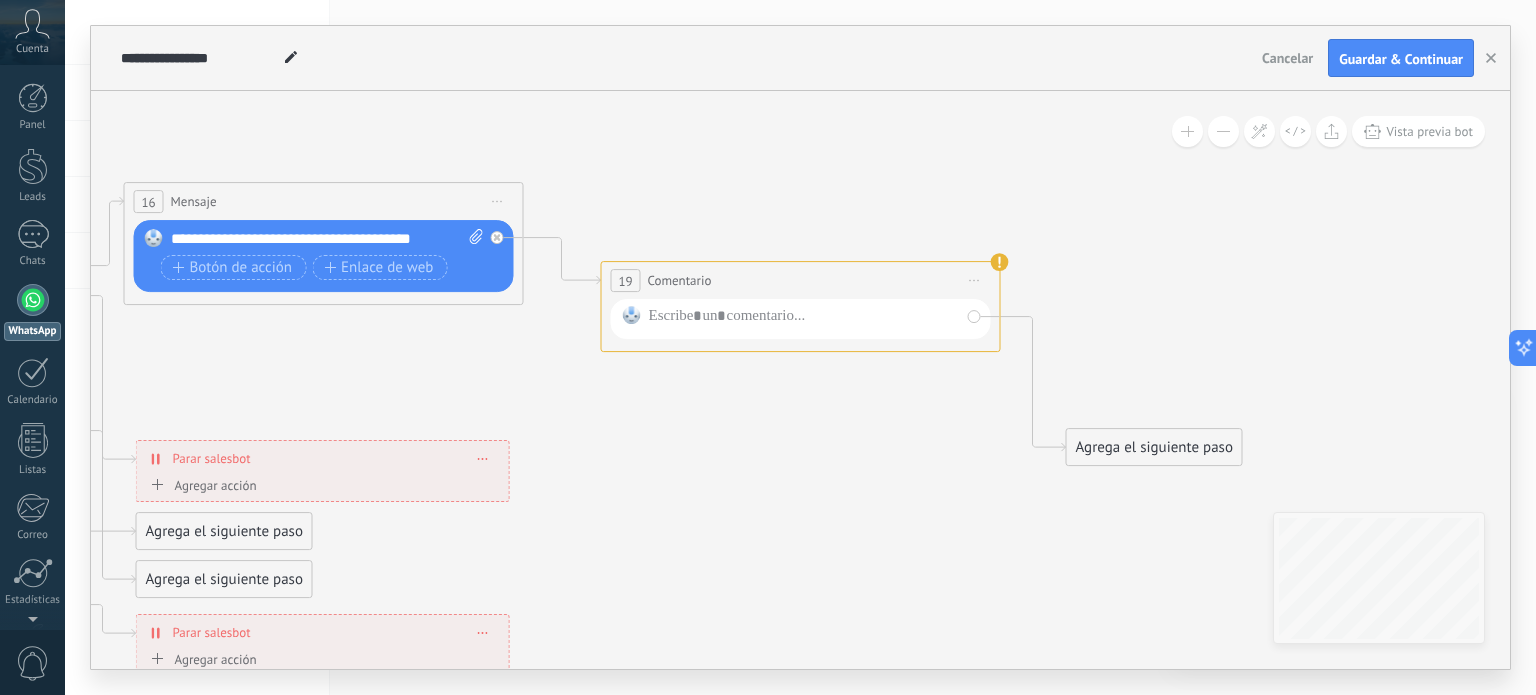 click on "**********" at bounding box center [801, 280] 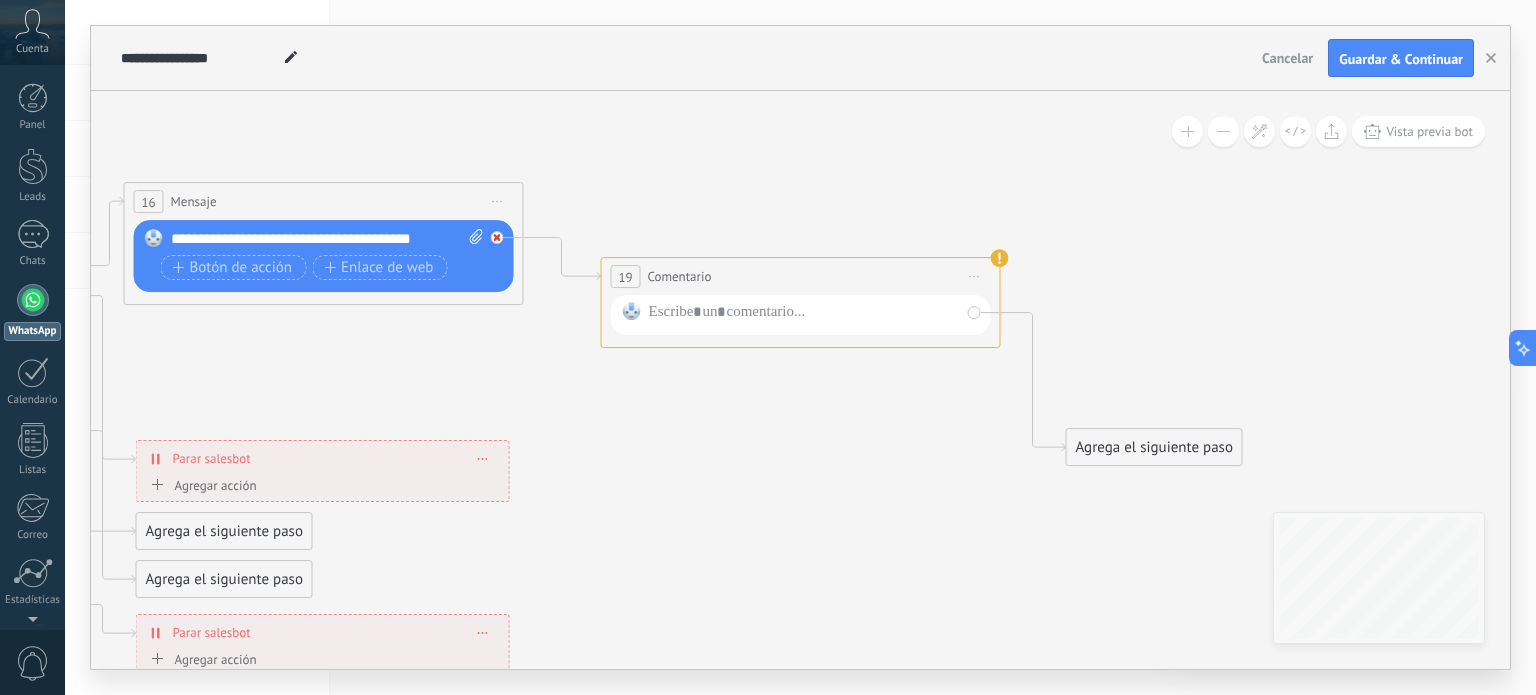 click at bounding box center [497, 237] 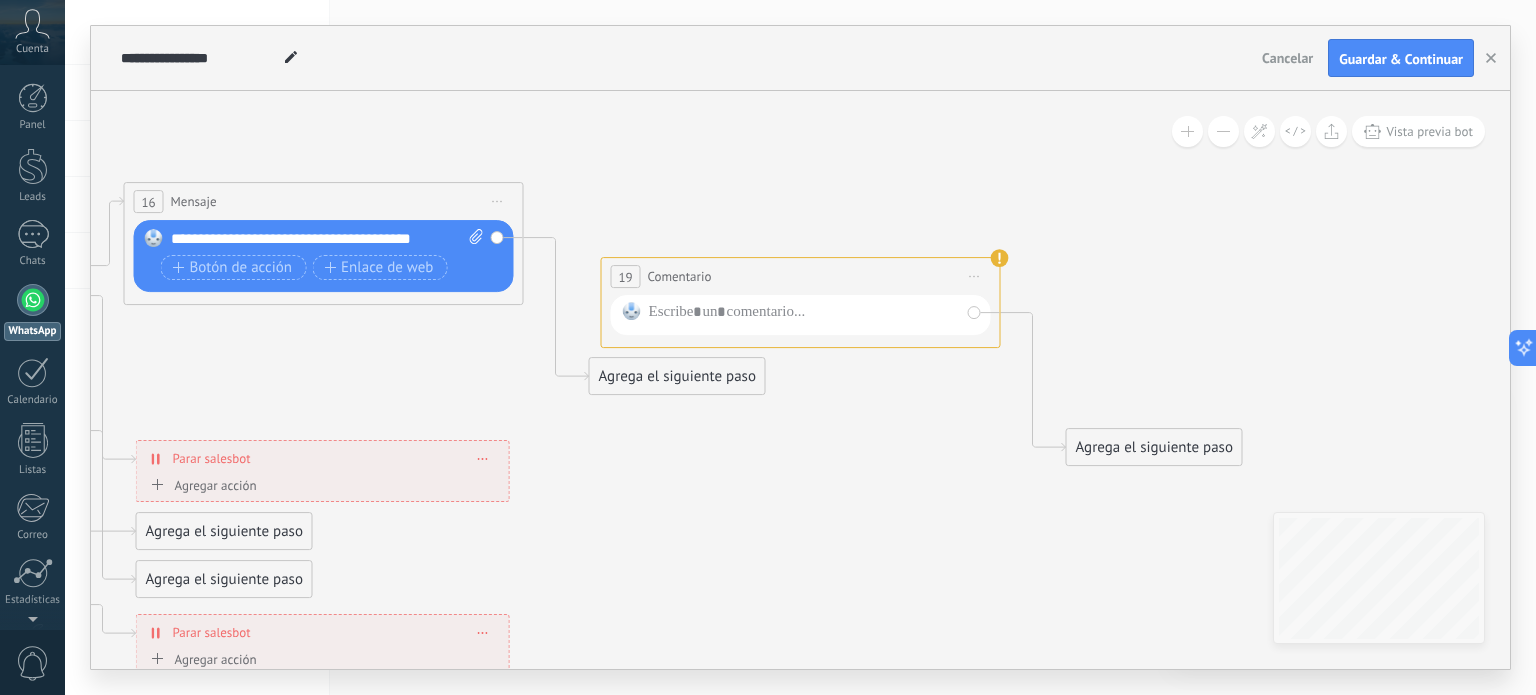 click on "Reemplazar
Quitar
Convertir a mensaje de voz
Arrastre la imagen aquí para adjuntarla.
Añadir imagen
Subir
Arrastrar y soltar
Archivo no encontrado
Escribe tu mensaje..." at bounding box center [324, 256] 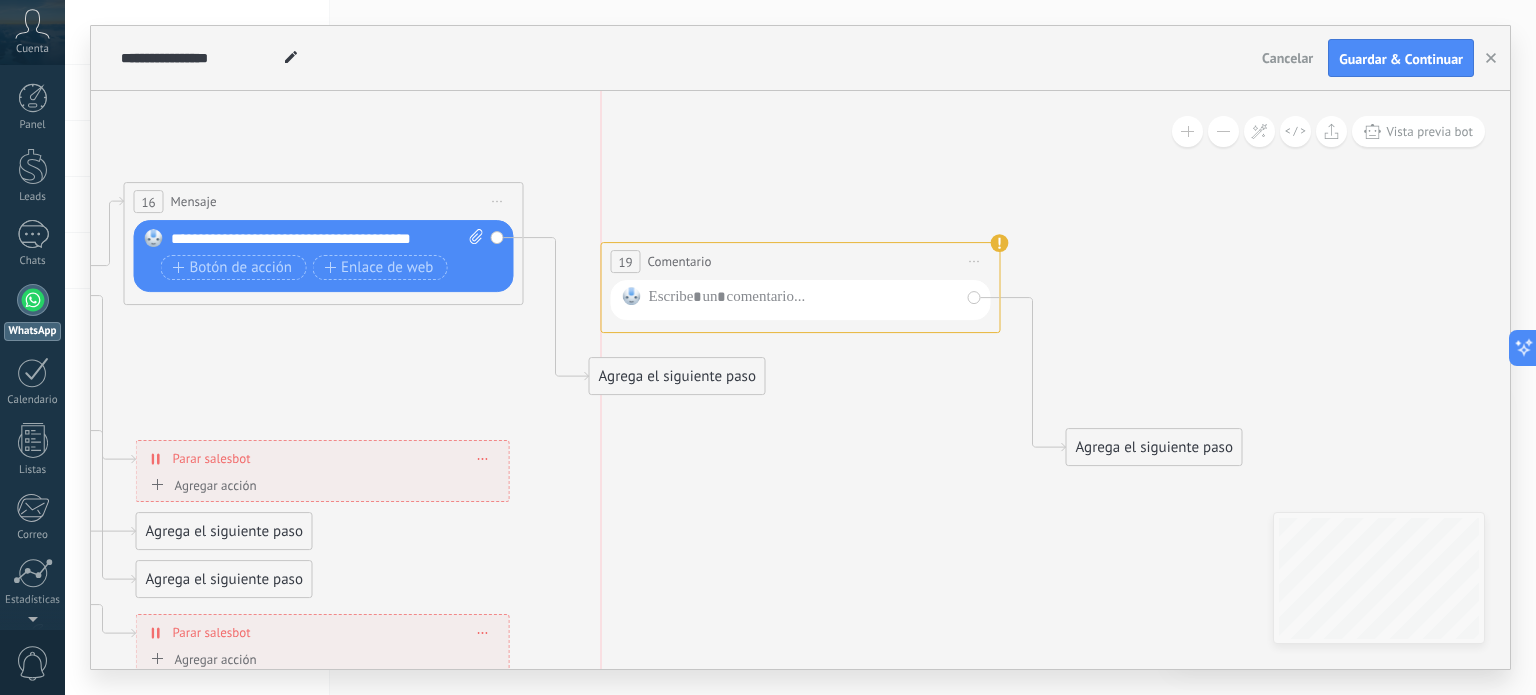 drag, startPoint x: 828, startPoint y: 267, endPoint x: 828, endPoint y: 166, distance: 101 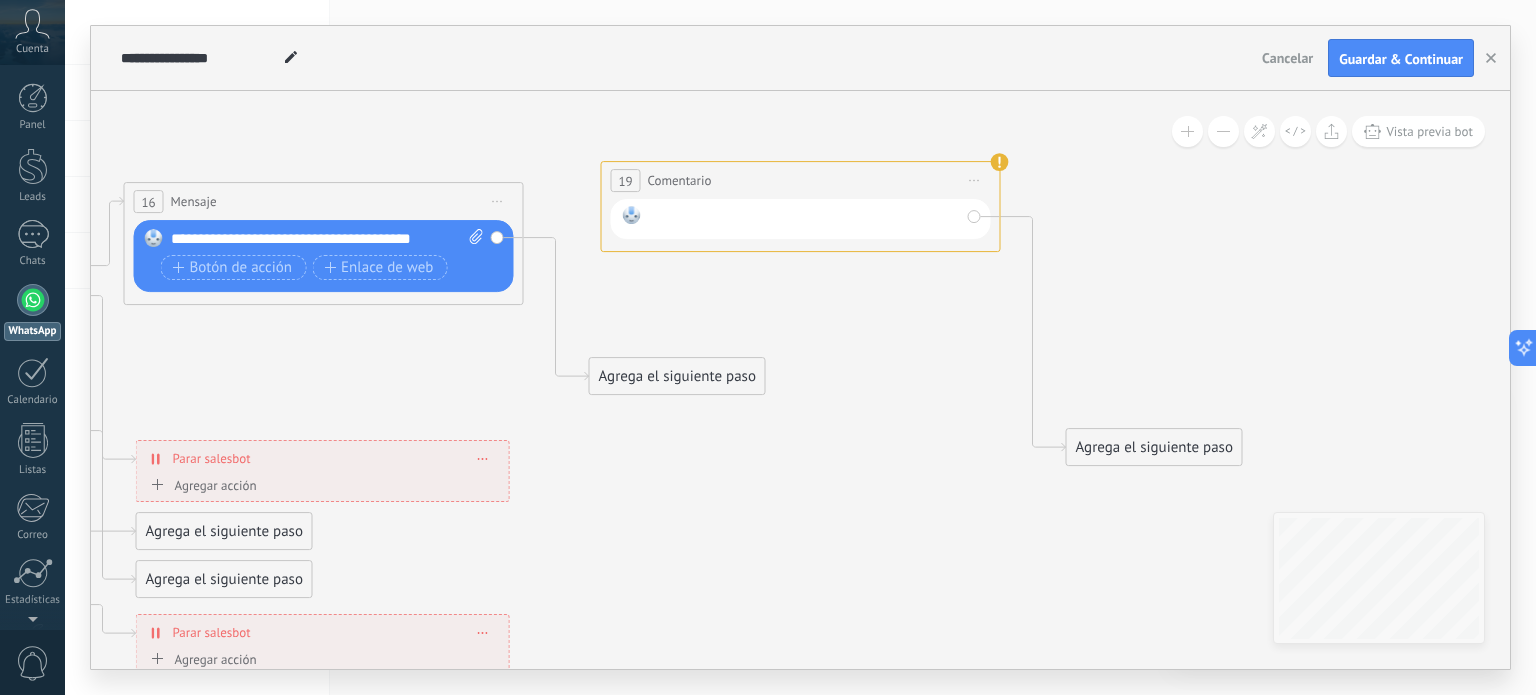 drag, startPoint x: 828, startPoint y: 203, endPoint x: 845, endPoint y: 211, distance: 18.788294 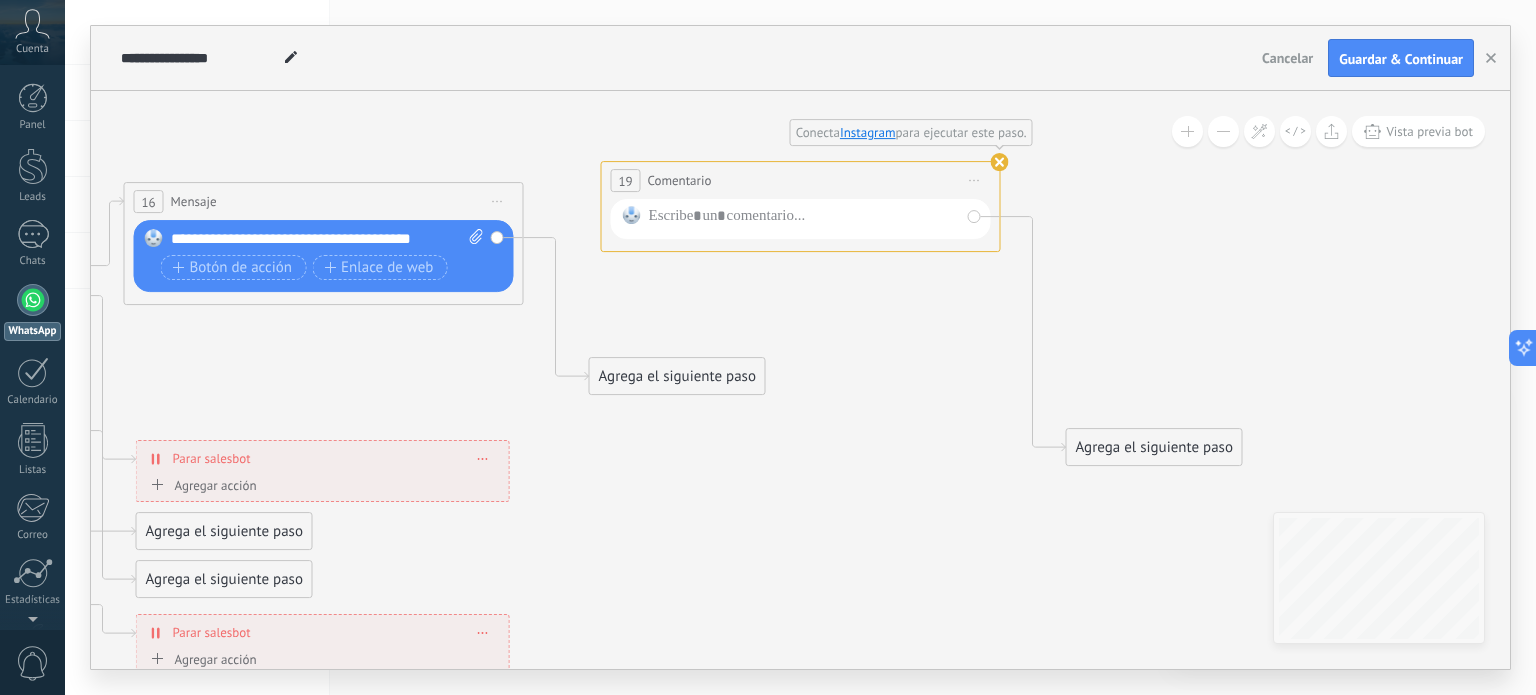 click 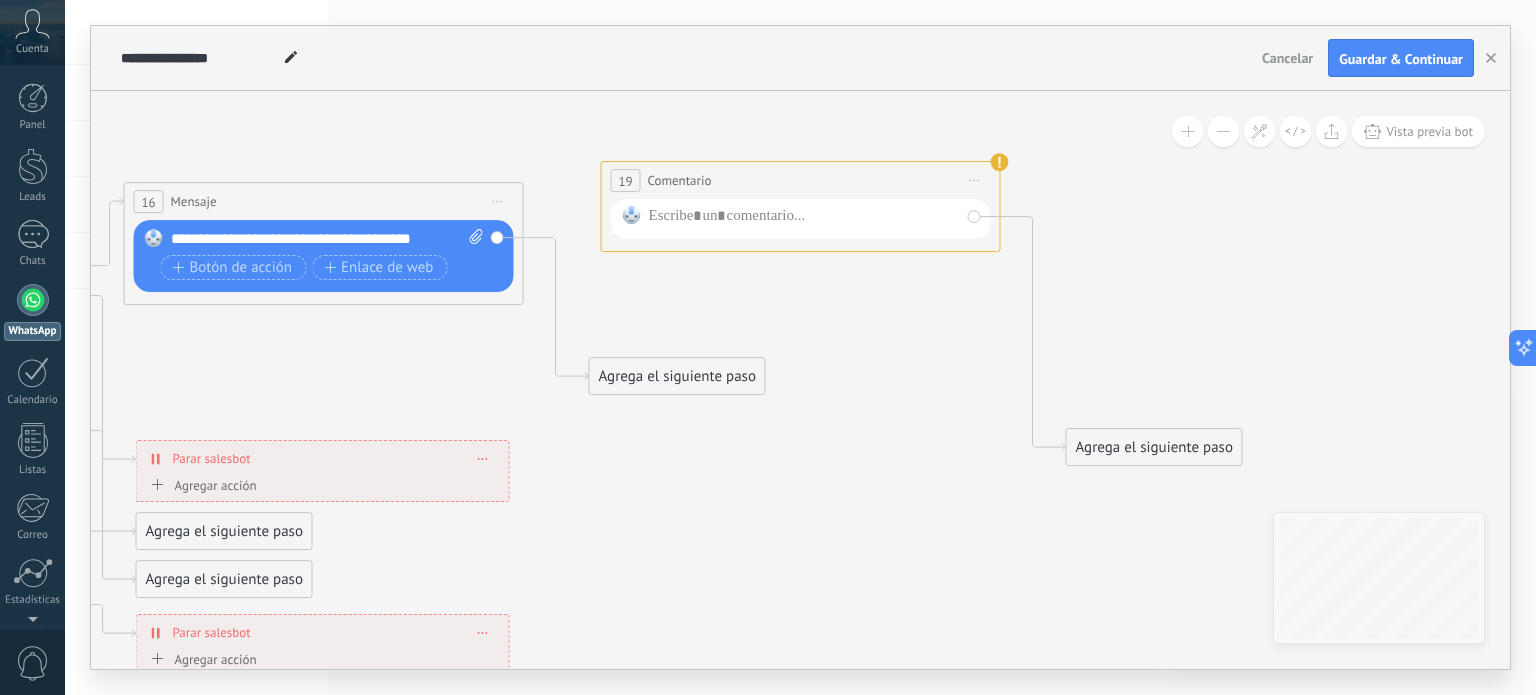 click 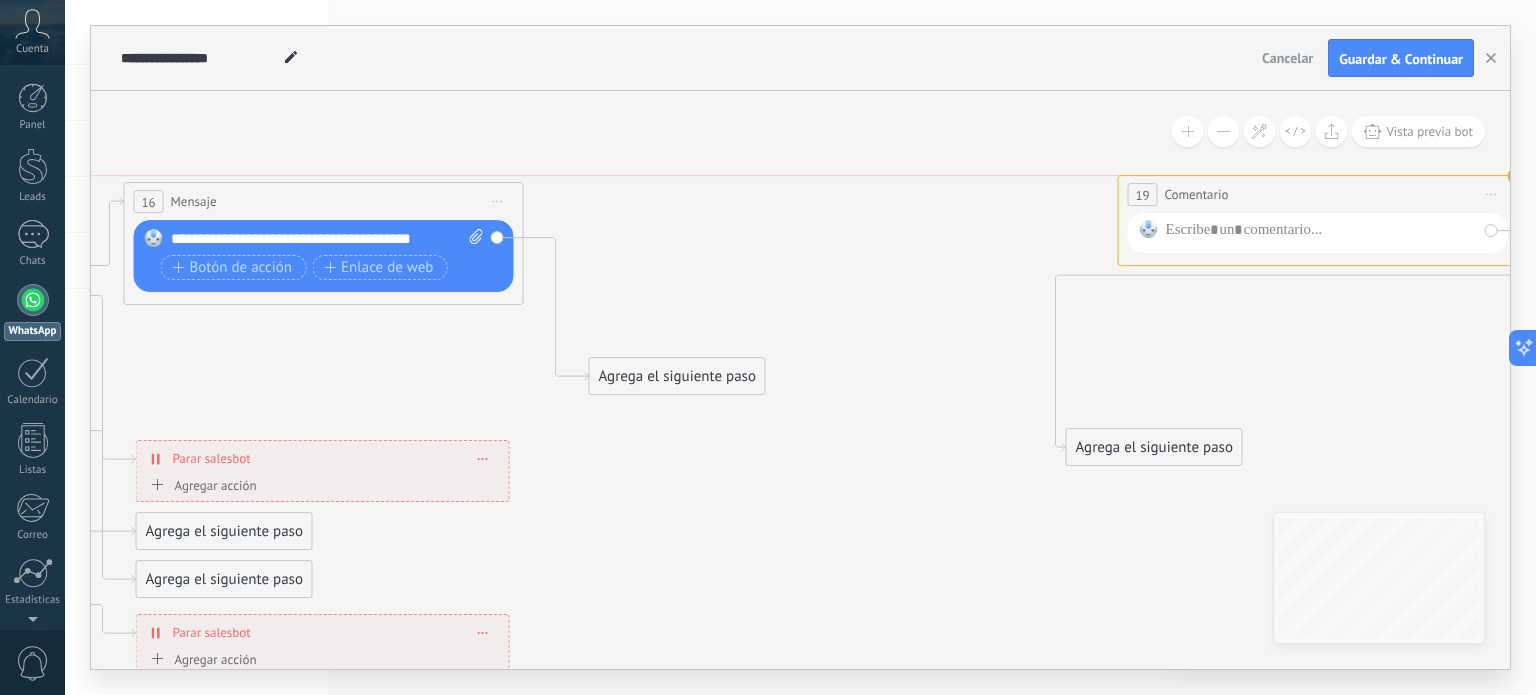 drag, startPoint x: 674, startPoint y: 167, endPoint x: 1192, endPoint y: 179, distance: 518.139 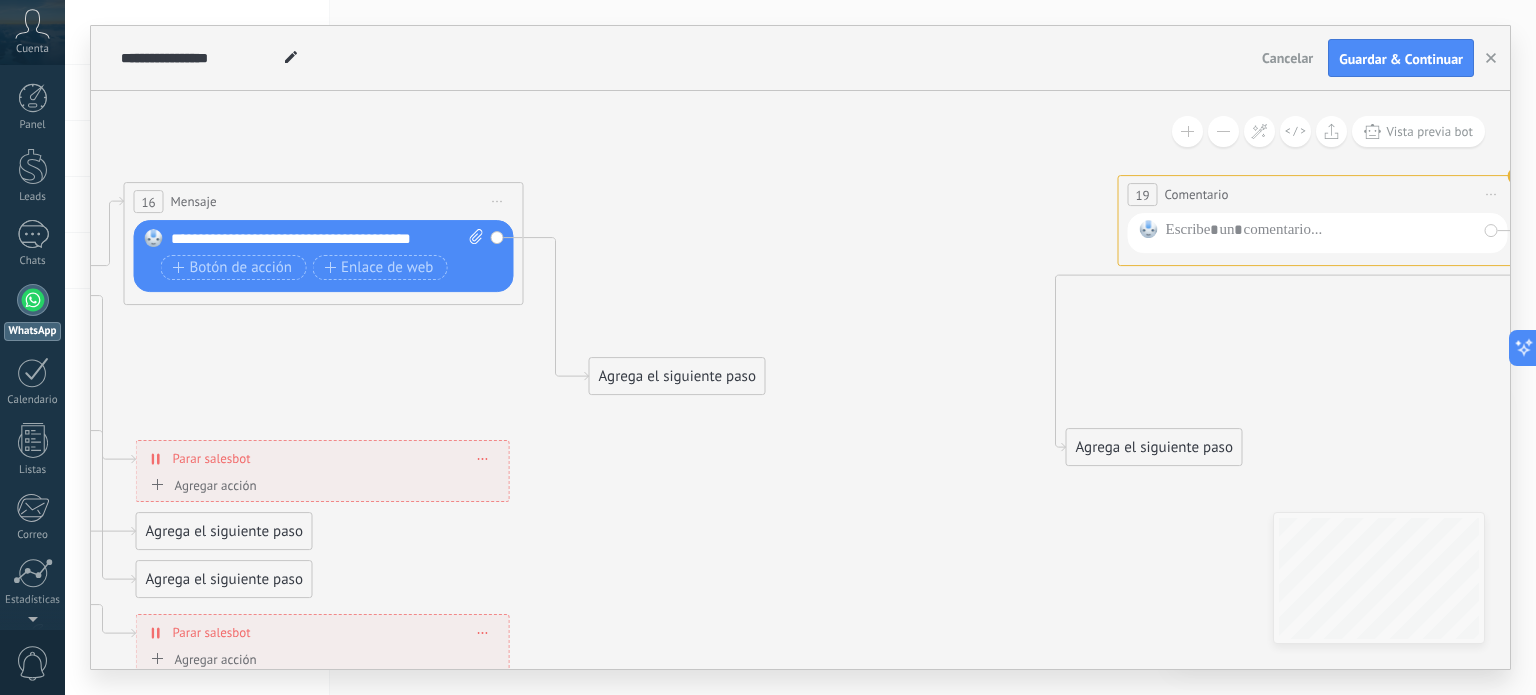 click on "Agrega el siguiente paso" at bounding box center [677, 376] 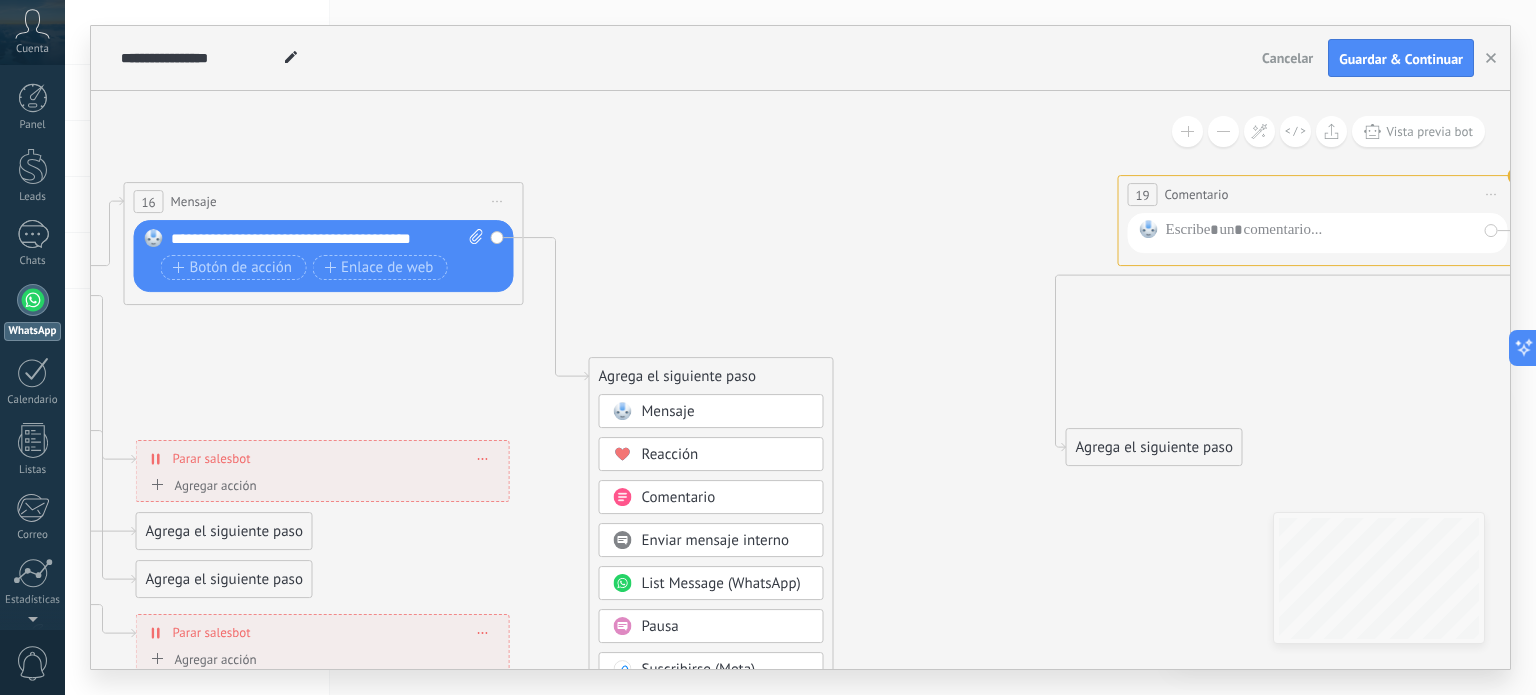 click on "Mensaje" at bounding box center (668, 411) 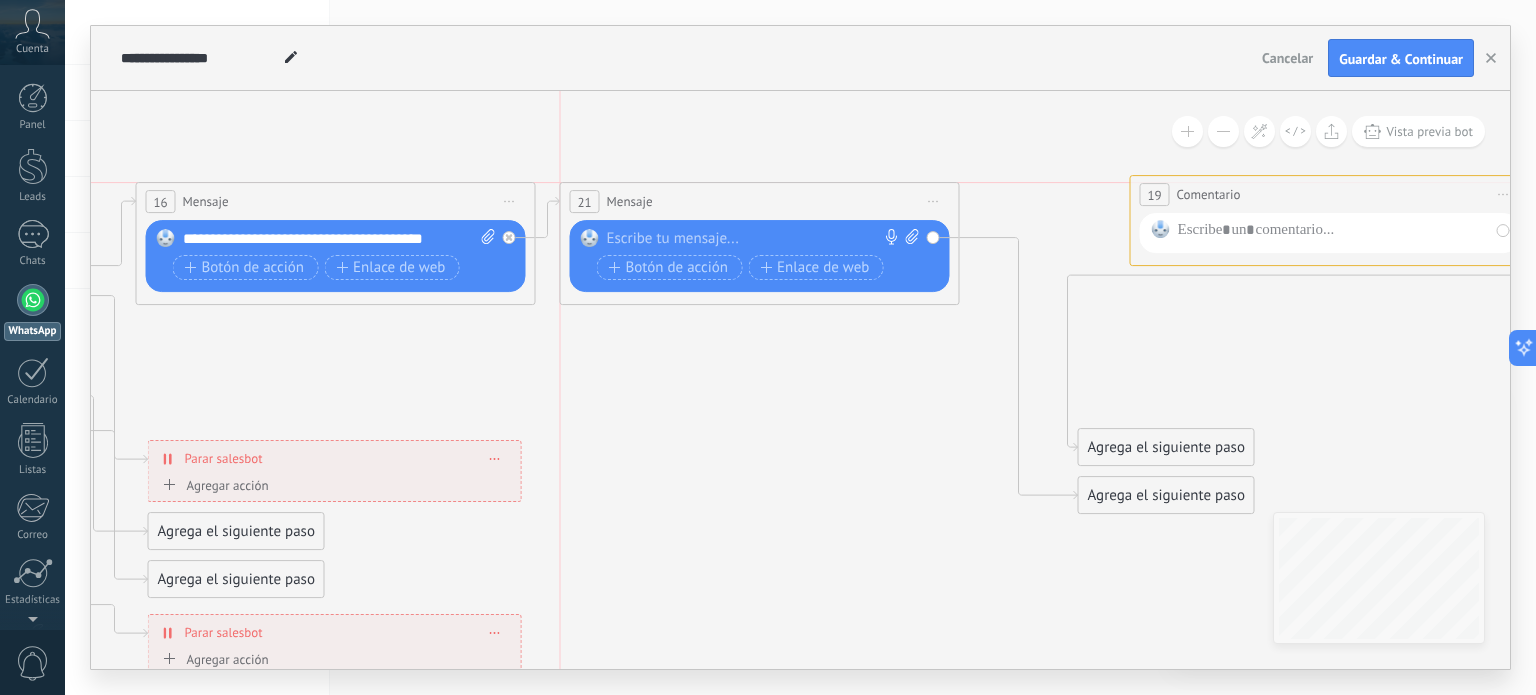 drag, startPoint x: 680, startPoint y: 370, endPoint x: 649, endPoint y: 198, distance: 174.77129 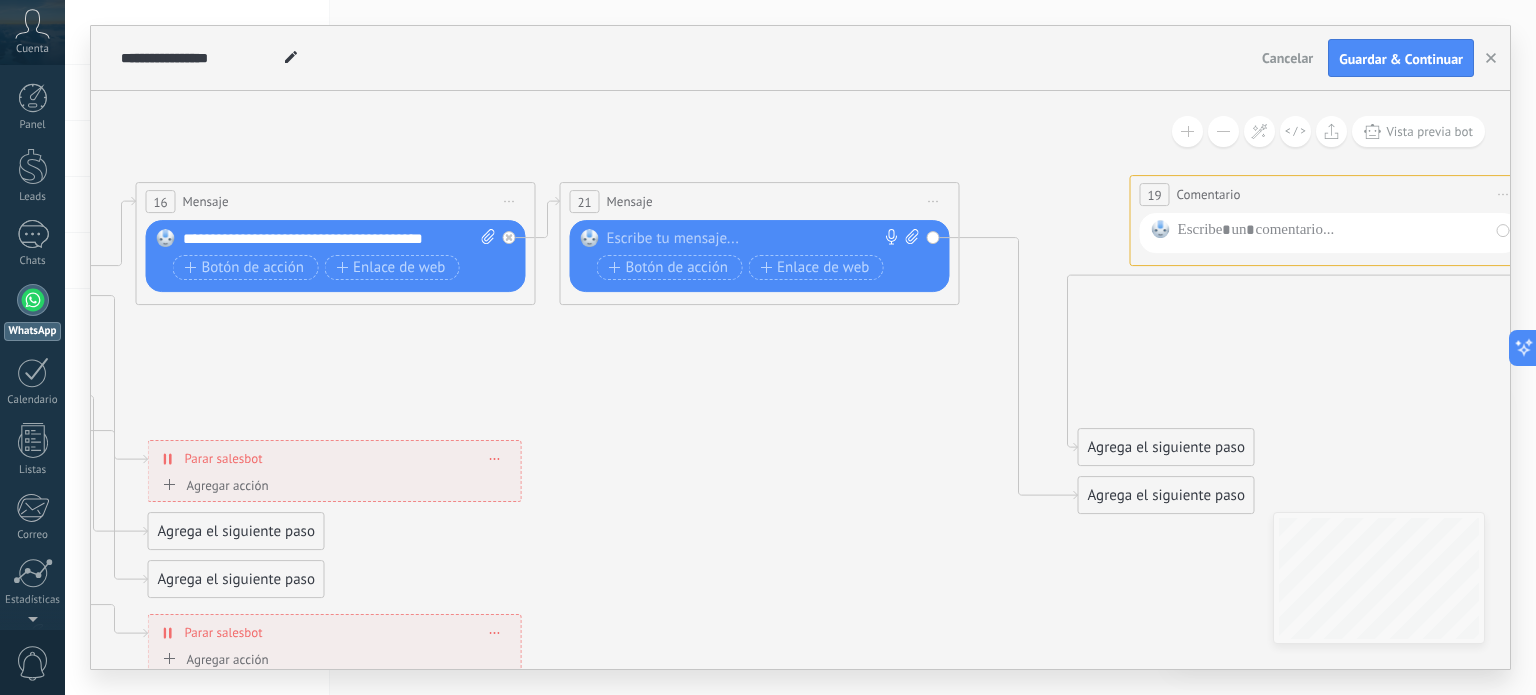click on "Comentario" at bounding box center (1209, 194) 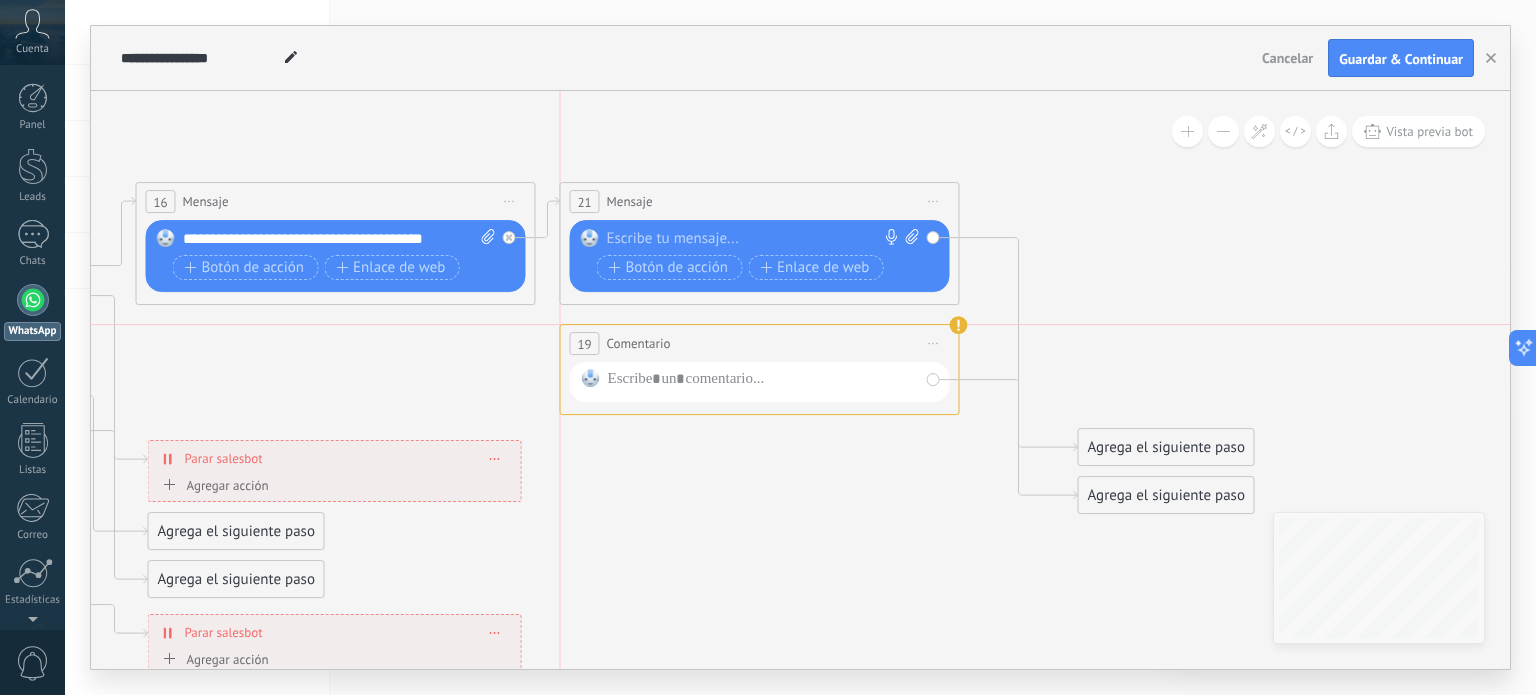 drag, startPoint x: 1224, startPoint y: 192, endPoint x: 812, endPoint y: 351, distance: 441.61636 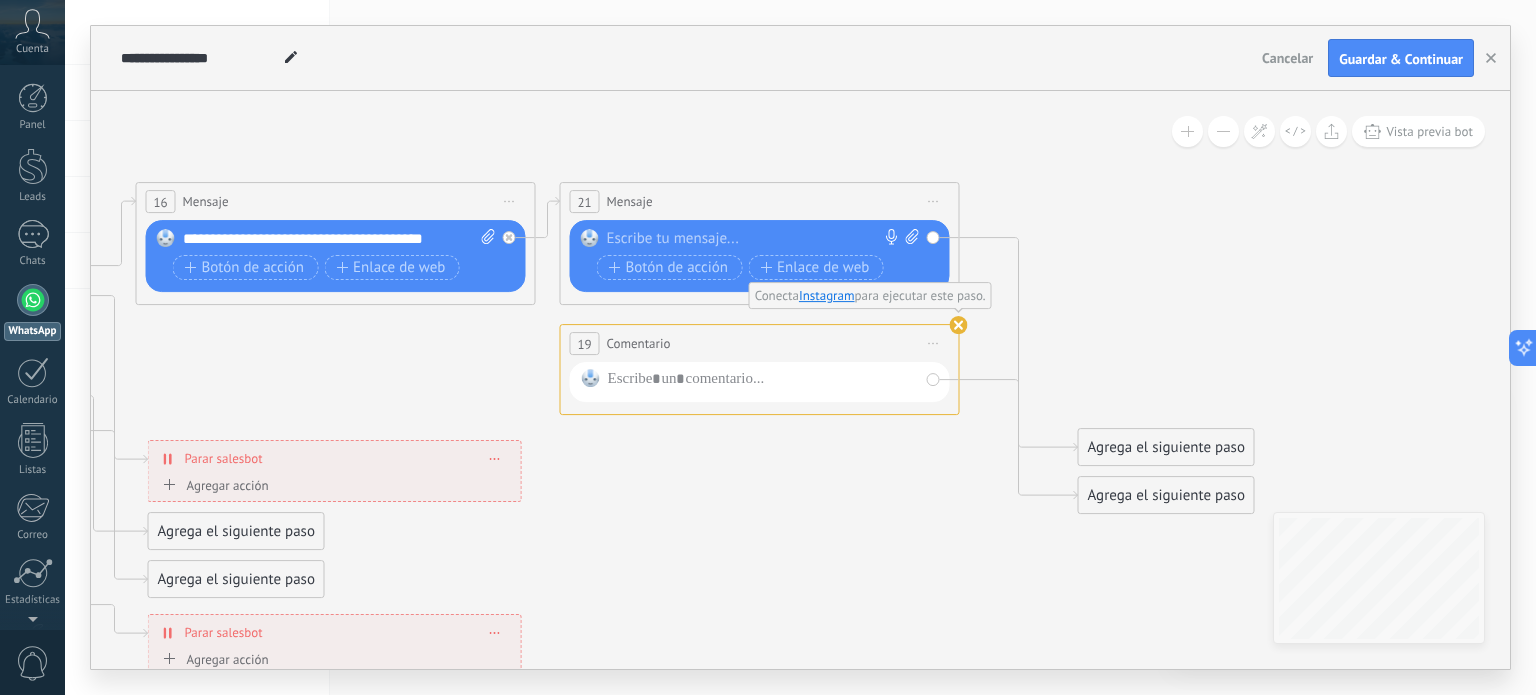 click 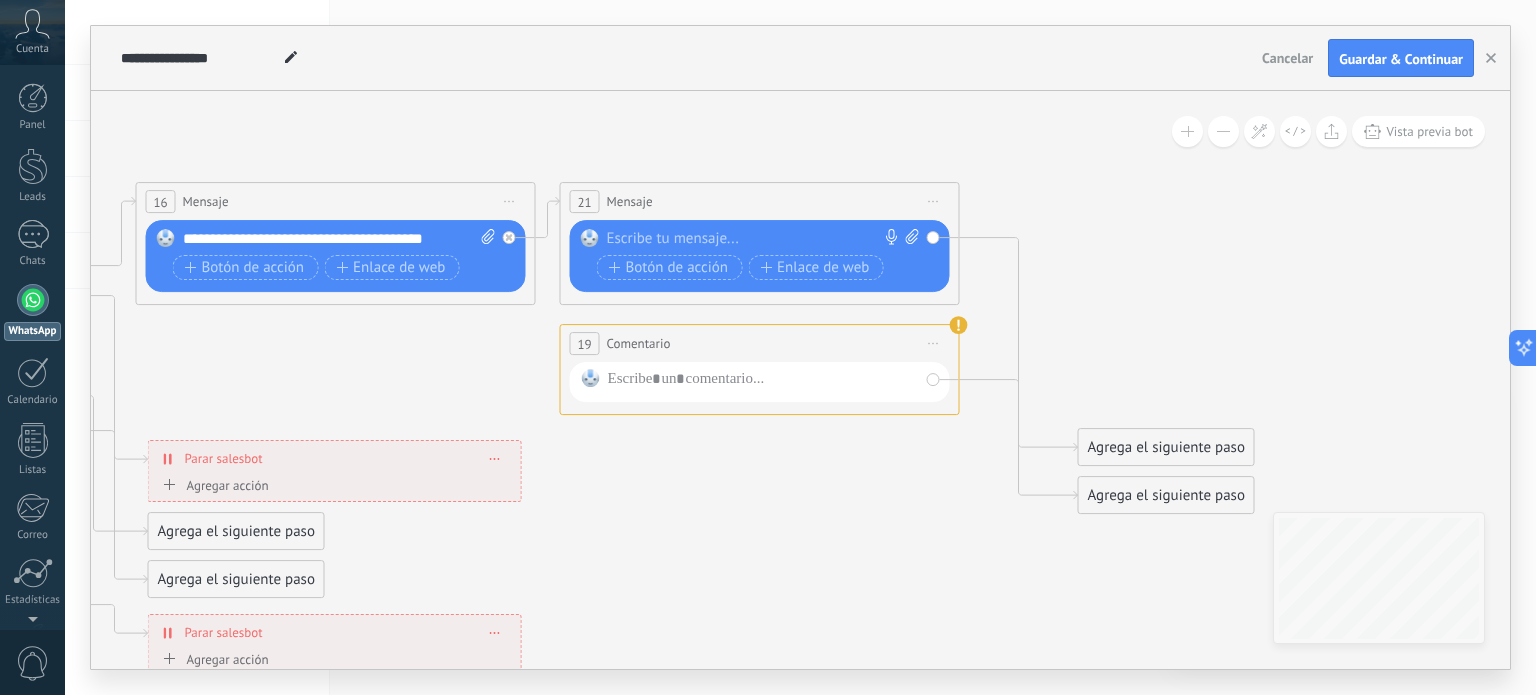 click 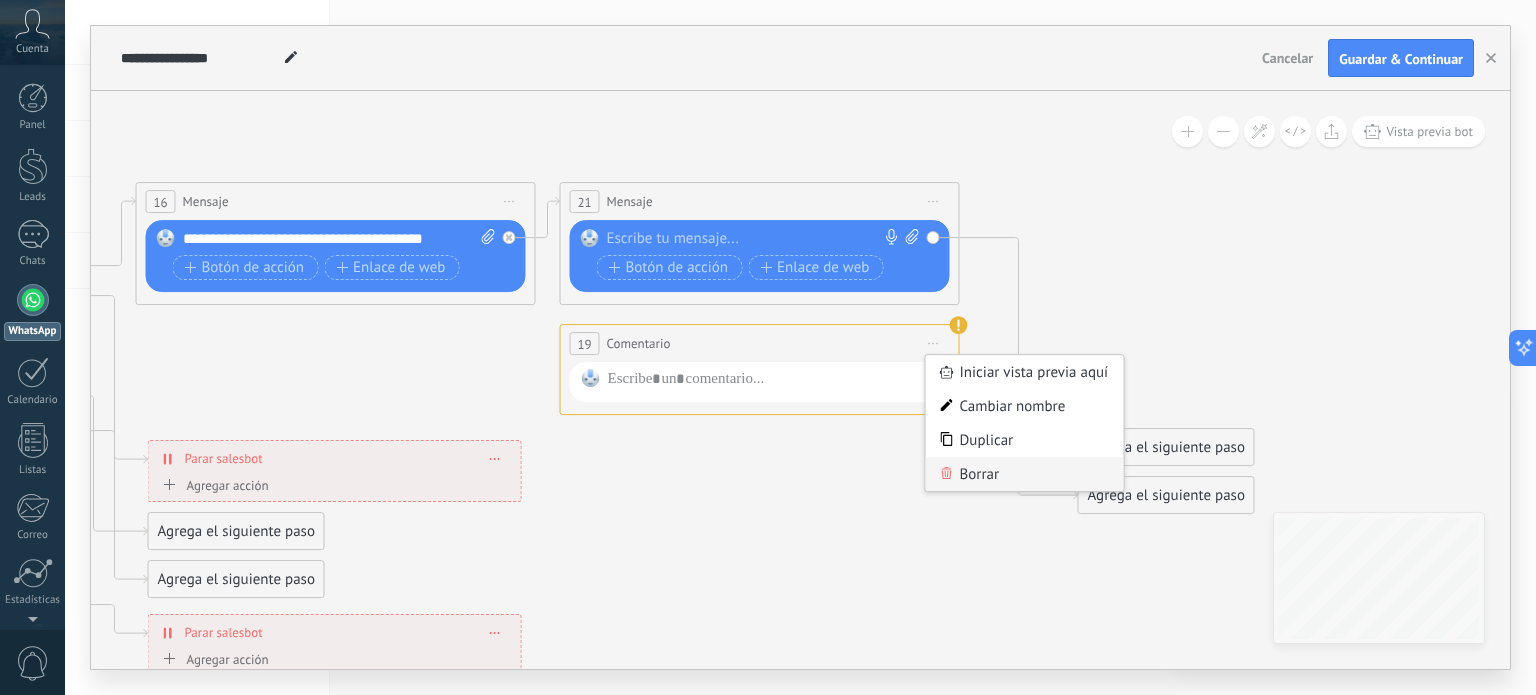 click on "Borrar" at bounding box center (1025, 474) 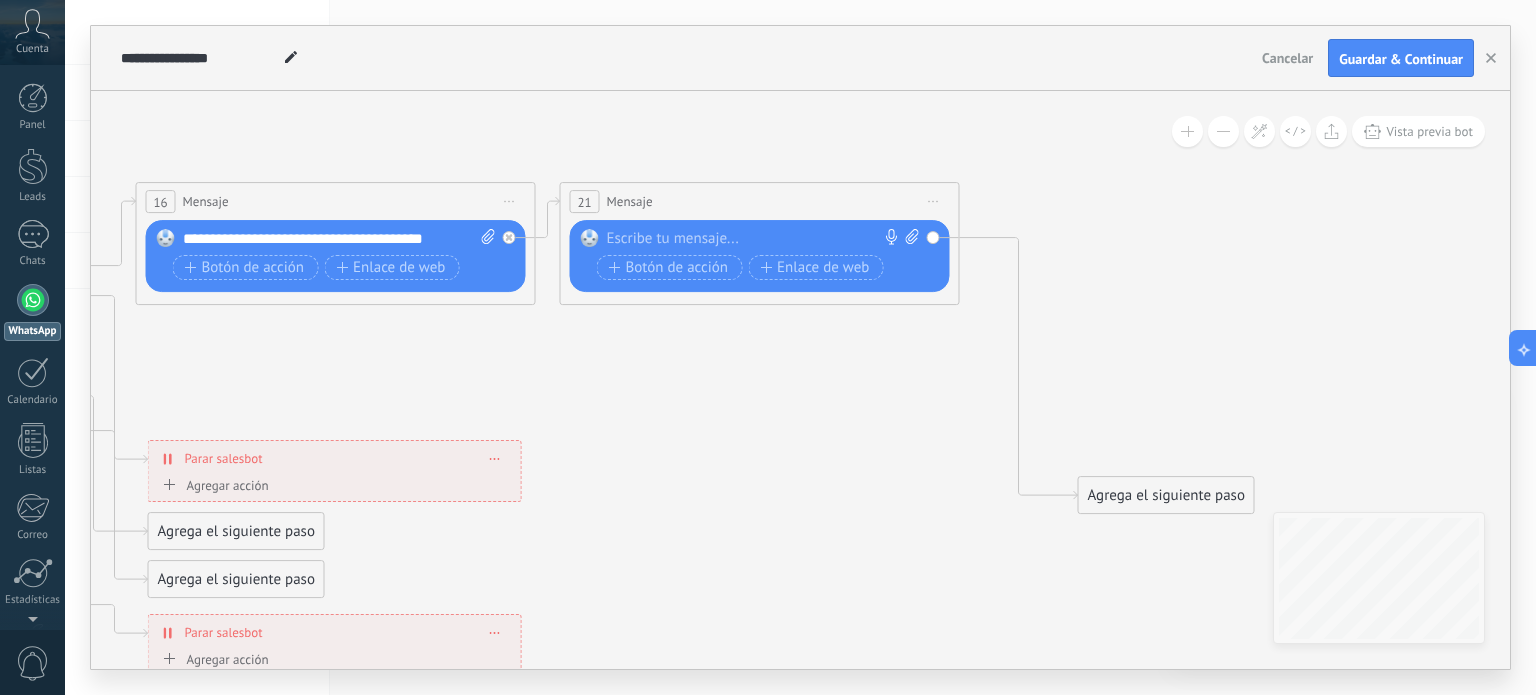 click at bounding box center (755, 239) 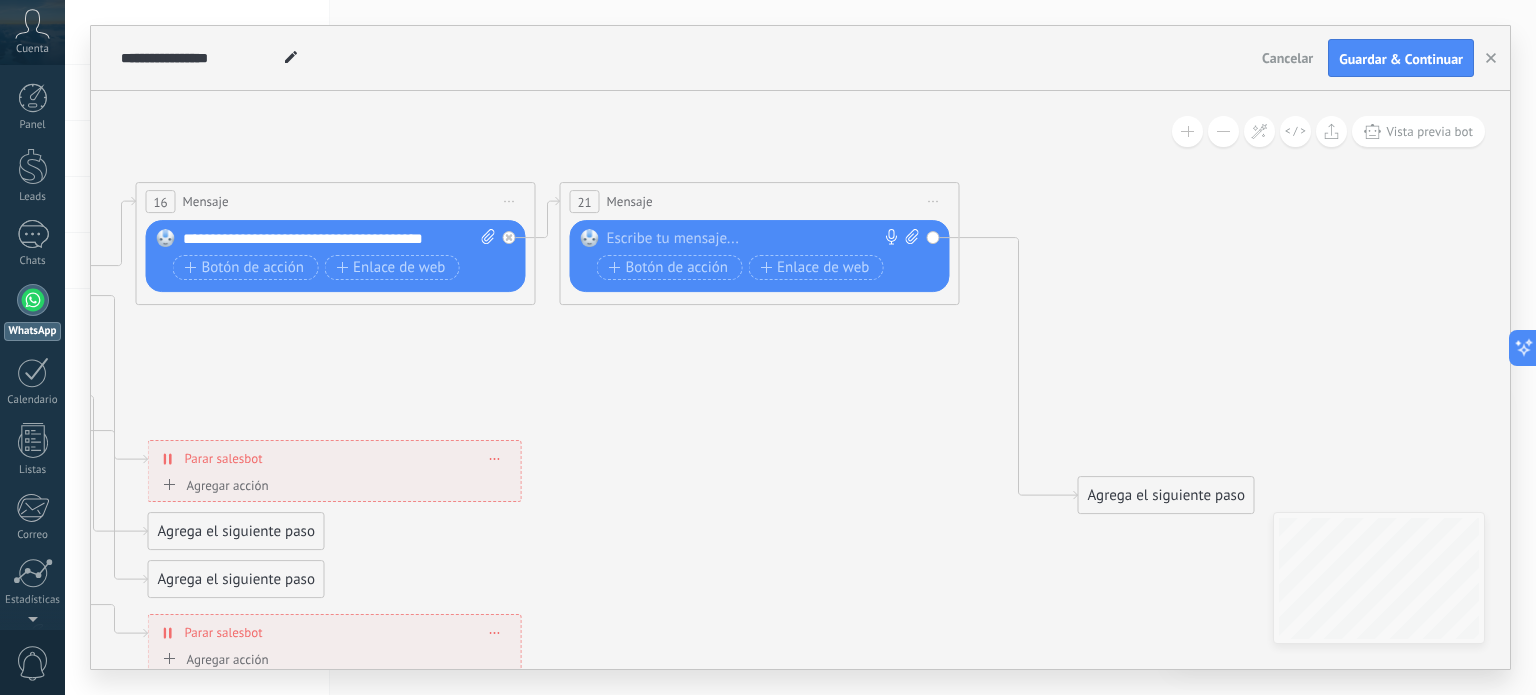 type 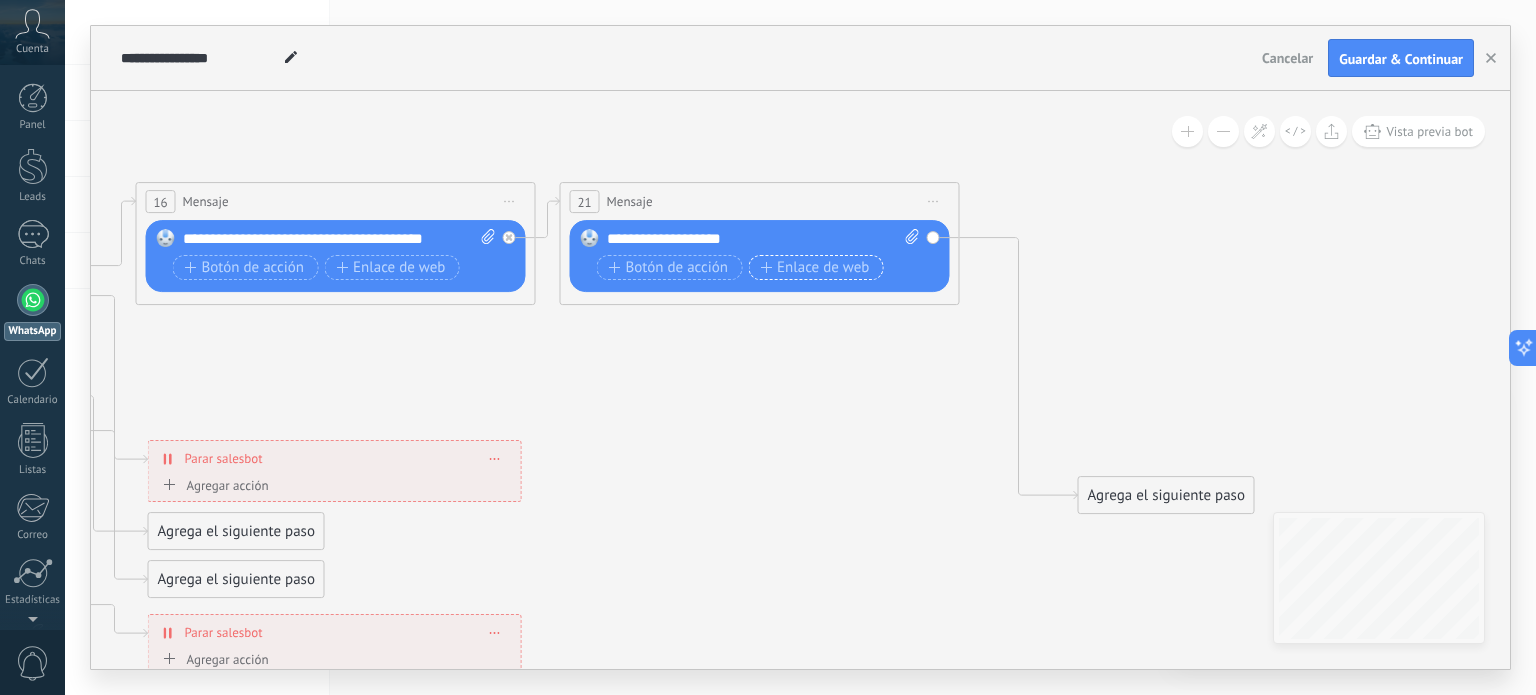 click on "Enlace de web" at bounding box center [815, 267] 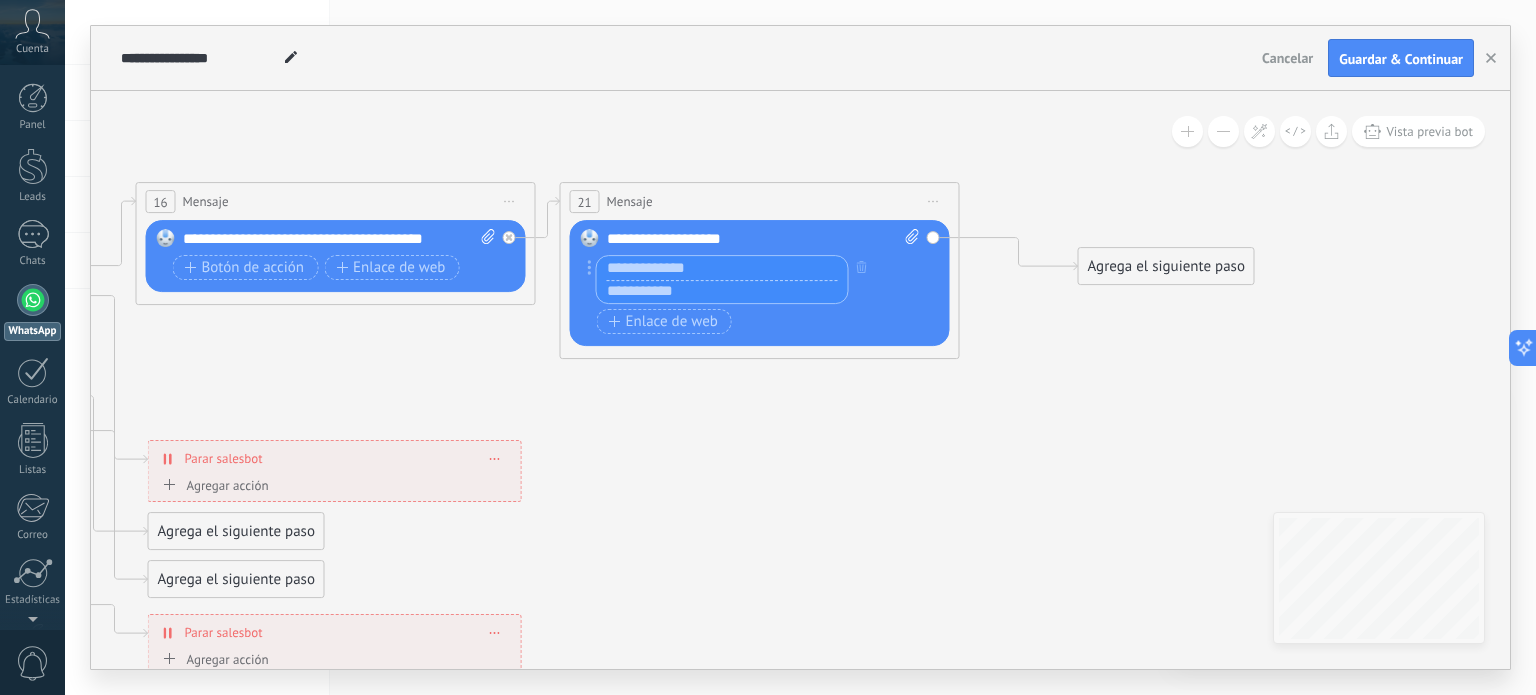 click on "**********" at bounding box center (764, 239) 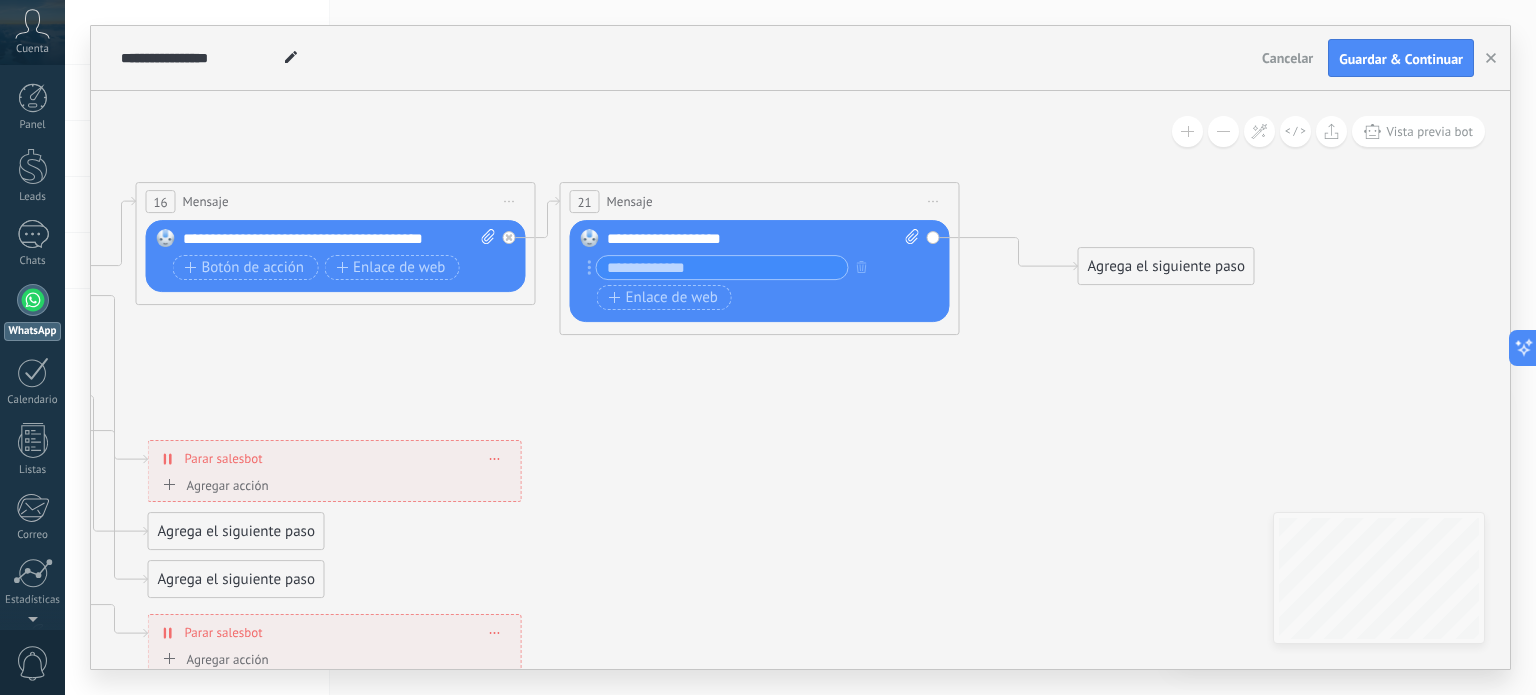 click on "Reemplazar
Quitar
Convertir a mensaje de voz
Arrastre la imagen aquí para adjuntarla.
Añadir imagen
Subir
Arrastrar y soltar
Archivo no encontrado
Escribe tu mensaje..." at bounding box center (760, 271) 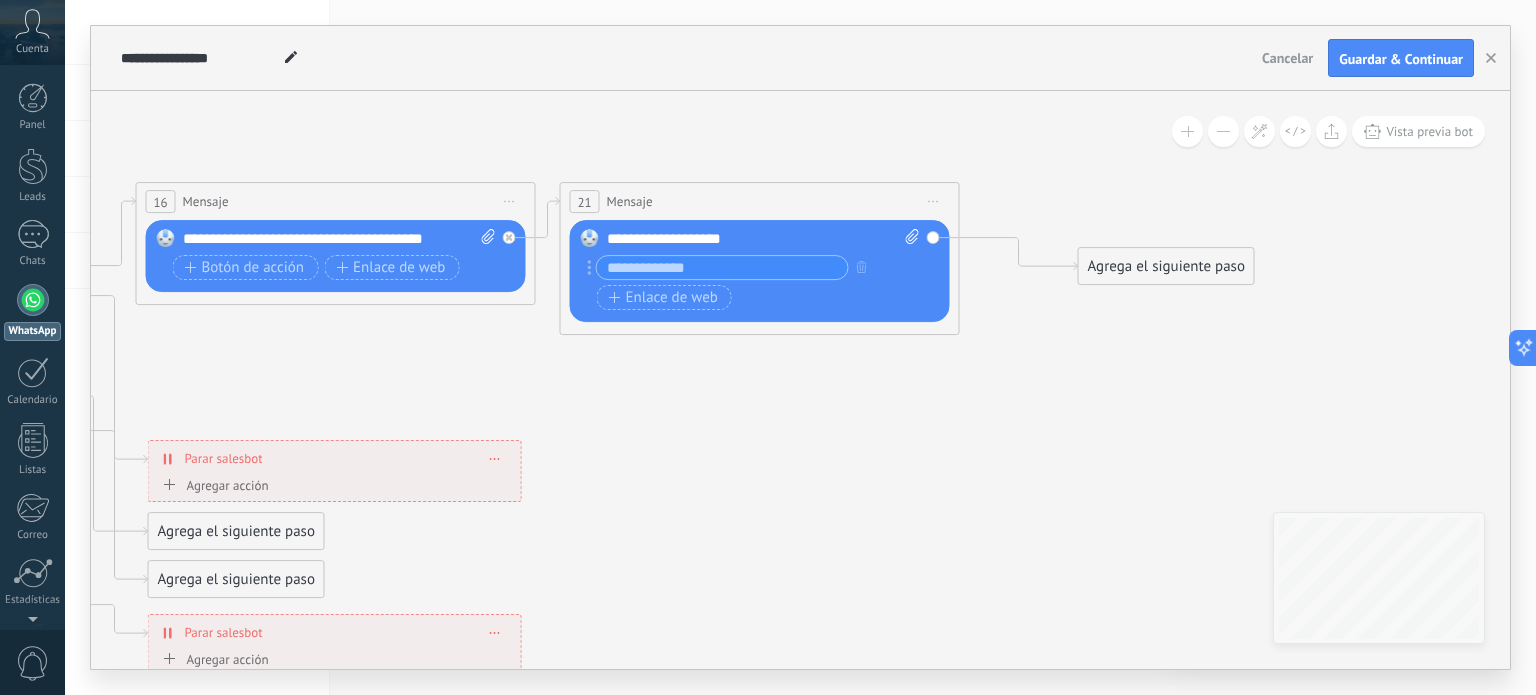click on "Botón de acción
Enlace de web" at bounding box center [758, 297] 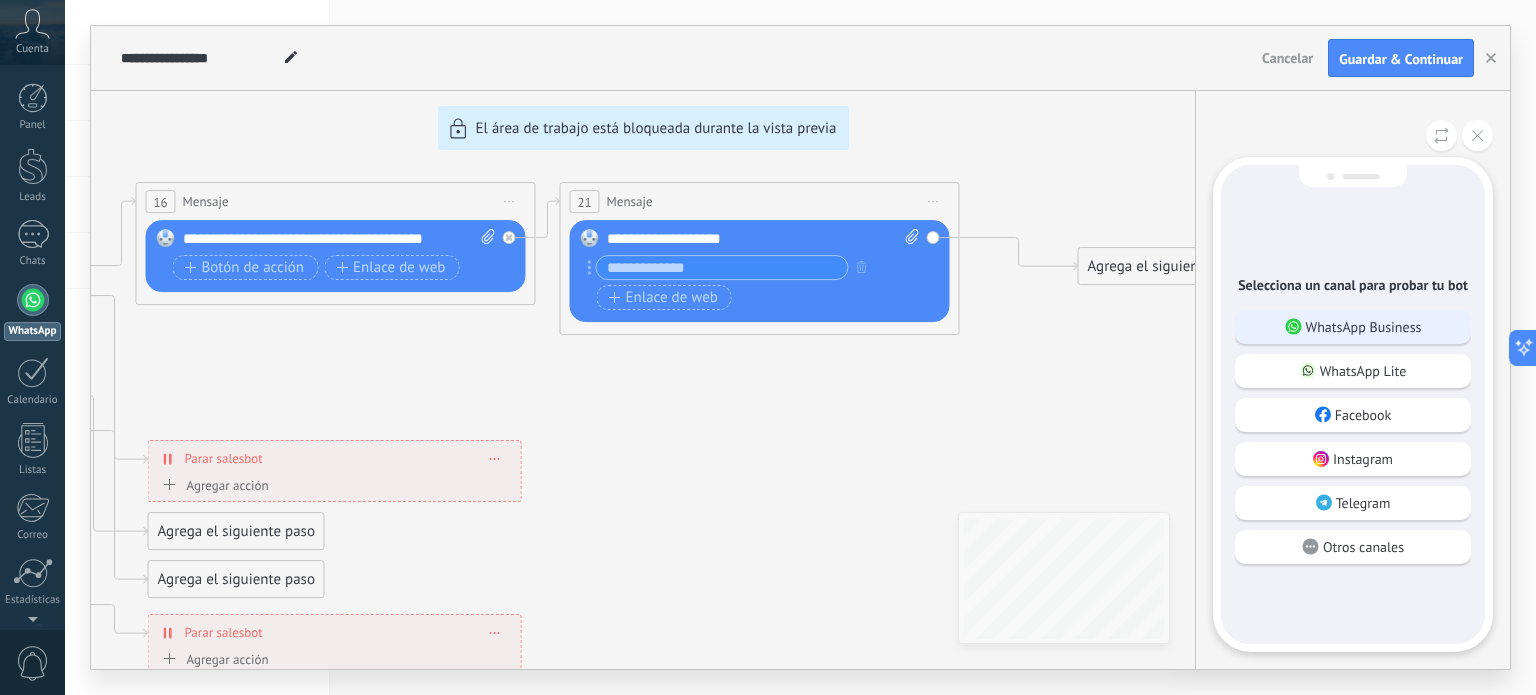 click on "WhatsApp Business" at bounding box center [1353, 327] 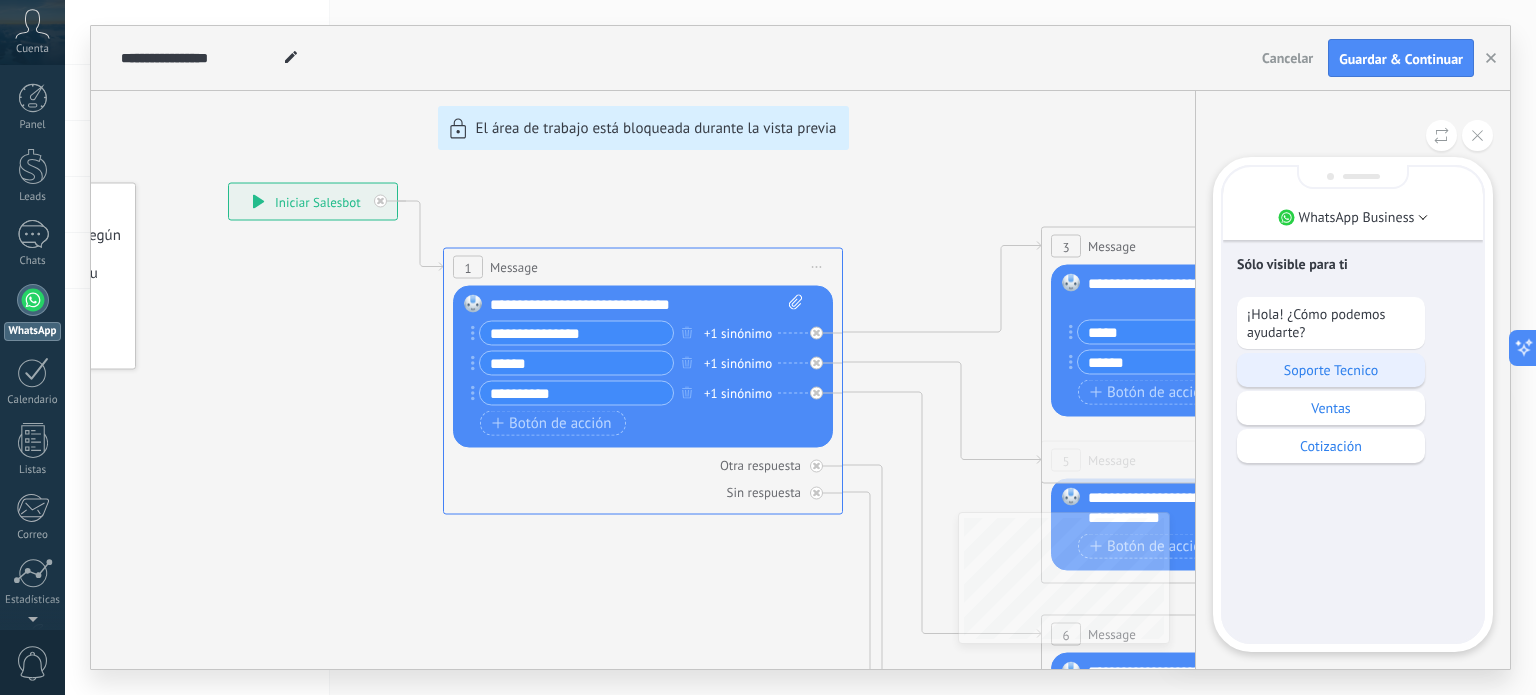 click on "Soporte Tecnico" at bounding box center (1331, 370) 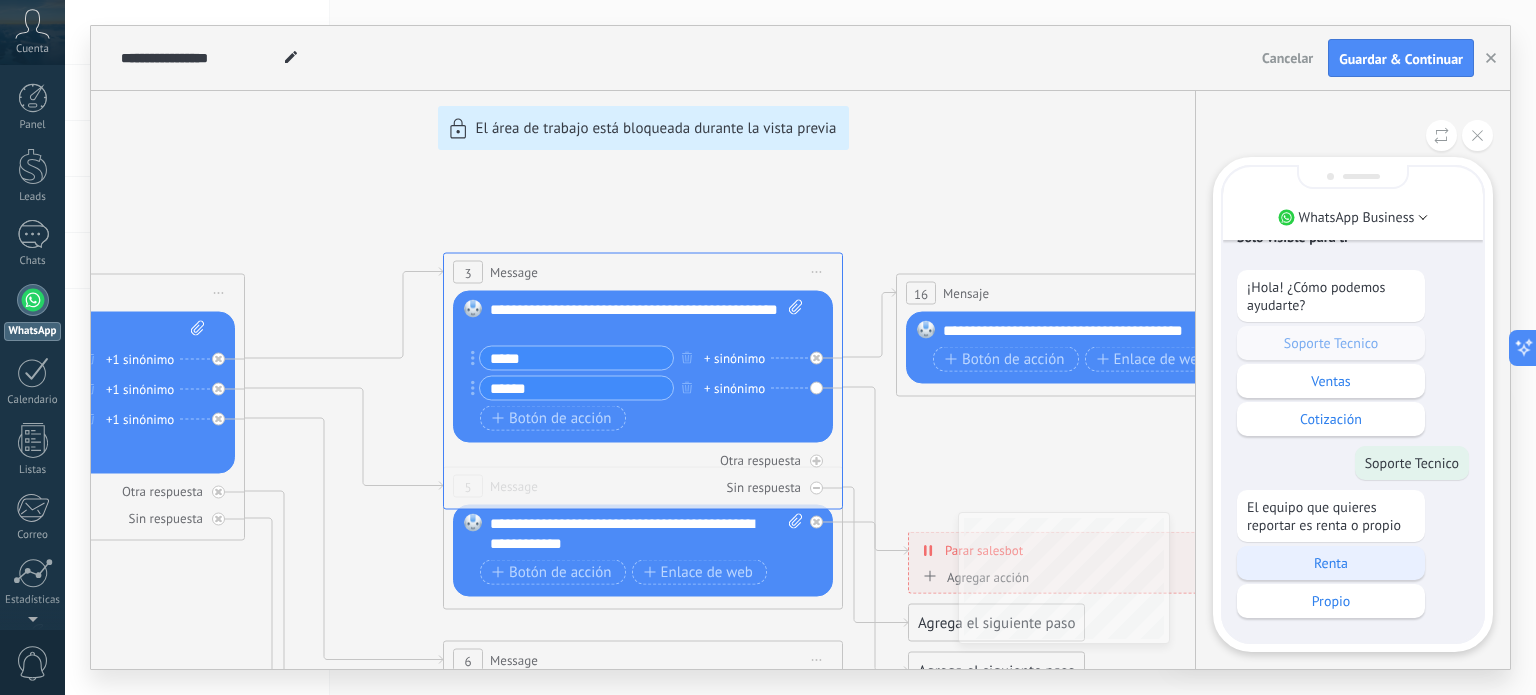 click on "Renta" at bounding box center (1331, 563) 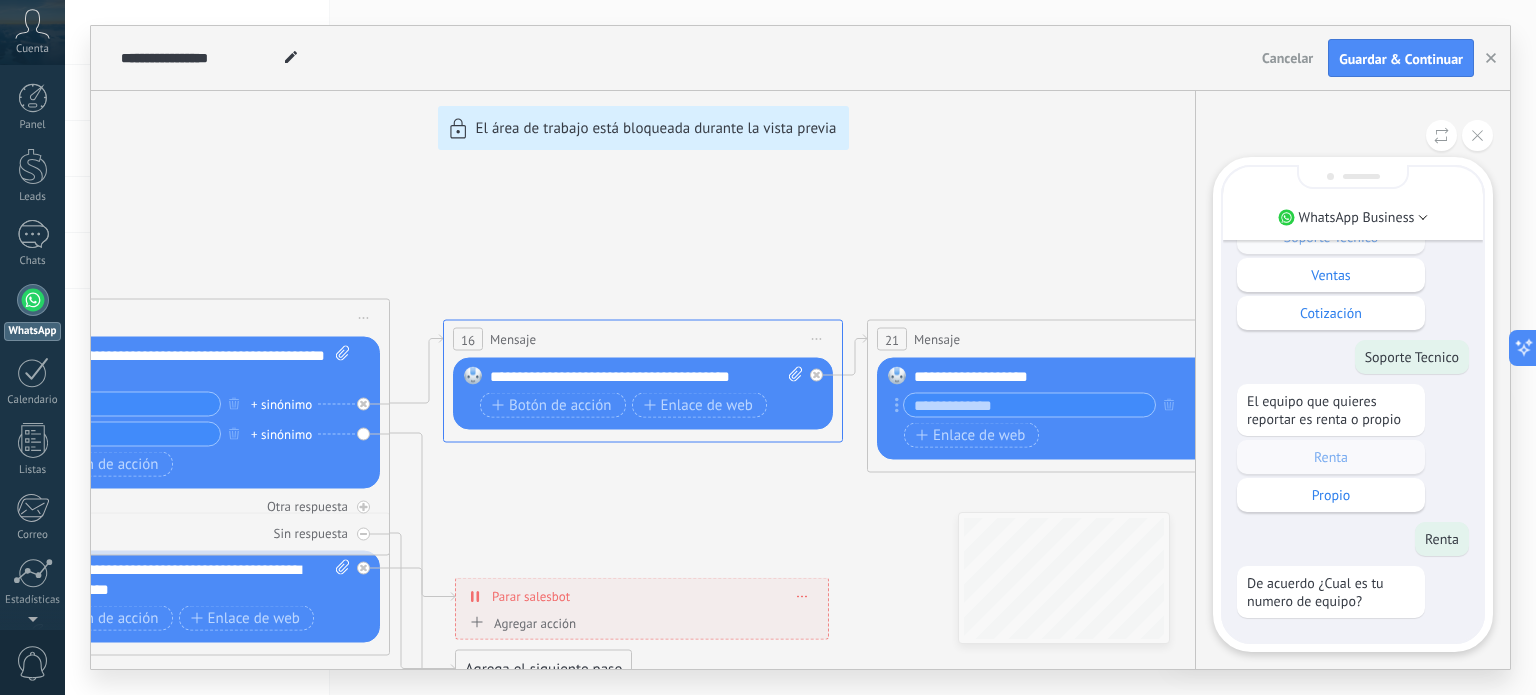 click on "De acuerdo ¿Cual es tu numero de equipo?" at bounding box center (1331, 592) 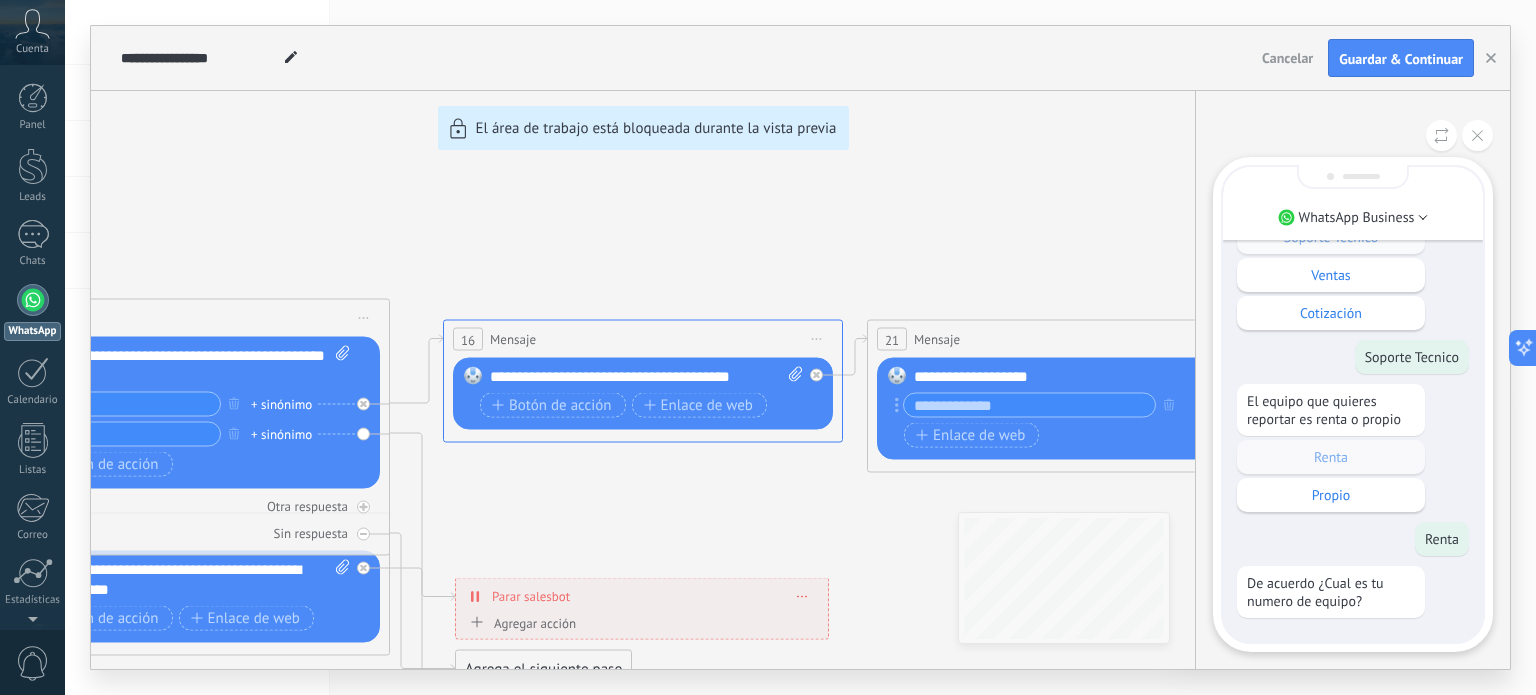 click on "De acuerdo ¿Cual es tu numero de equipo?" at bounding box center (1331, 592) 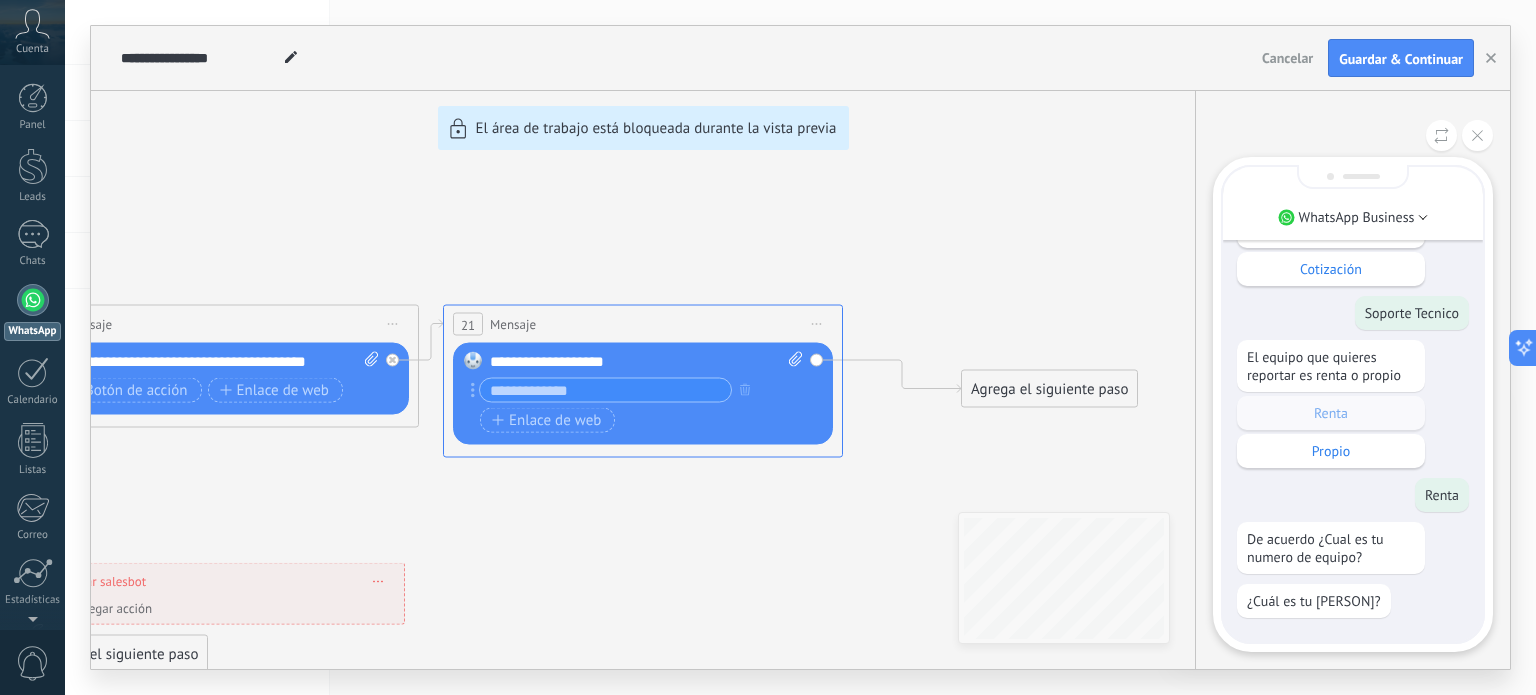 drag, startPoint x: 1424, startPoint y: 595, endPoint x: 1373, endPoint y: 584, distance: 52.17279 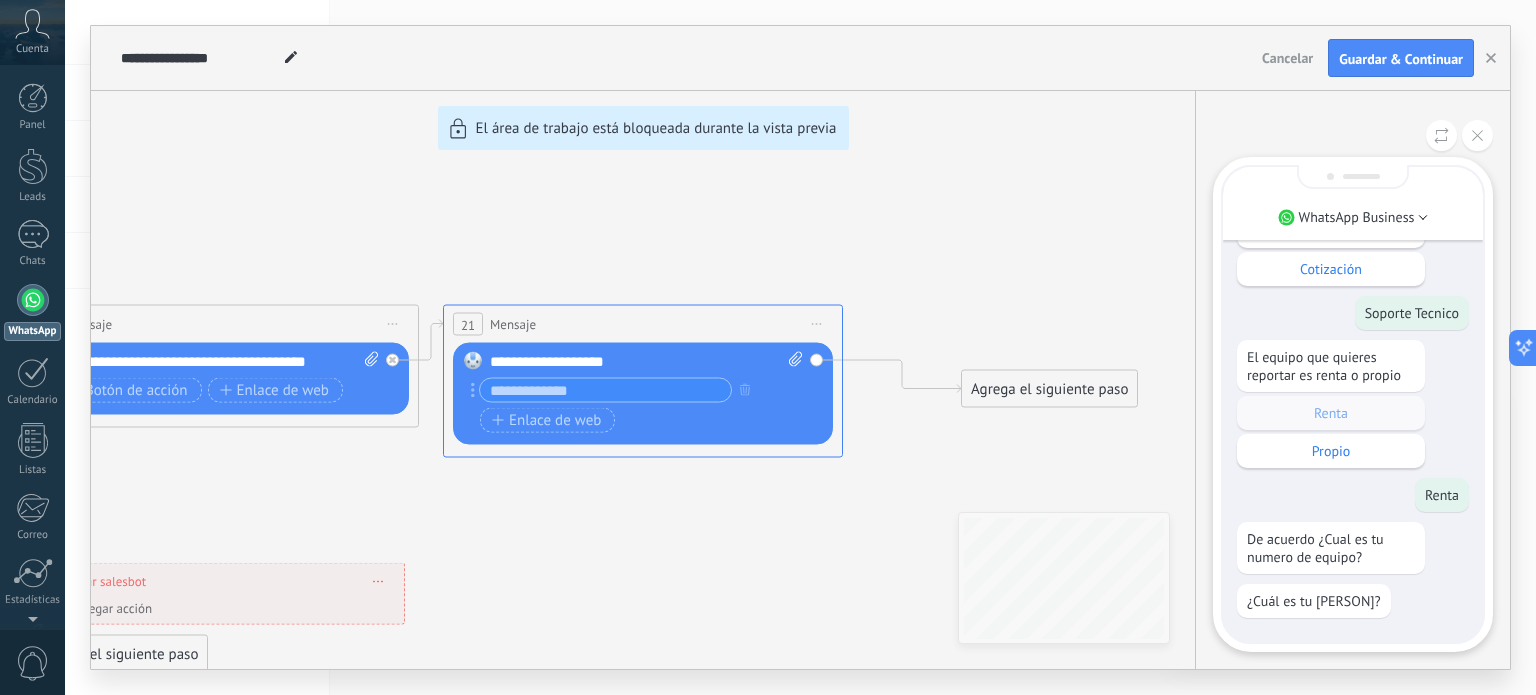 click on "¿Cuál es tu [PERSON]?" at bounding box center (1353, 601) 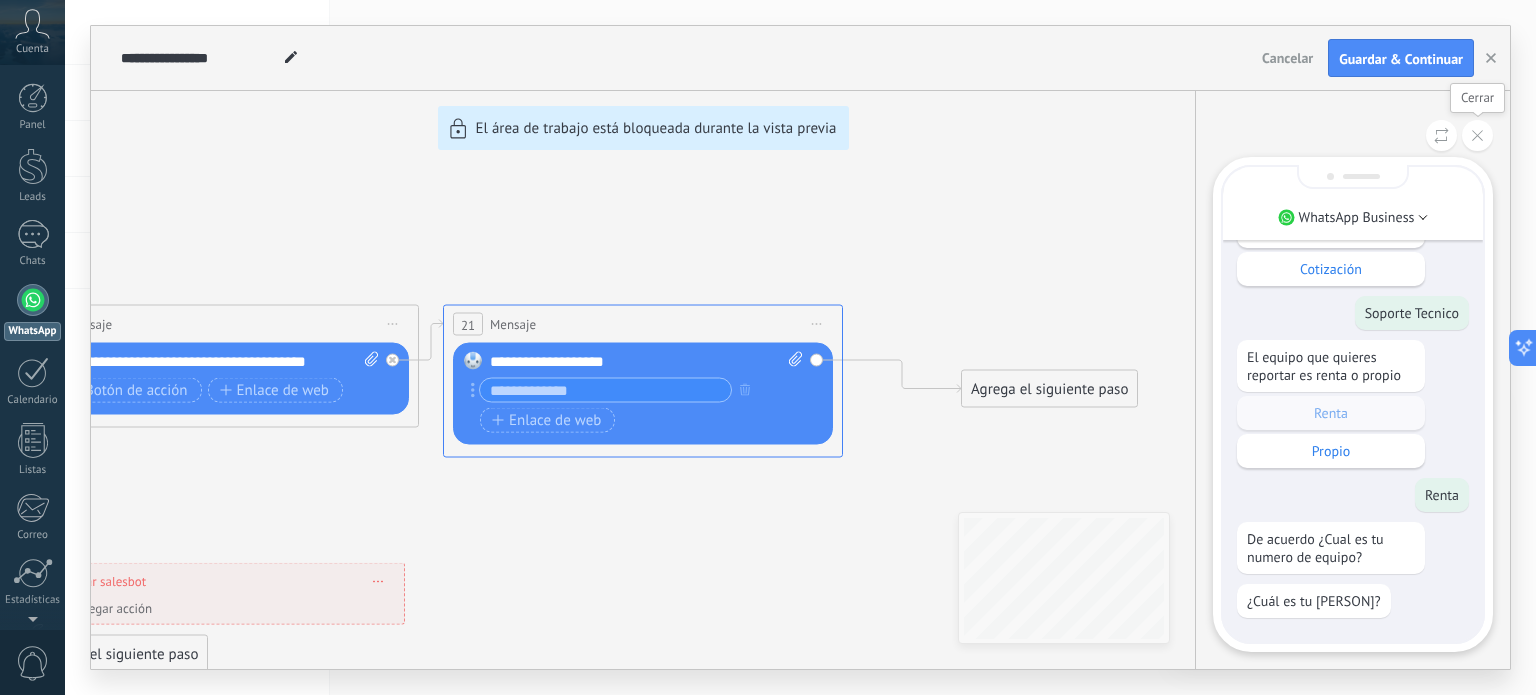 click 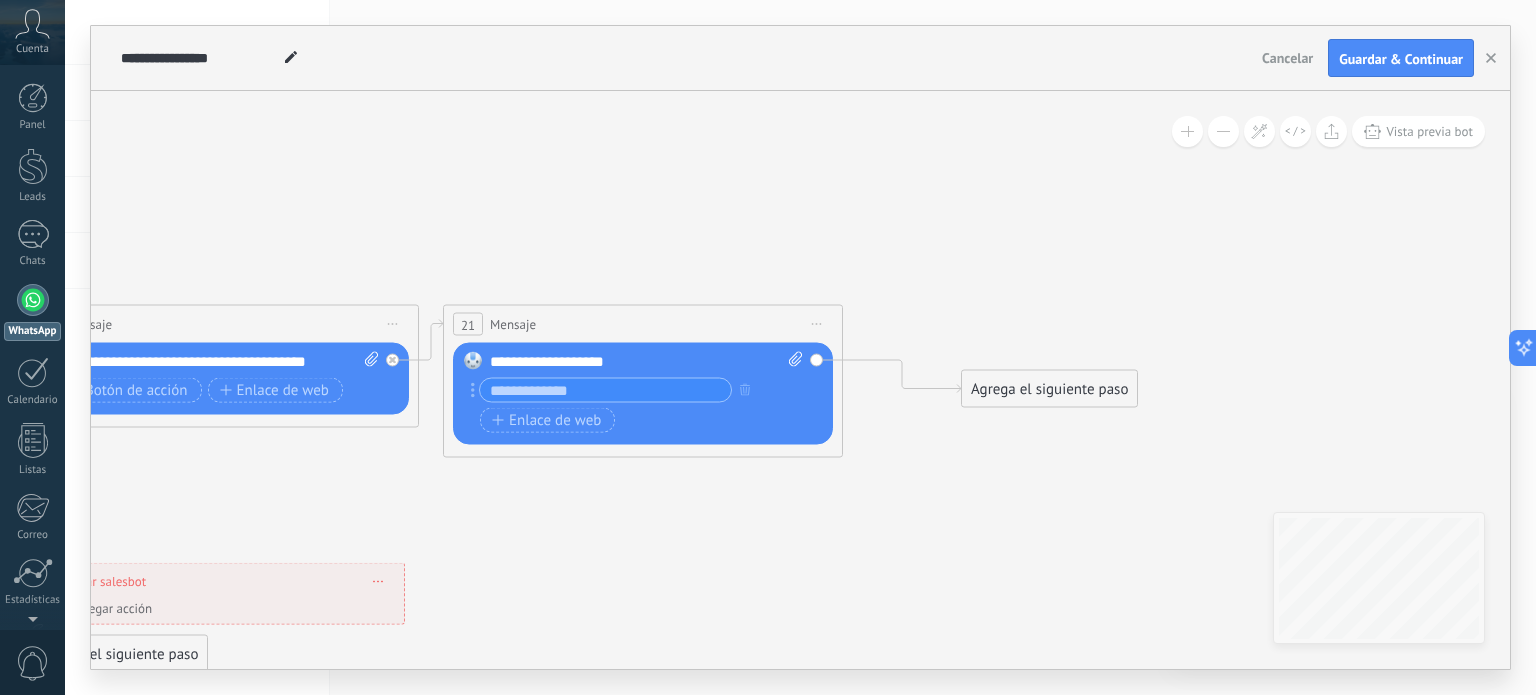 click on "Iniciar vista previa aquí
Cambiar nombre
Duplicar
Borrar" at bounding box center [817, 324] 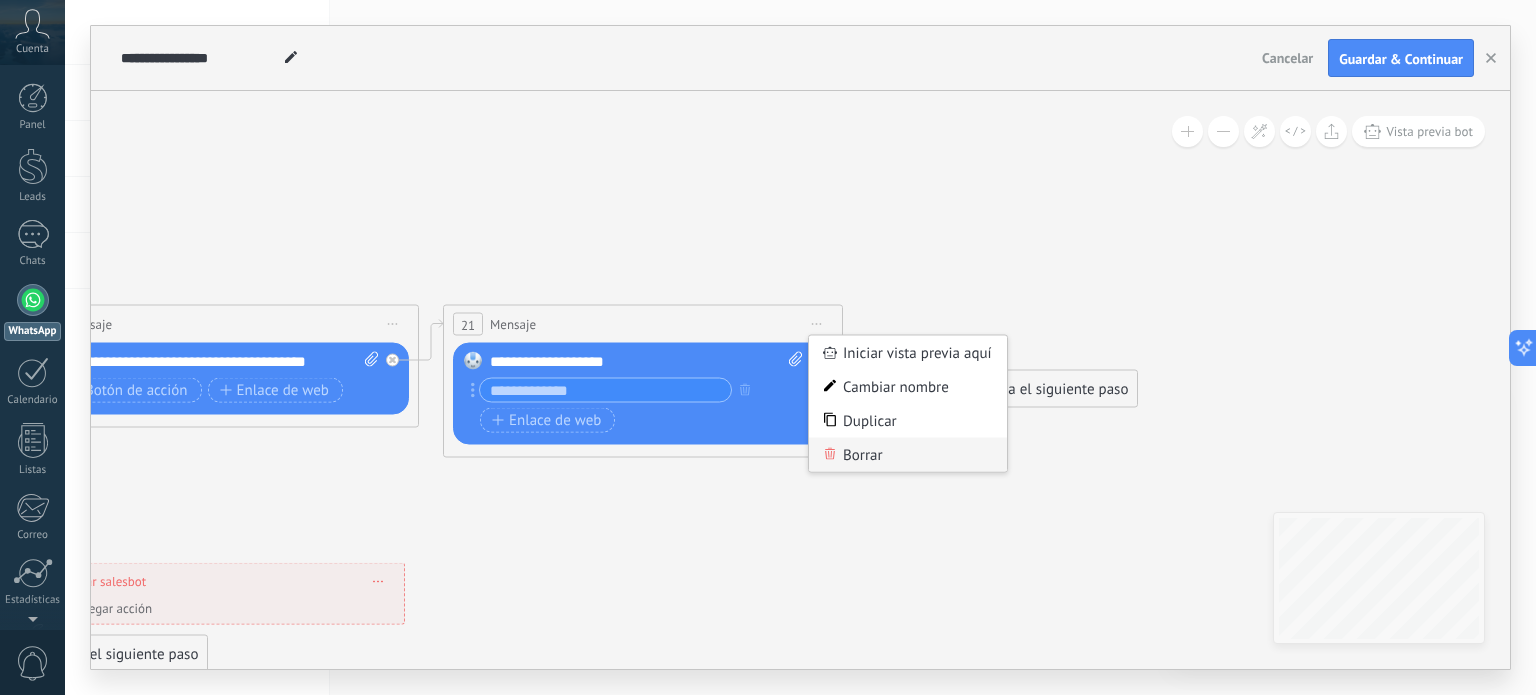 click on "Borrar" at bounding box center [908, 455] 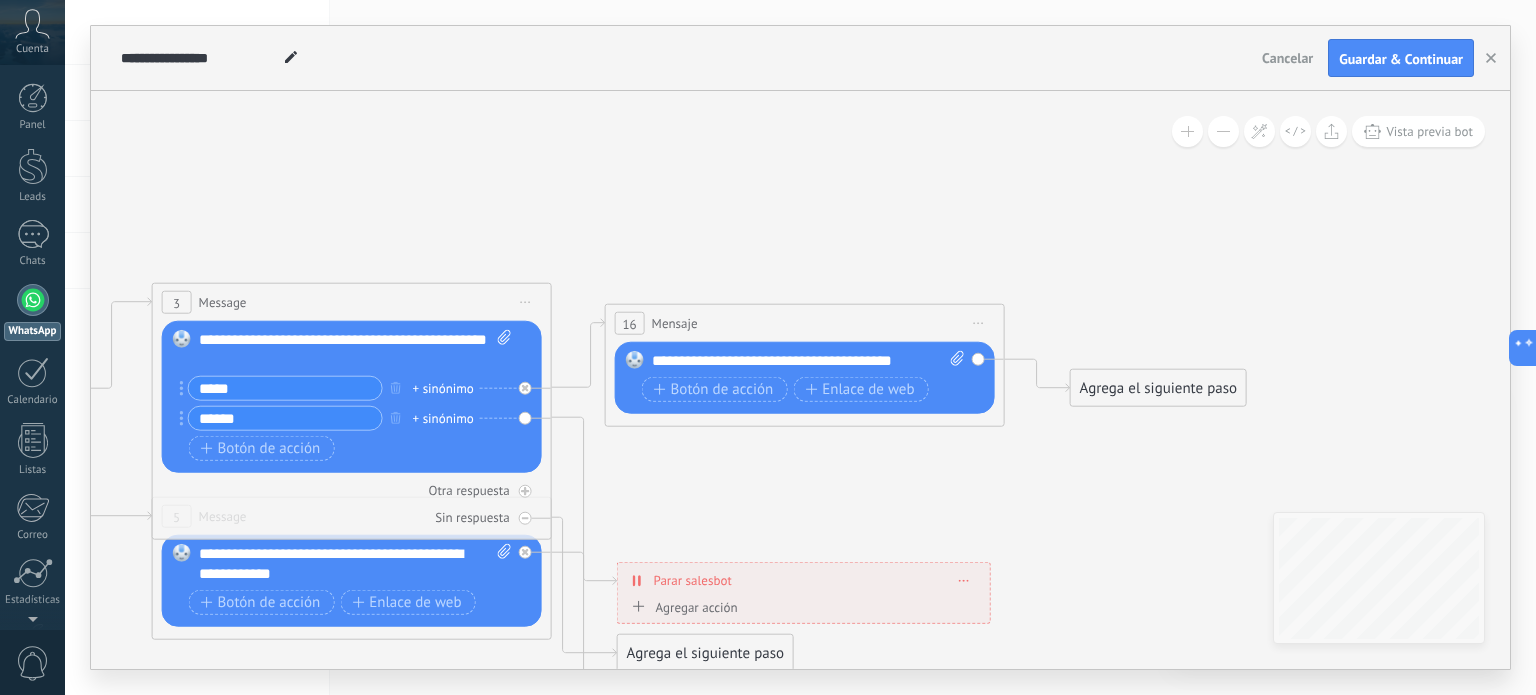 drag, startPoint x: 468, startPoint y: 474, endPoint x: 844, endPoint y: 473, distance: 376.00134 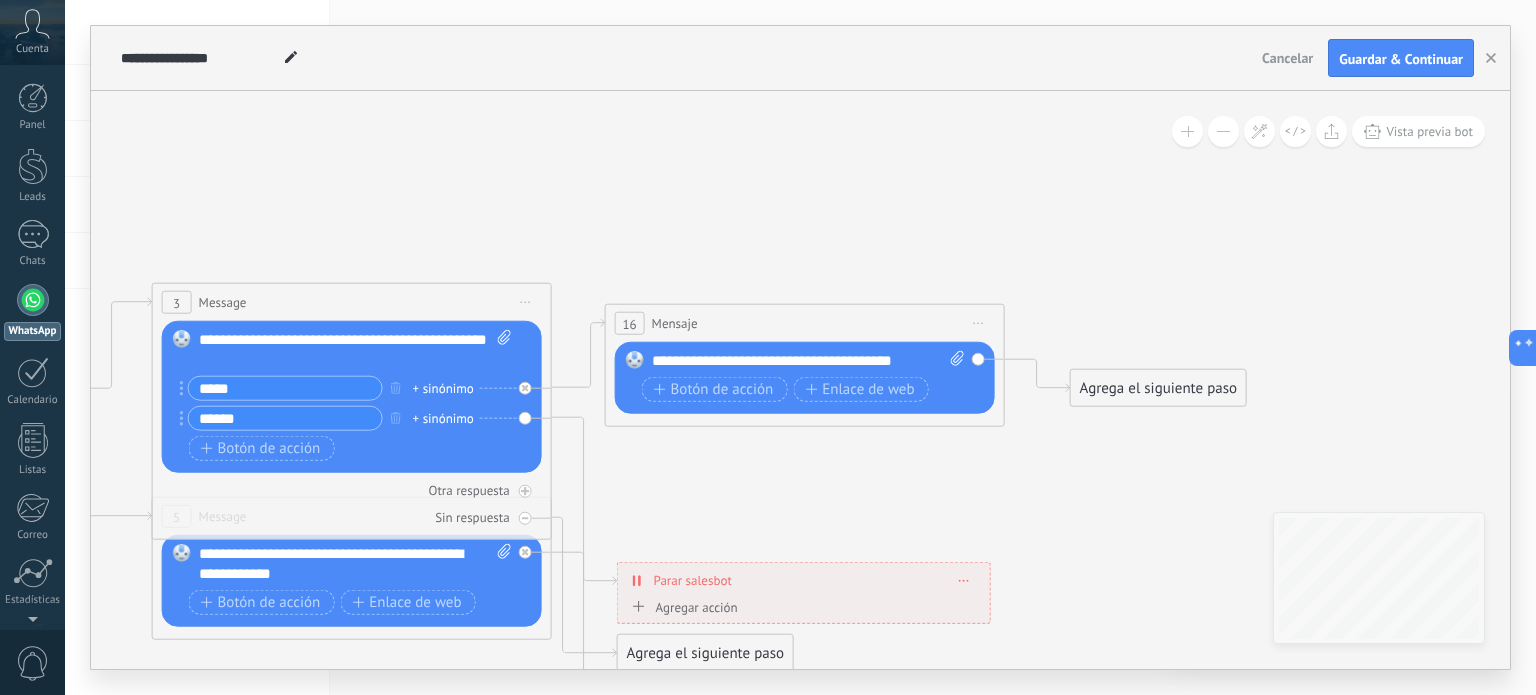 click 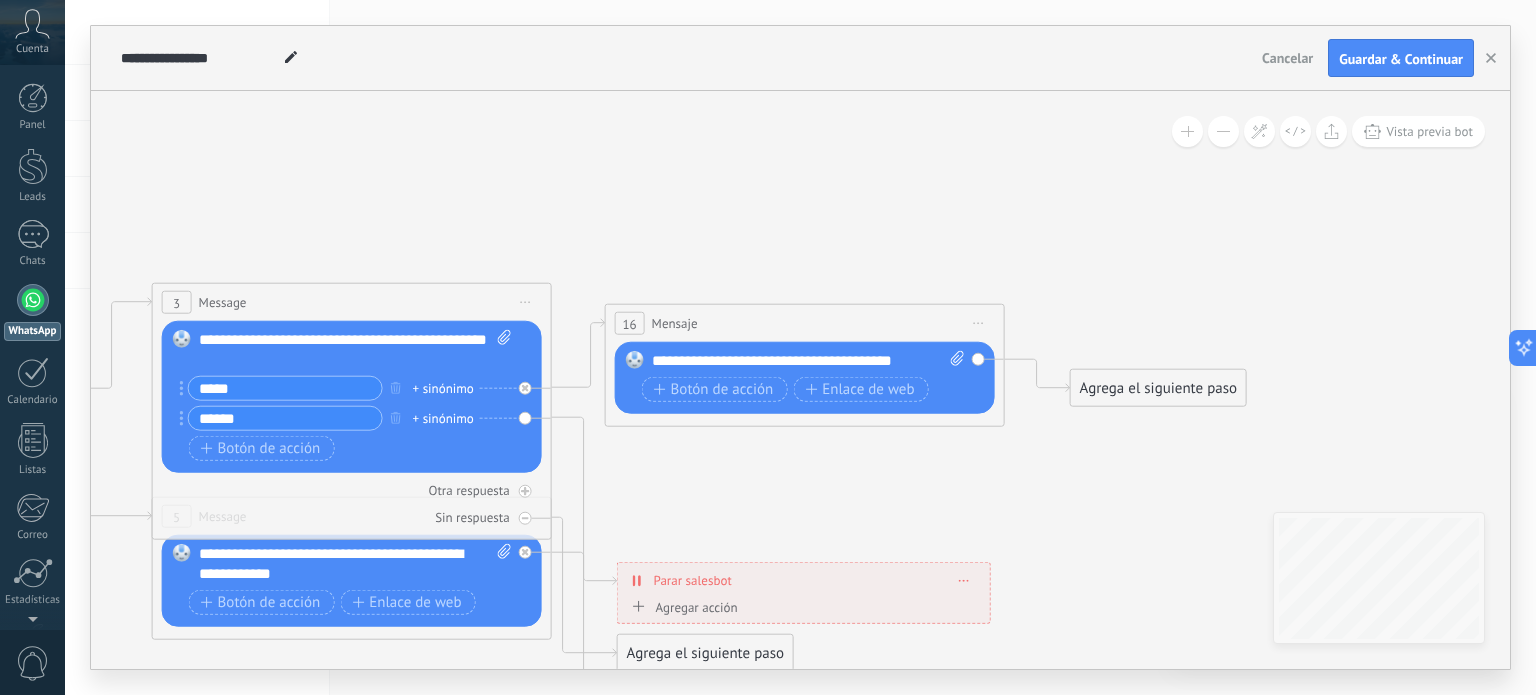 click on "Iniciar vista previa aquí
Cambiar nombre
Duplicar
Borrar" at bounding box center (979, 323) 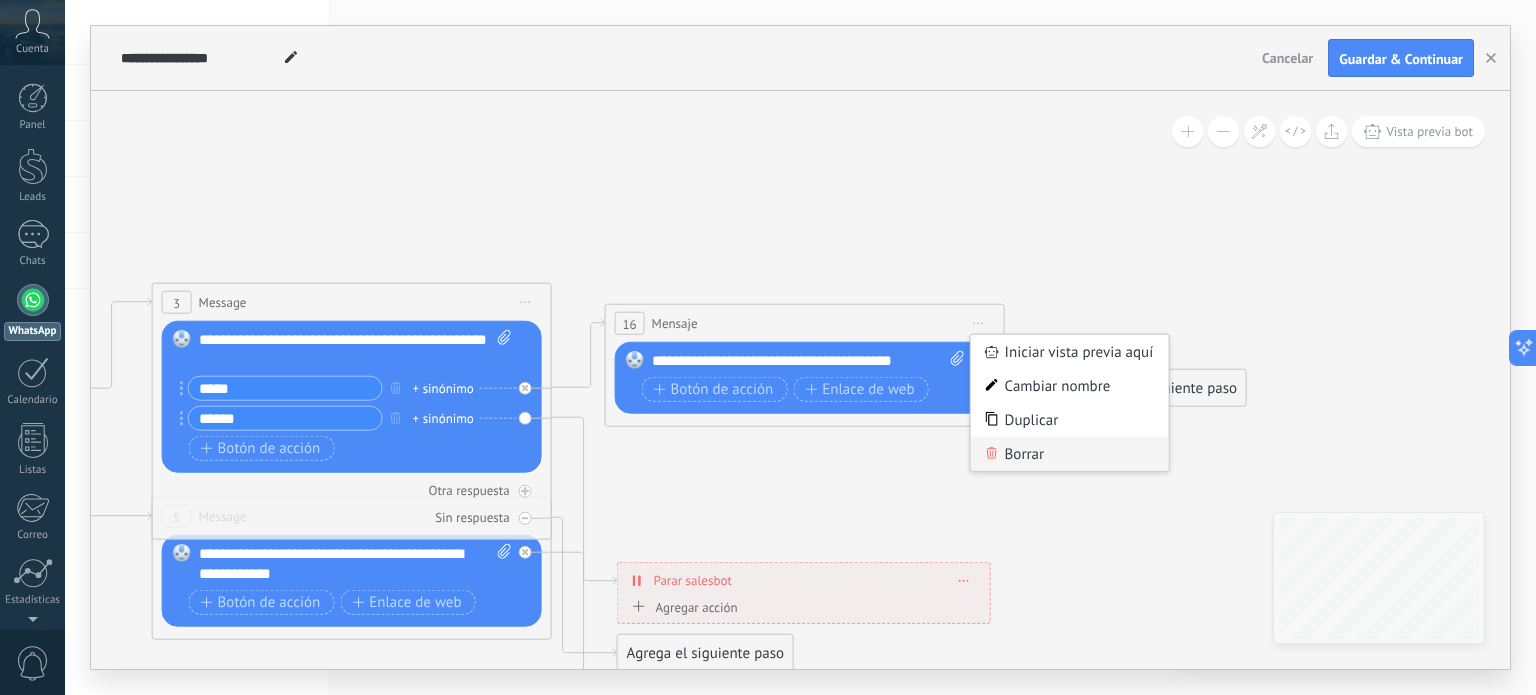 click on "Borrar" at bounding box center [1070, 454] 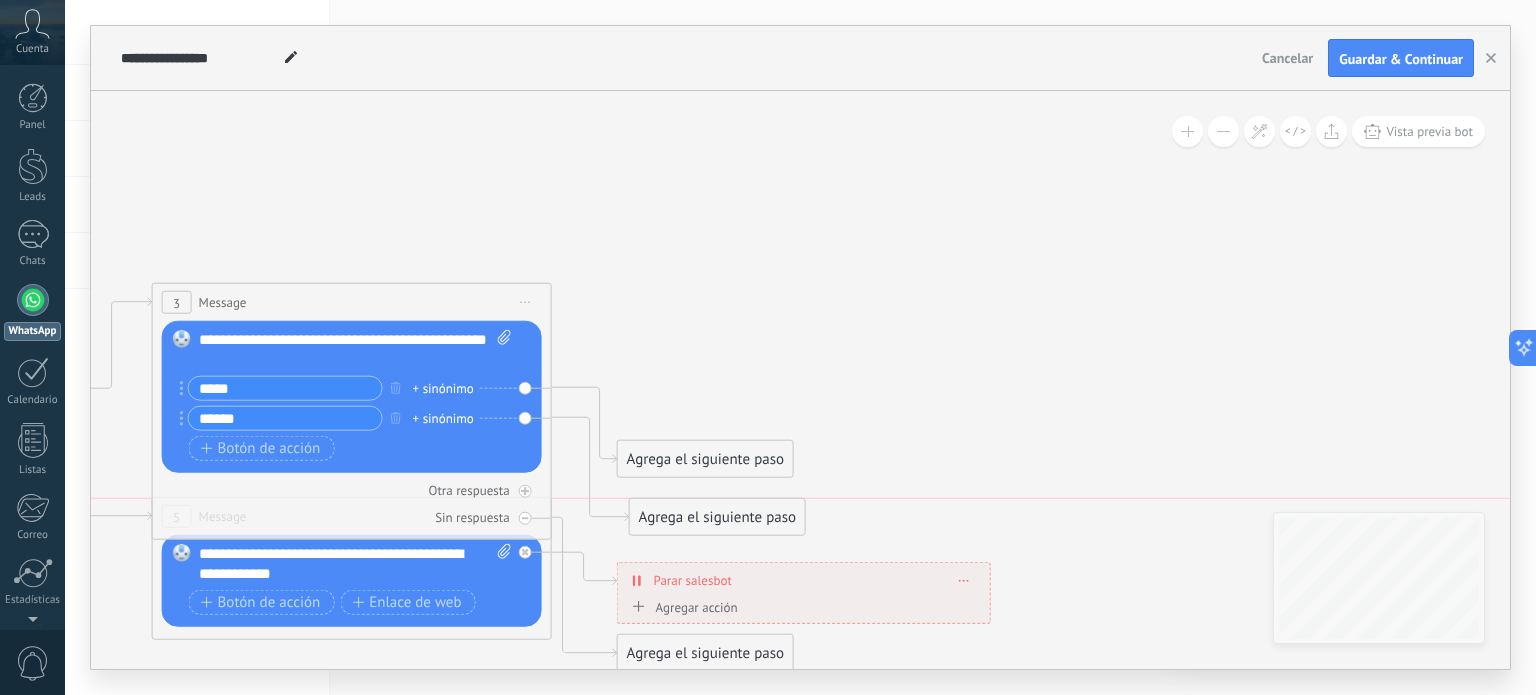 drag, startPoint x: 692, startPoint y: 396, endPoint x: 708, endPoint y: 481, distance: 86.492775 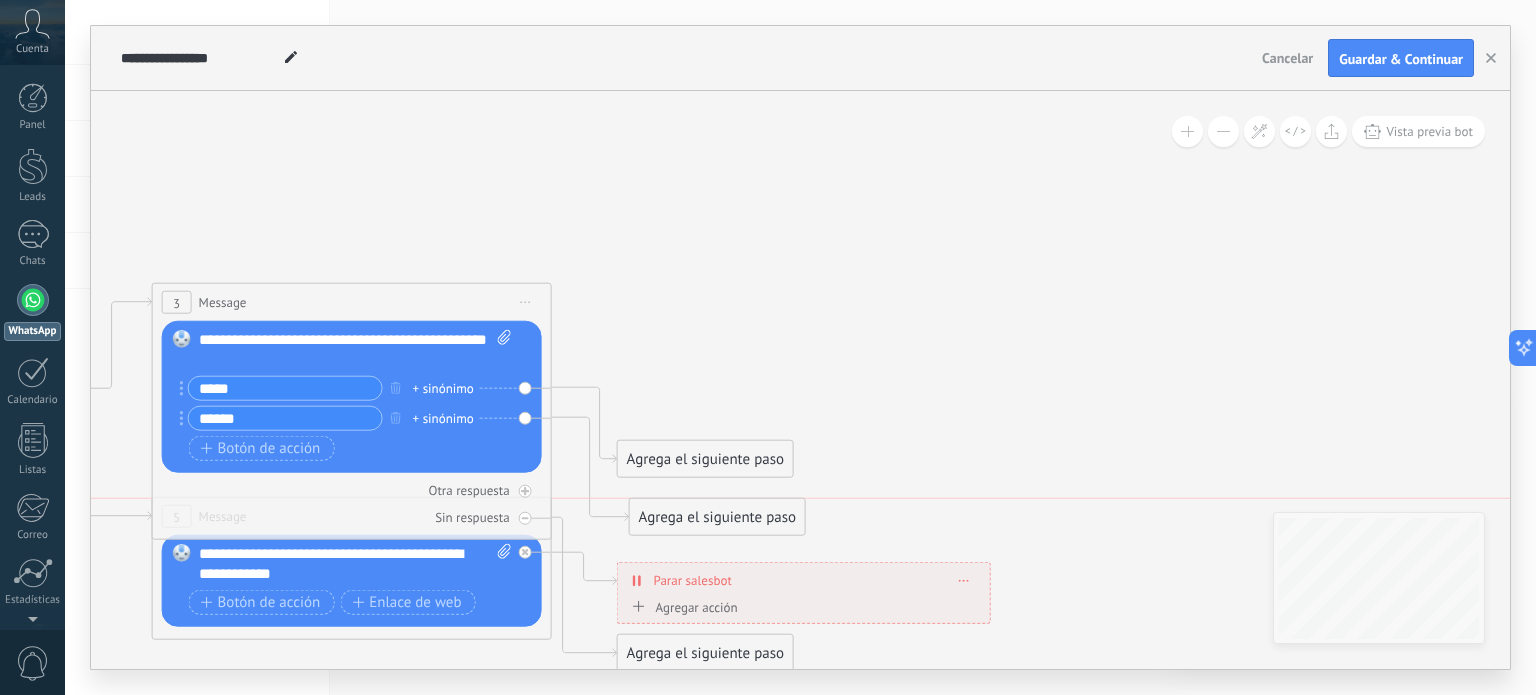 click on "Agrega el siguiente paso" at bounding box center [717, 517] 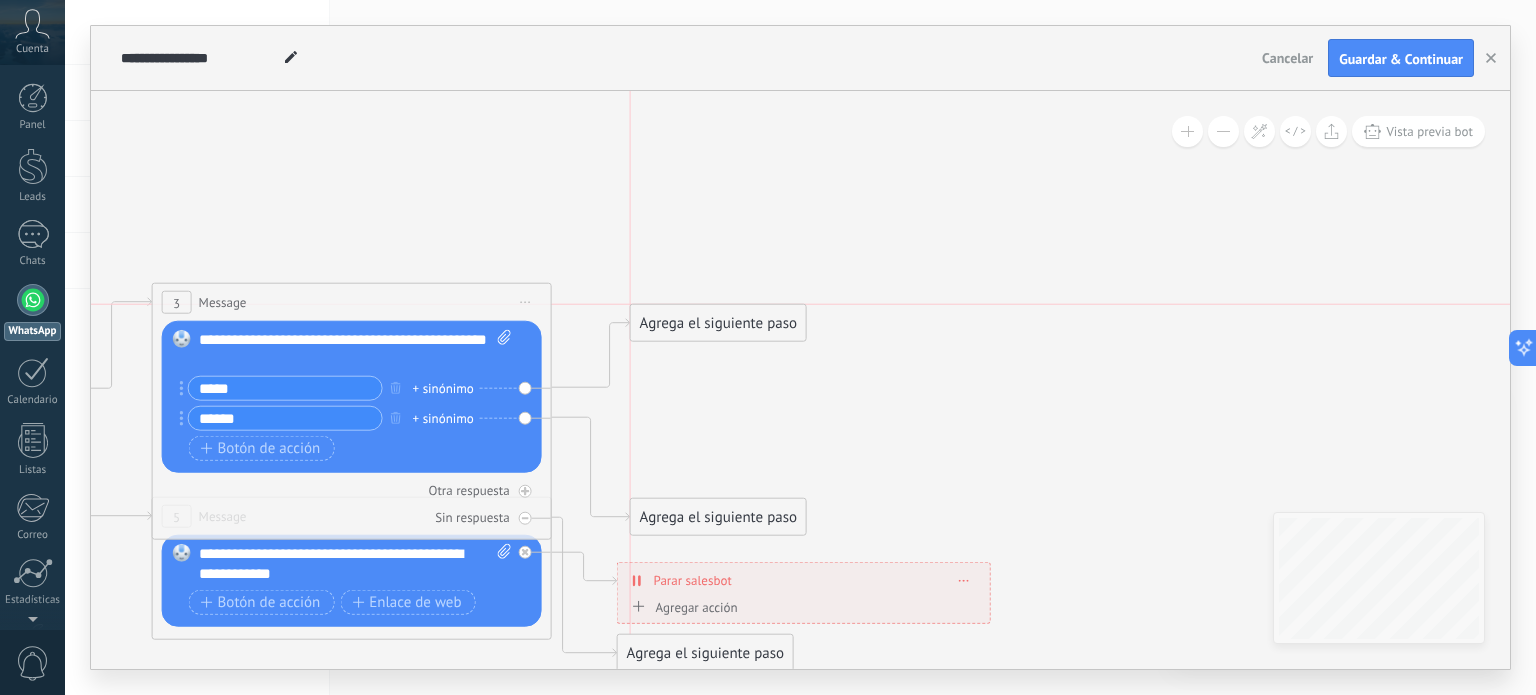 drag, startPoint x: 708, startPoint y: 465, endPoint x: 719, endPoint y: 324, distance: 141.42842 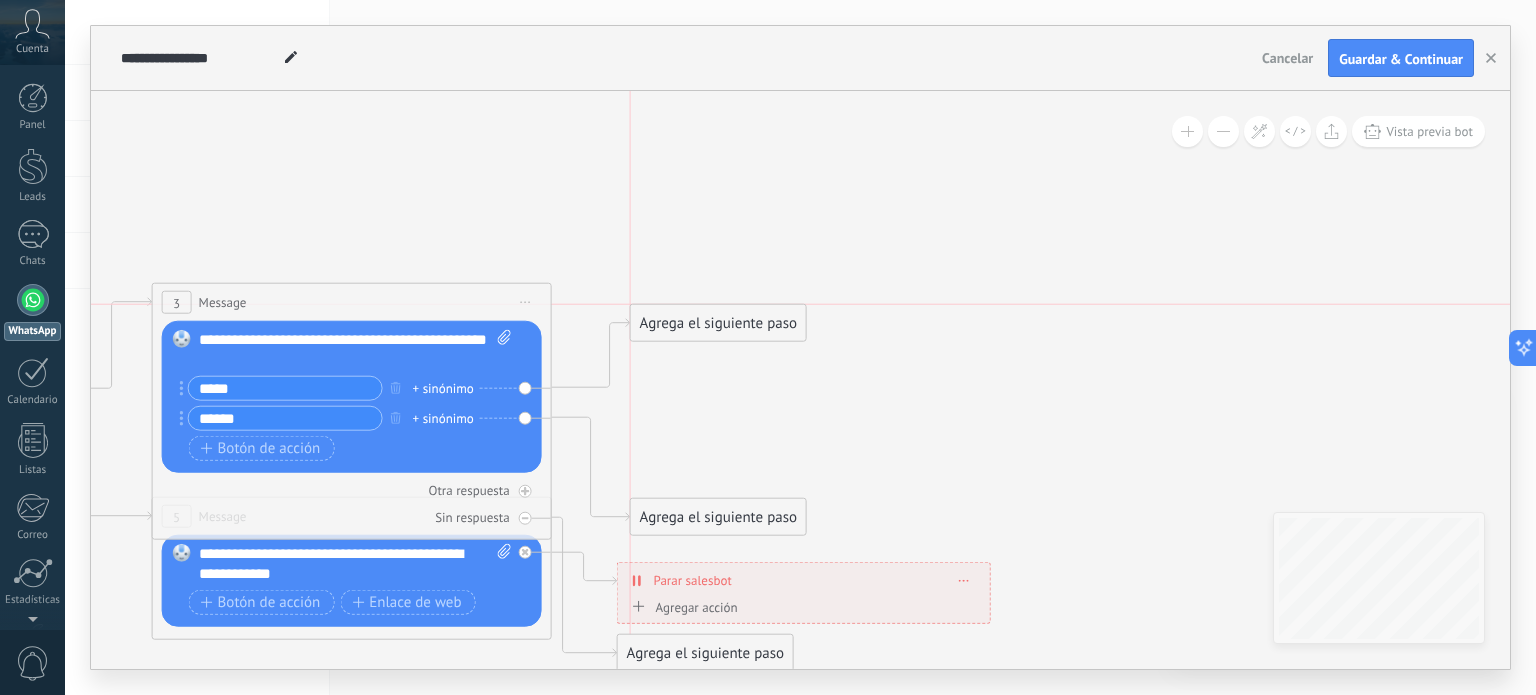 click on "Agrega el siguiente paso" at bounding box center [718, 323] 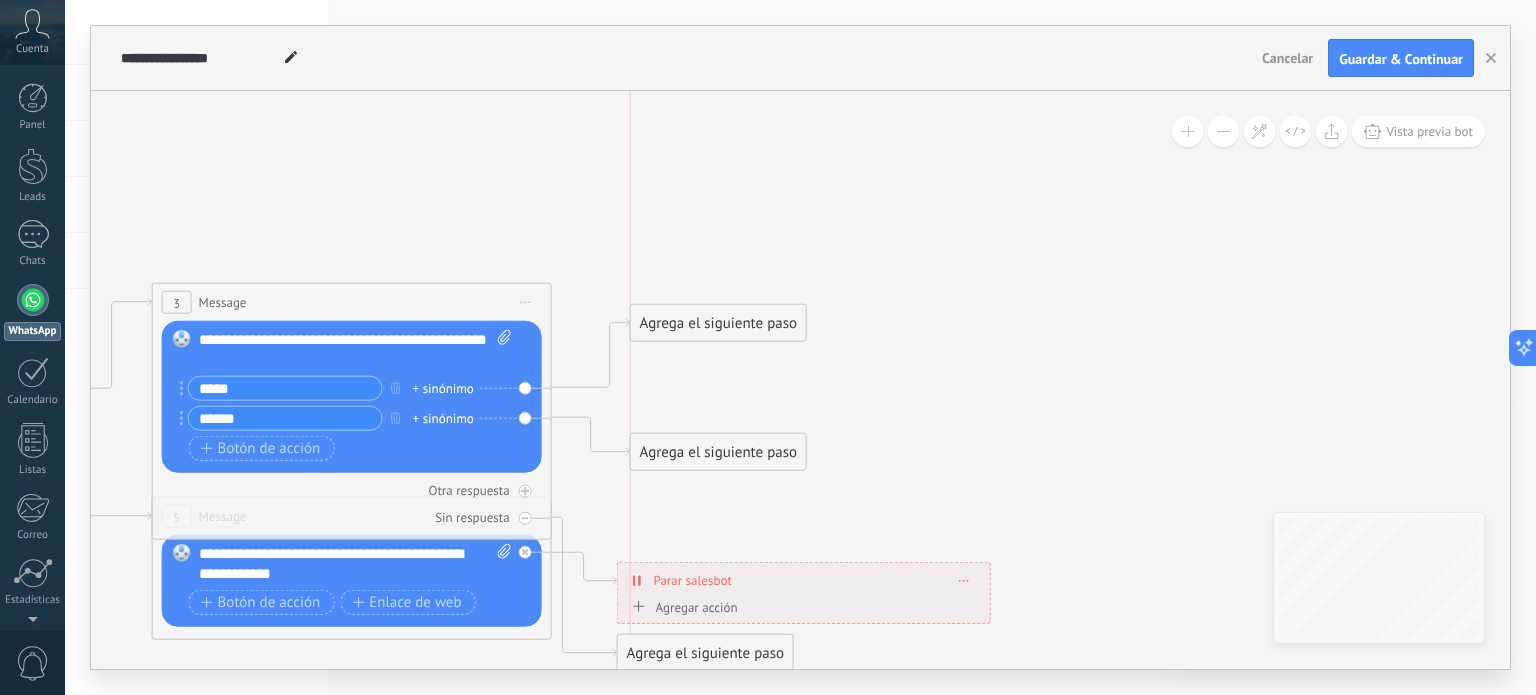 drag, startPoint x: 722, startPoint y: 527, endPoint x: 722, endPoint y: 462, distance: 65 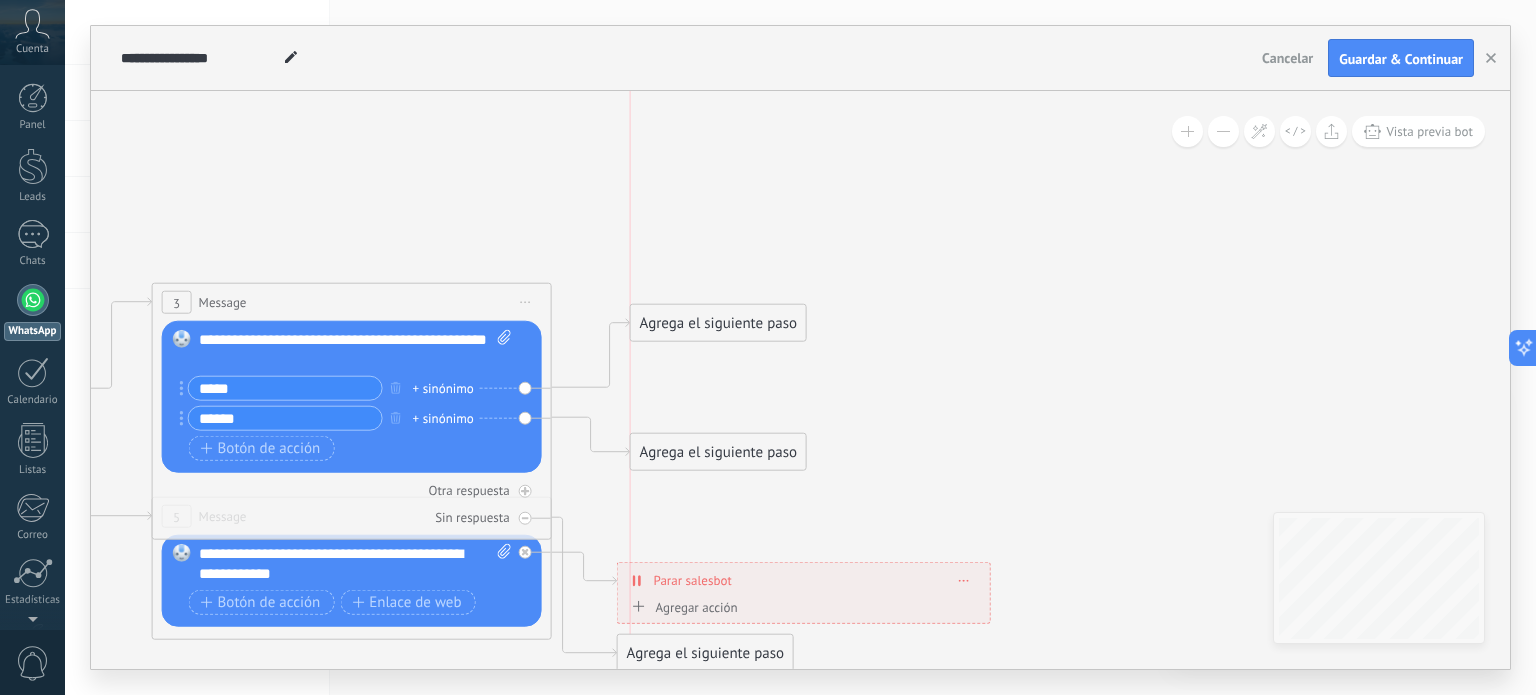 click on "Agrega el siguiente paso" at bounding box center [718, 452] 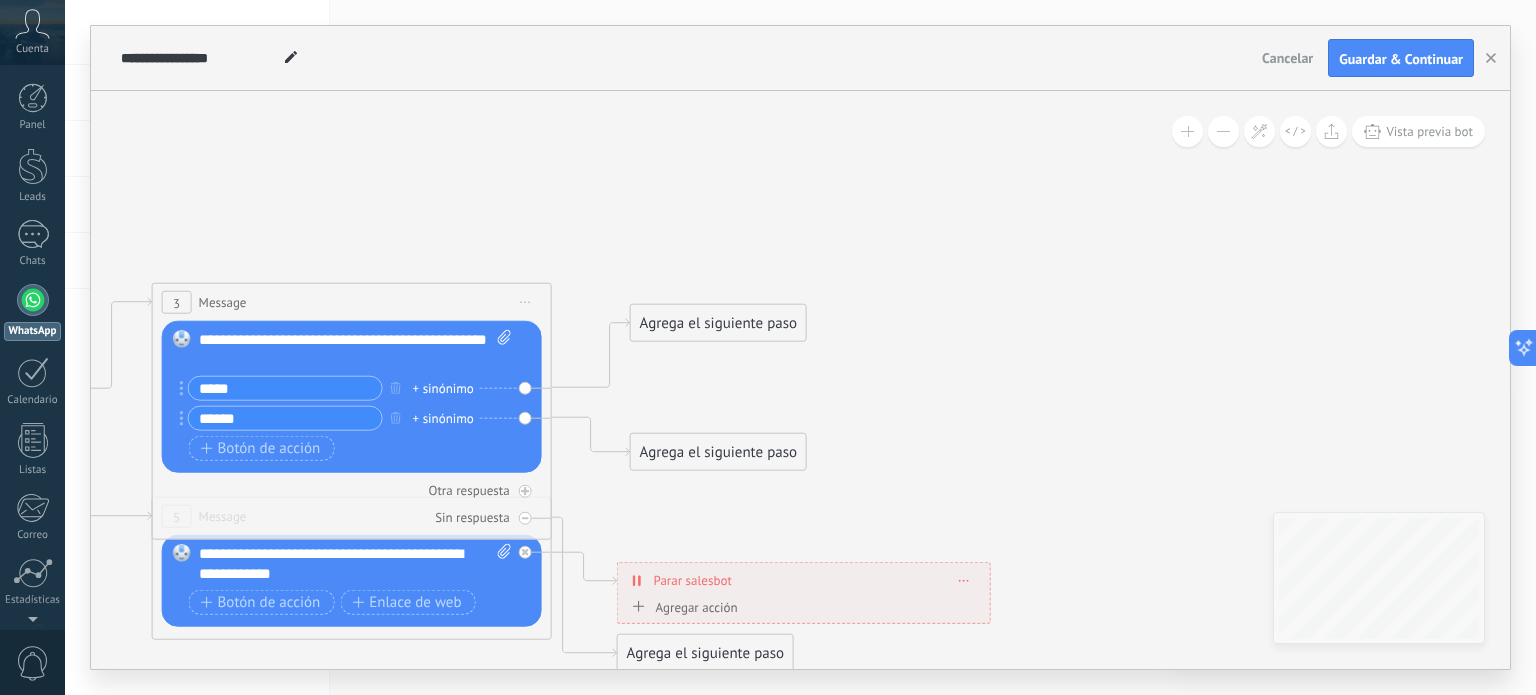 click on "Agrega el siguiente paso" at bounding box center [718, 323] 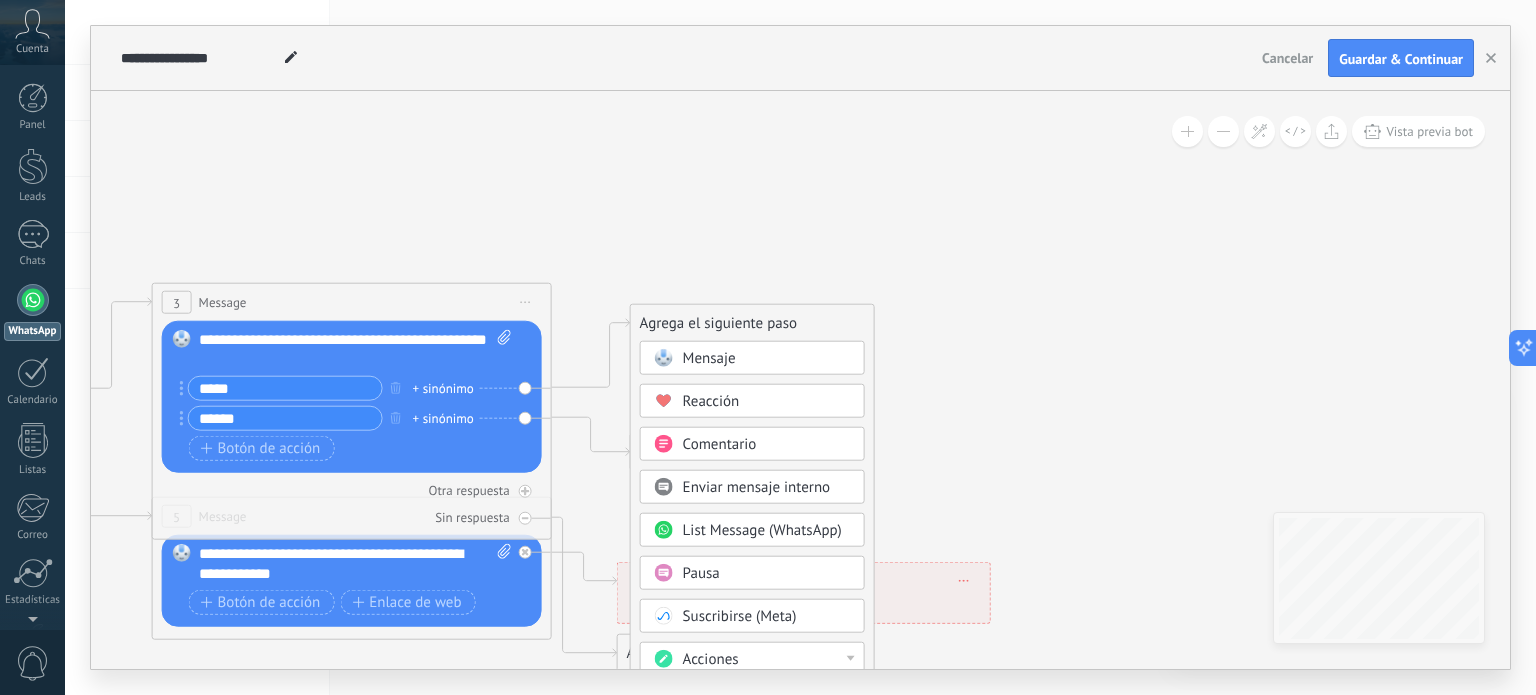 click on "Reacción" at bounding box center [767, 402] 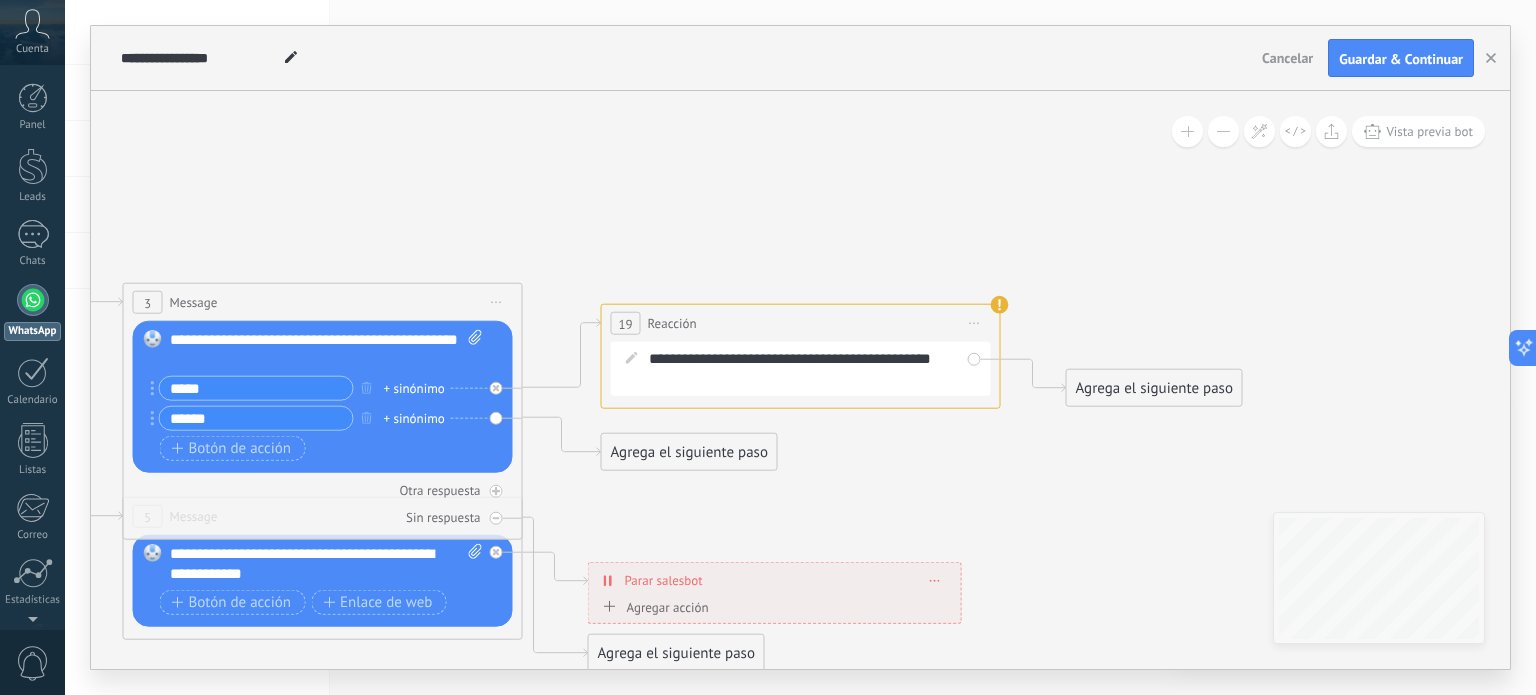 click on "Iniciar vista previa aquí
Cambiar nombre
Duplicar
Borrar" at bounding box center [975, 323] 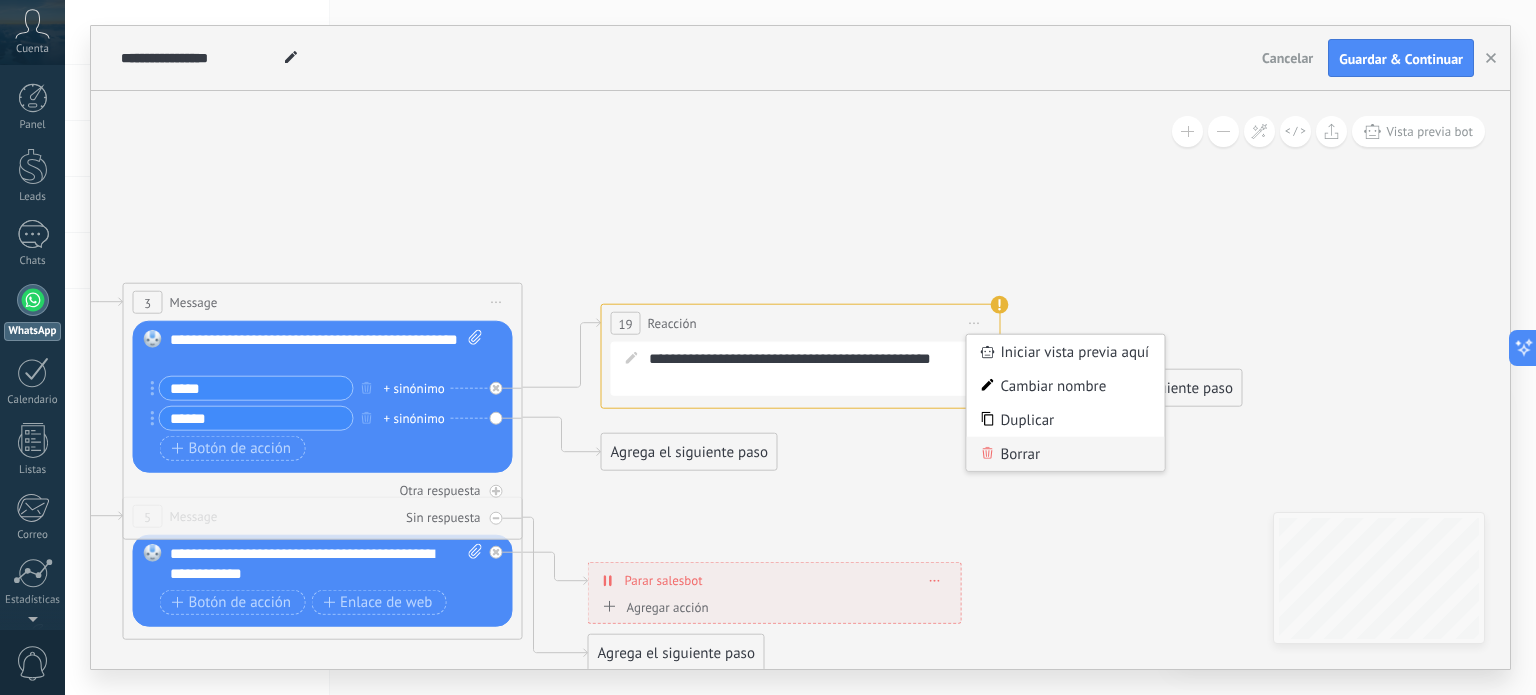 click on "Borrar" at bounding box center [1066, 454] 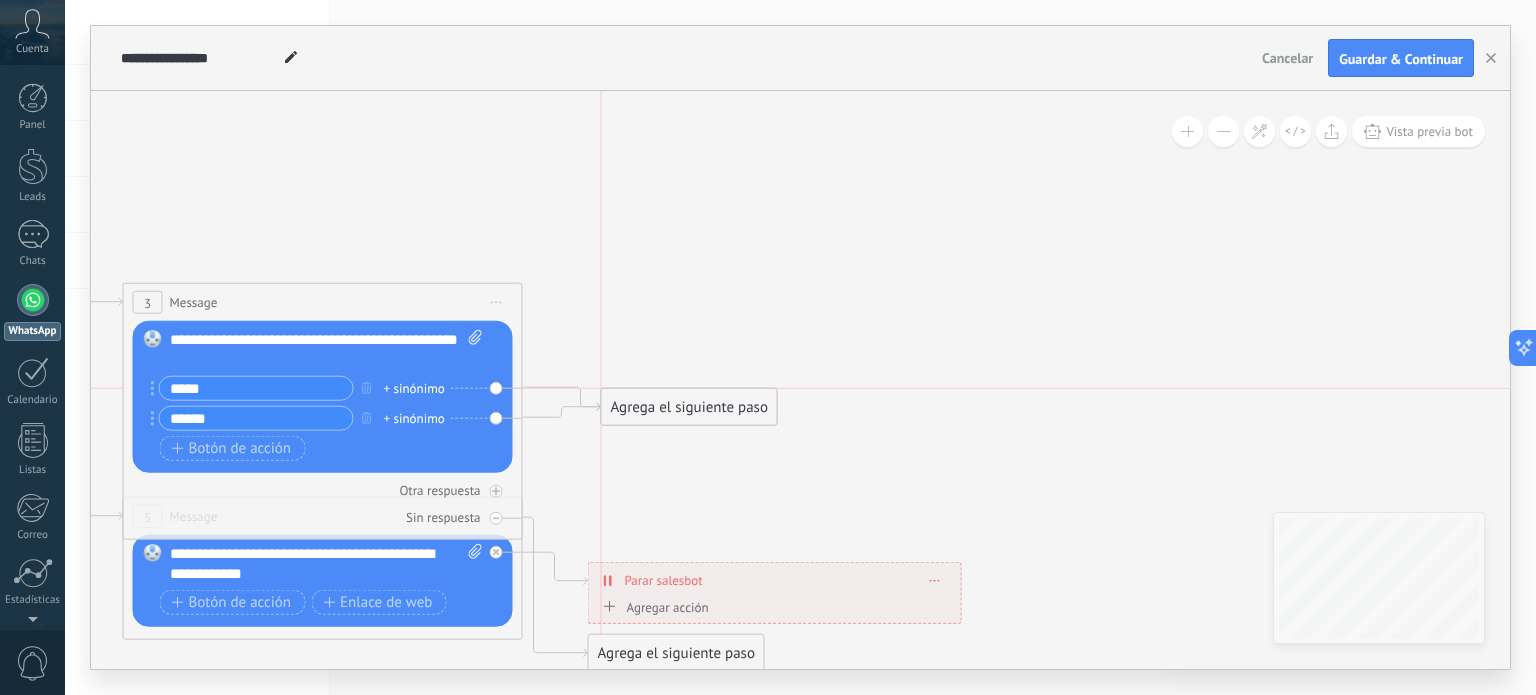 drag, startPoint x: 675, startPoint y: 467, endPoint x: 688, endPoint y: 341, distance: 126.66886 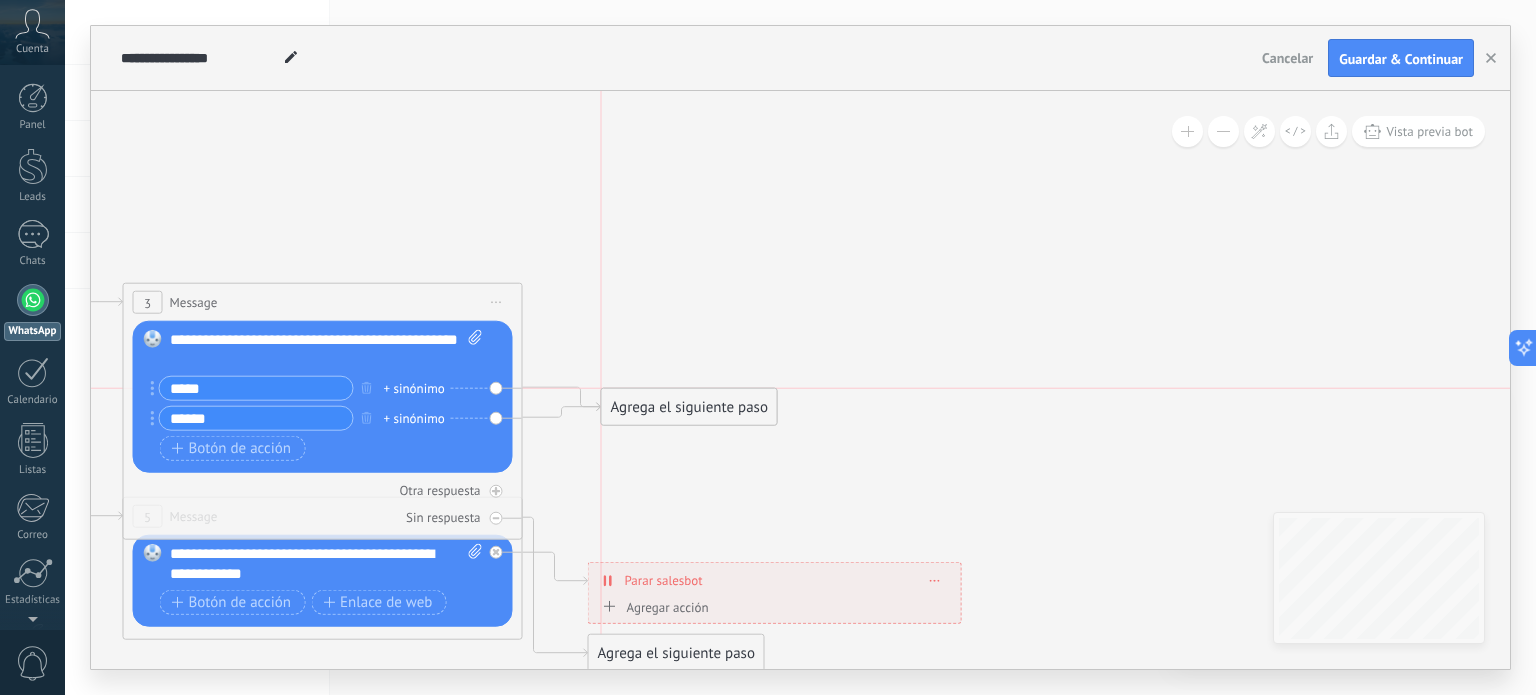 click on "Agrega el siguiente paso
Mensaje
Mensaje
Mensaje
Reacción
Comentario
Enviar mensaje interno" at bounding box center (689, 407) 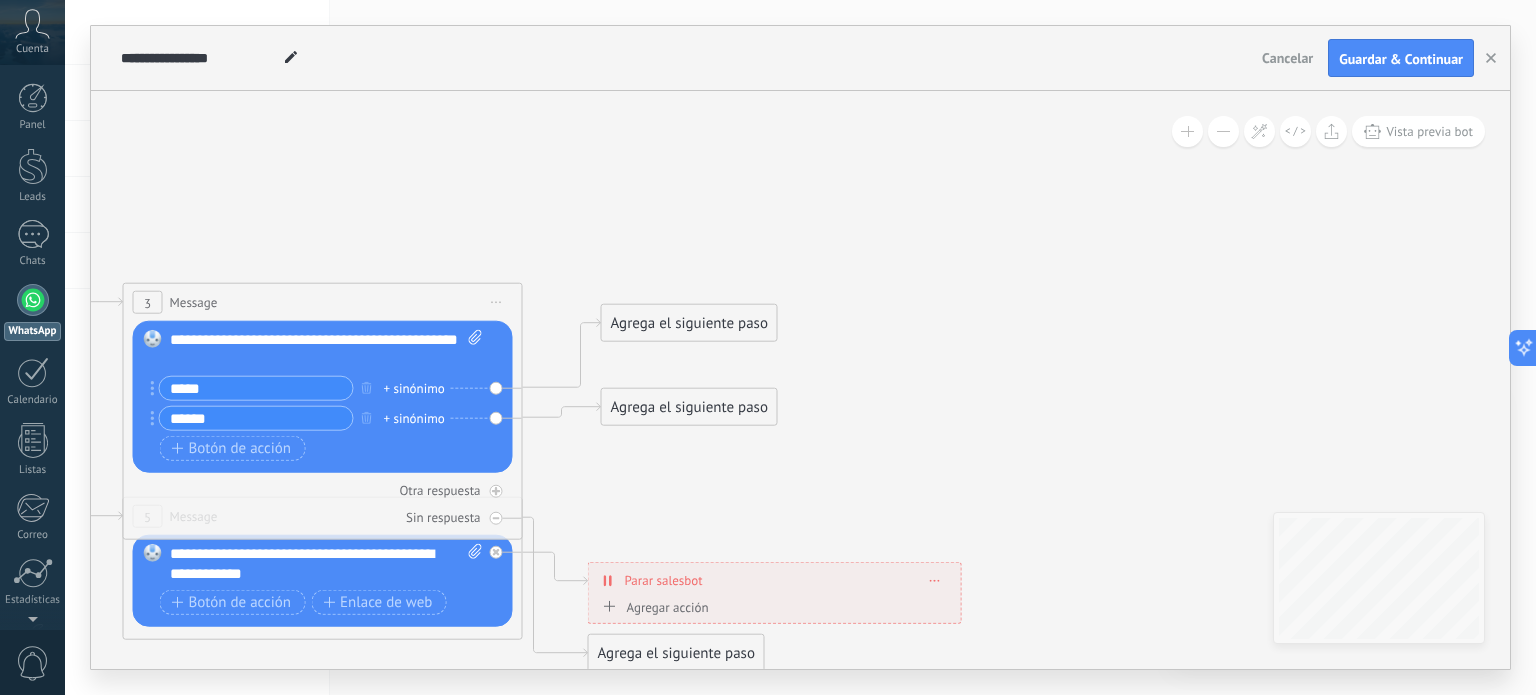 click on "Agrega el siguiente paso" at bounding box center (689, 323) 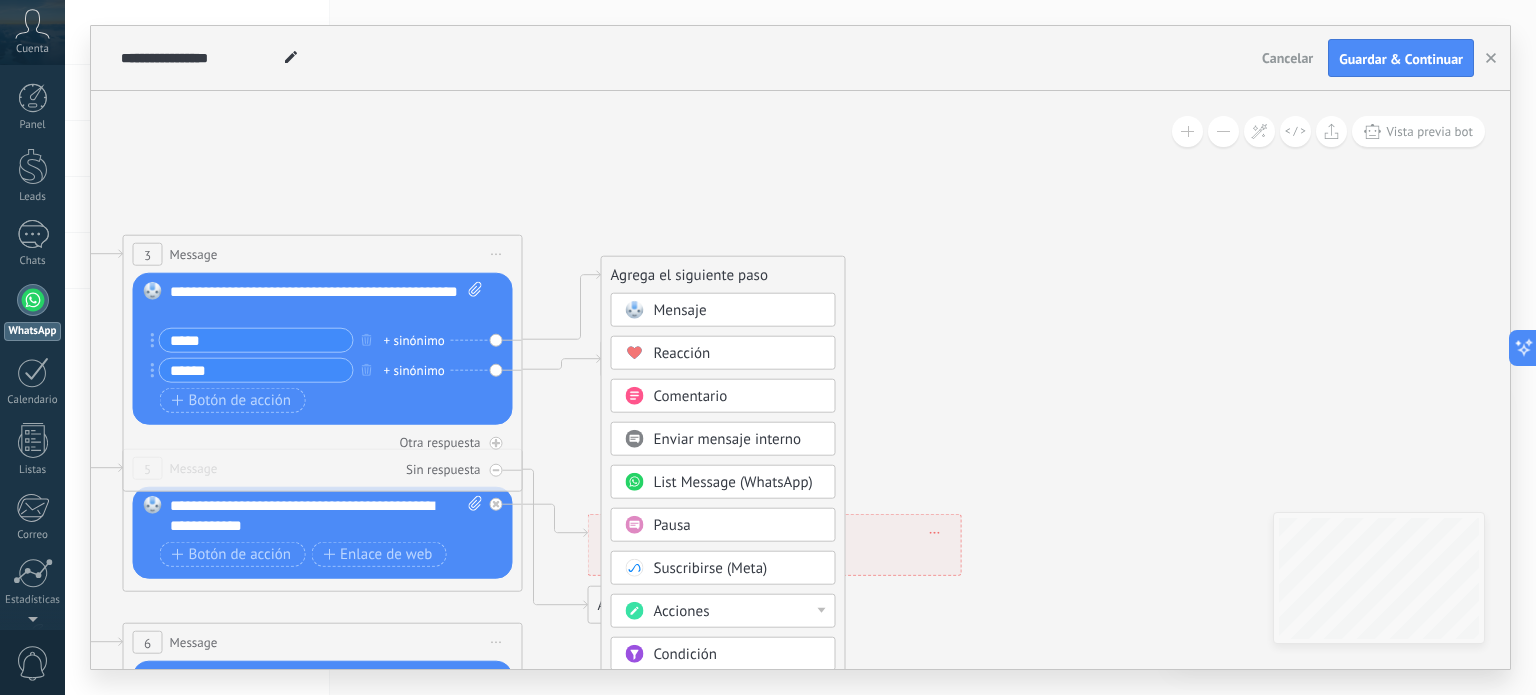 click on "Acciones" at bounding box center (723, 611) 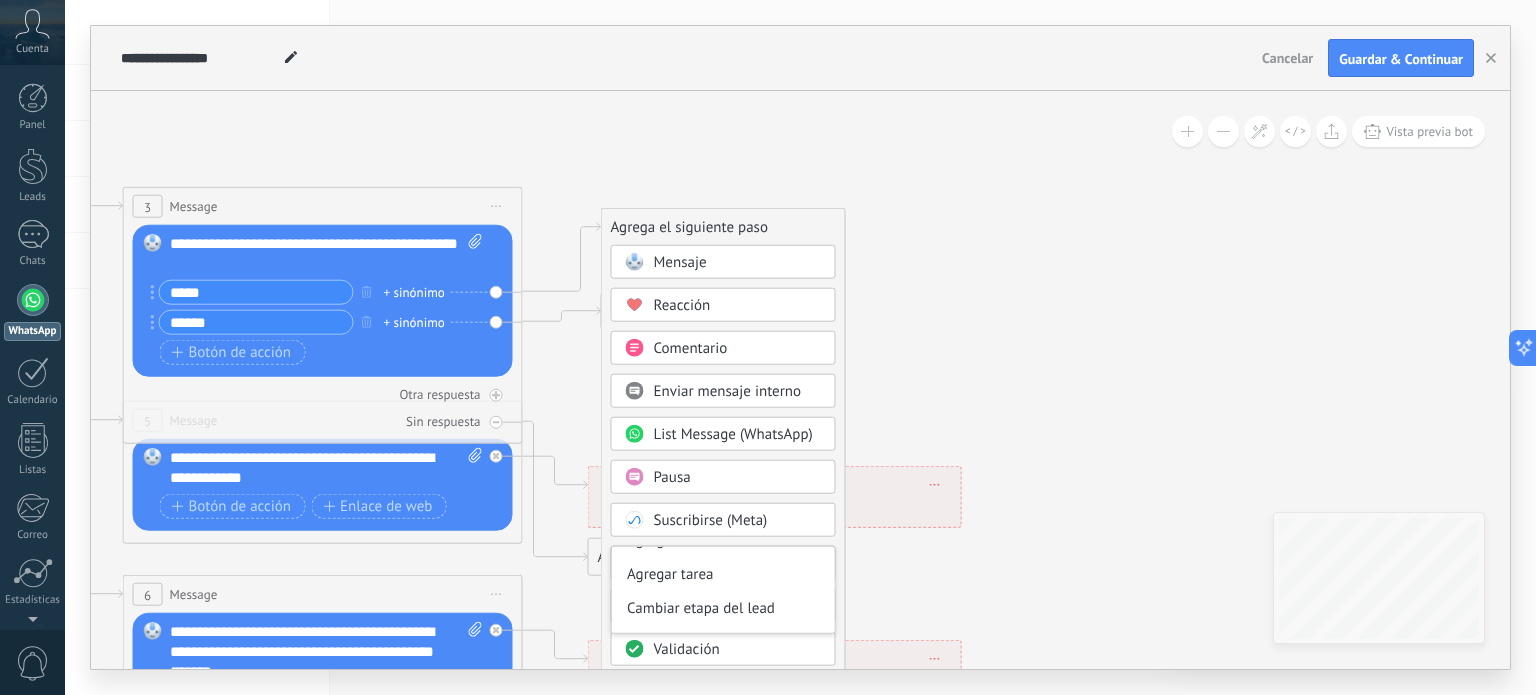 scroll, scrollTop: 0, scrollLeft: 0, axis: both 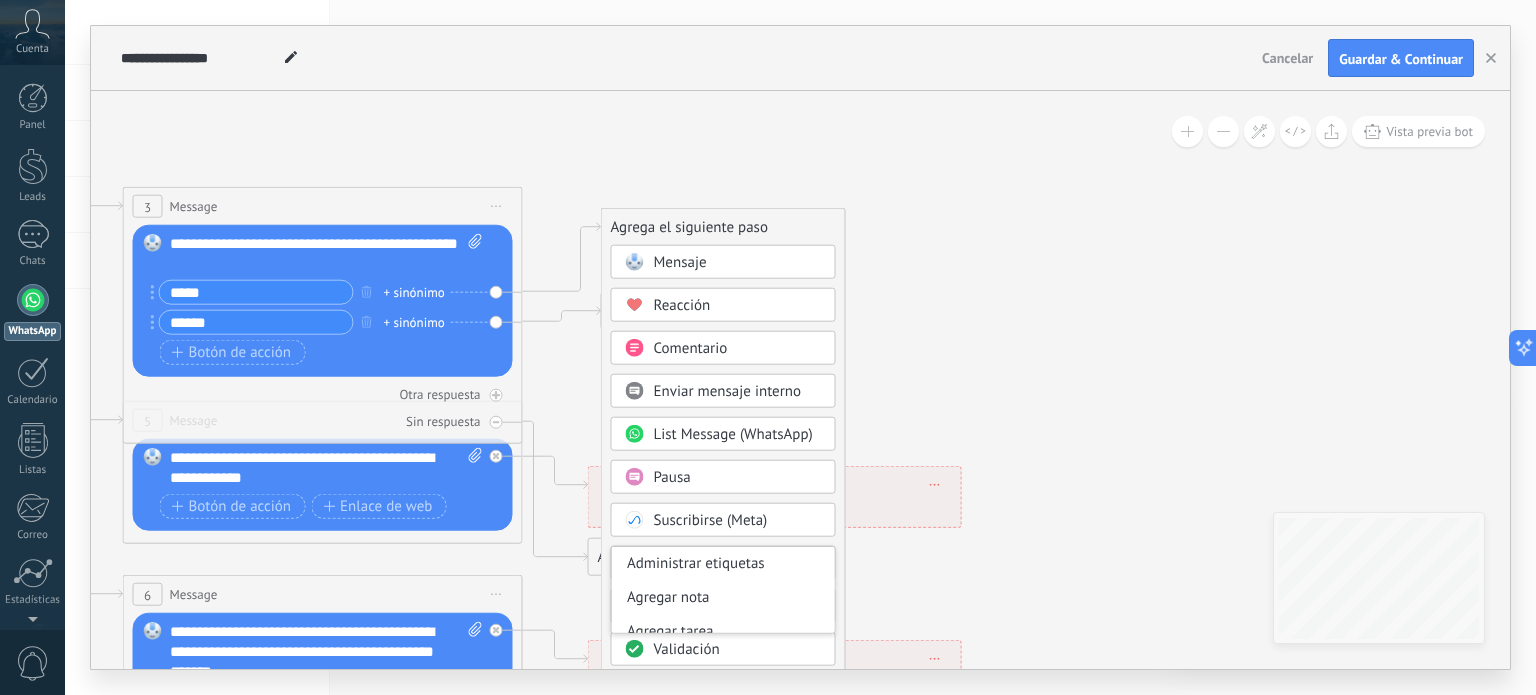 click 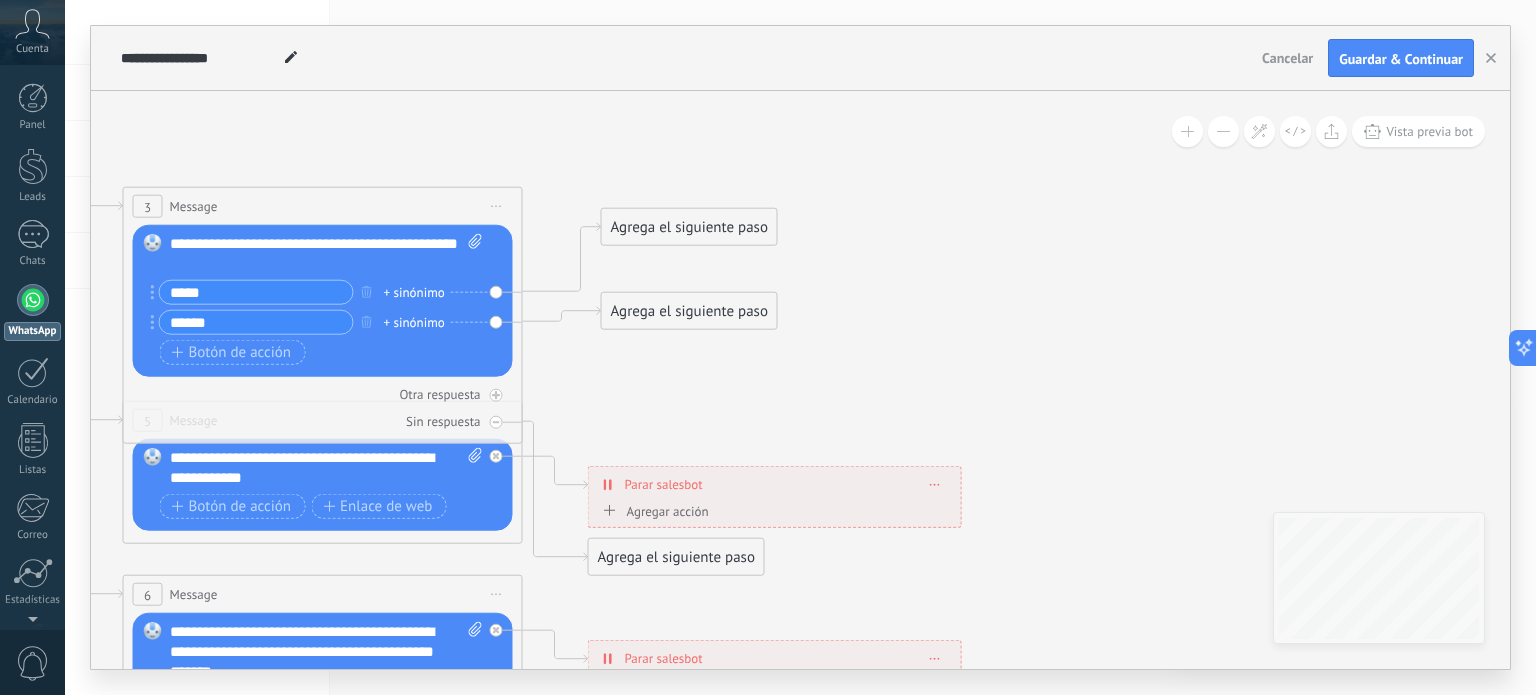 click on "Agrega el siguiente paso" at bounding box center [689, 227] 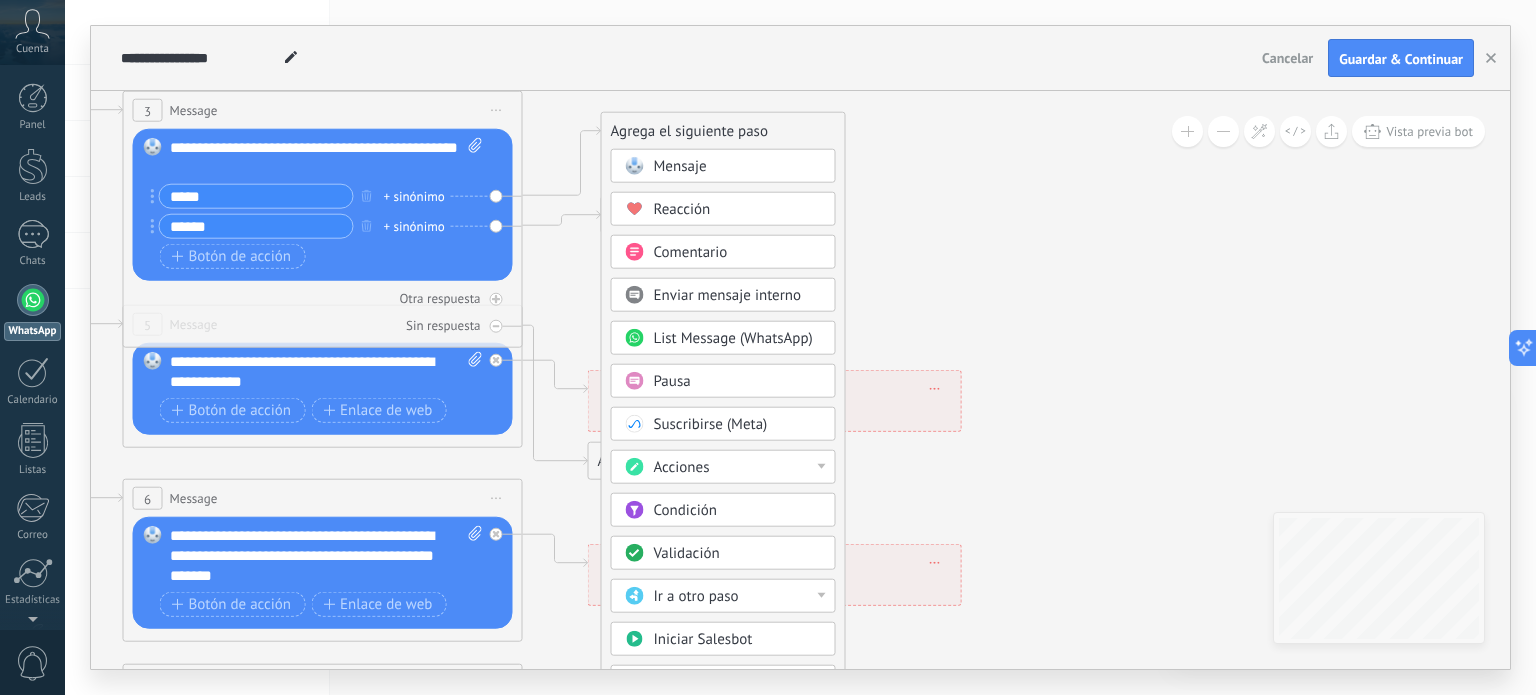 click on "Ir a otro paso" at bounding box center (738, 597) 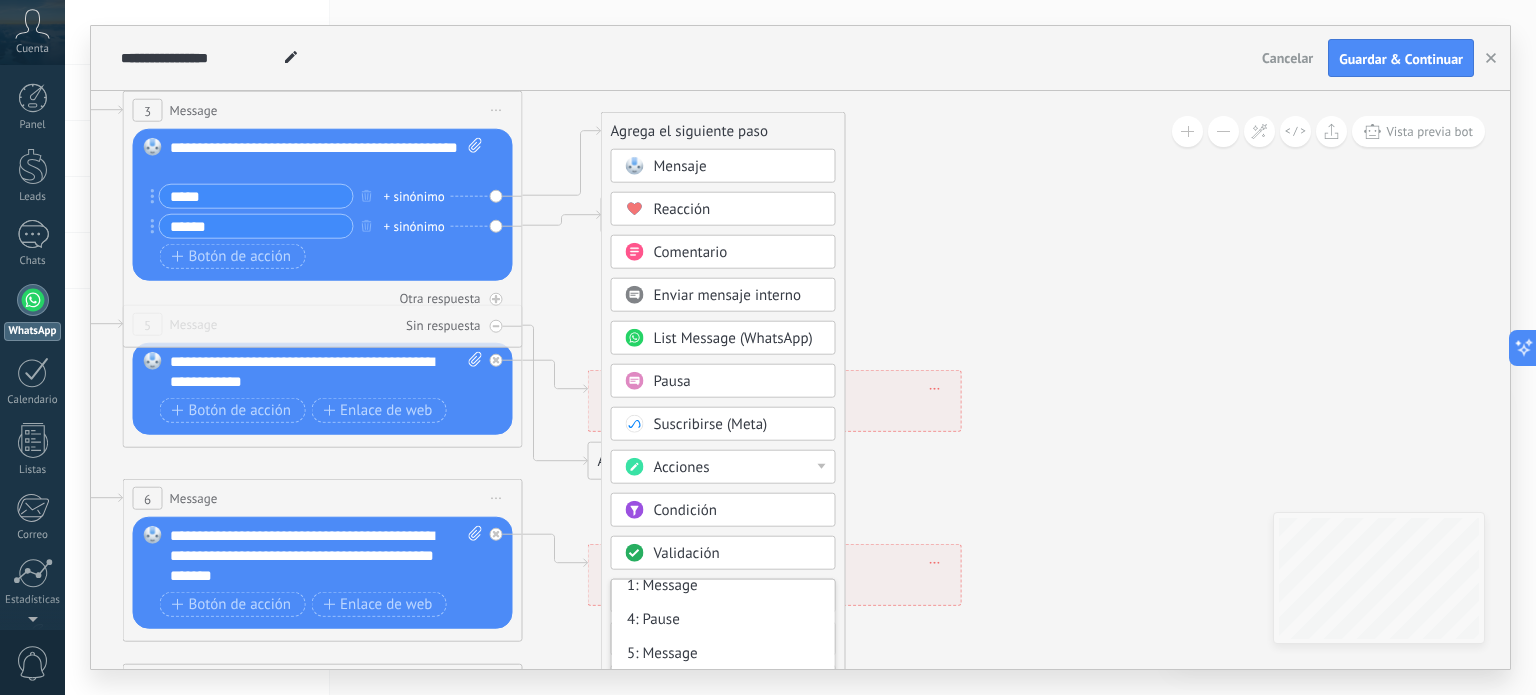 scroll, scrollTop: 0, scrollLeft: 0, axis: both 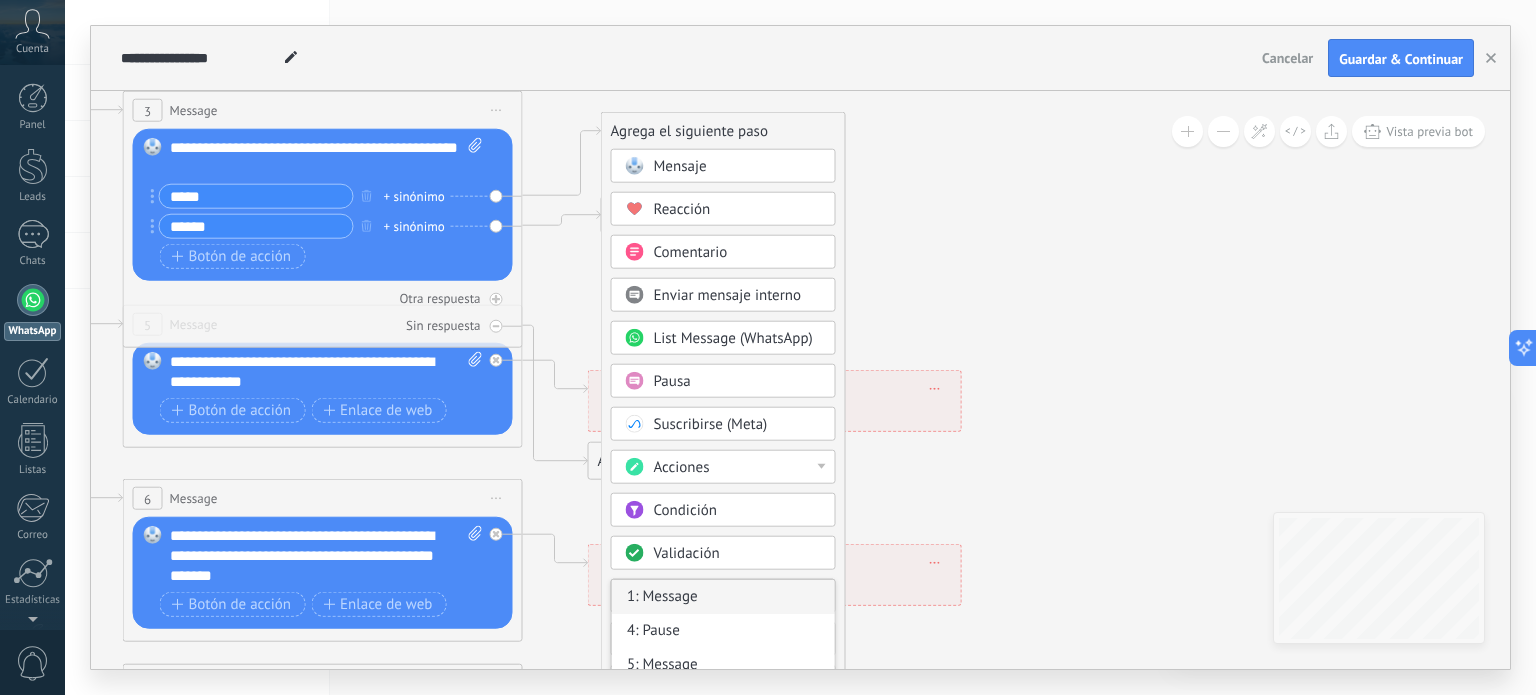 click on "1: Message" at bounding box center [723, 597] 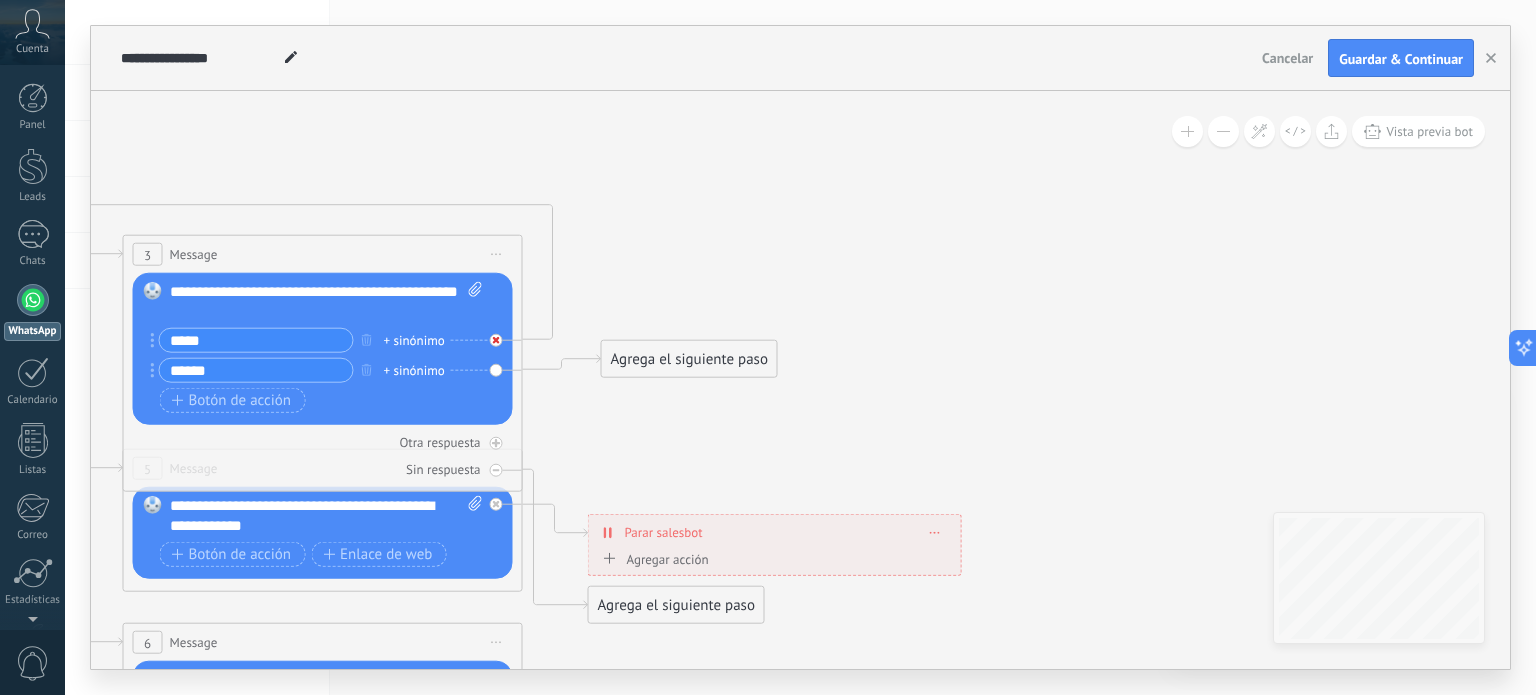 click 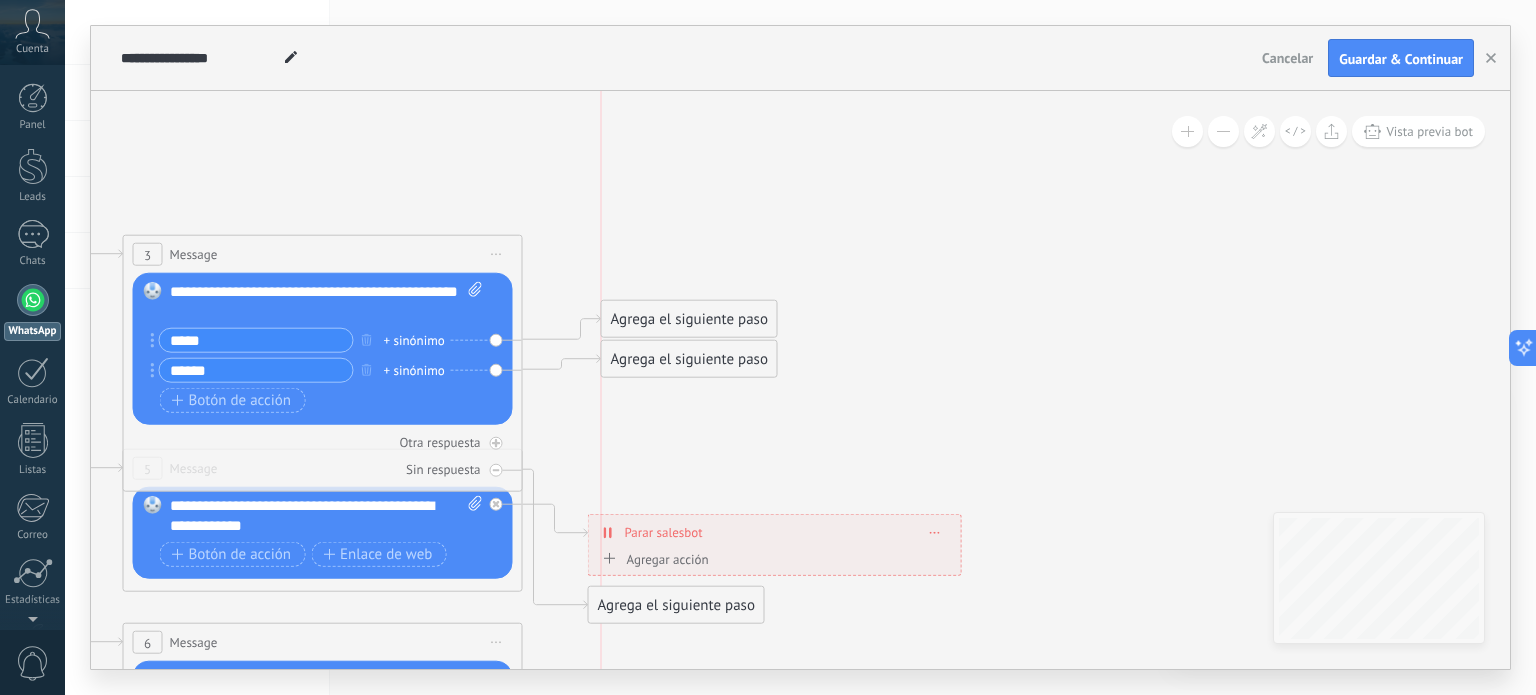 drag, startPoint x: 636, startPoint y: 349, endPoint x: 653, endPoint y: 224, distance: 126.1507 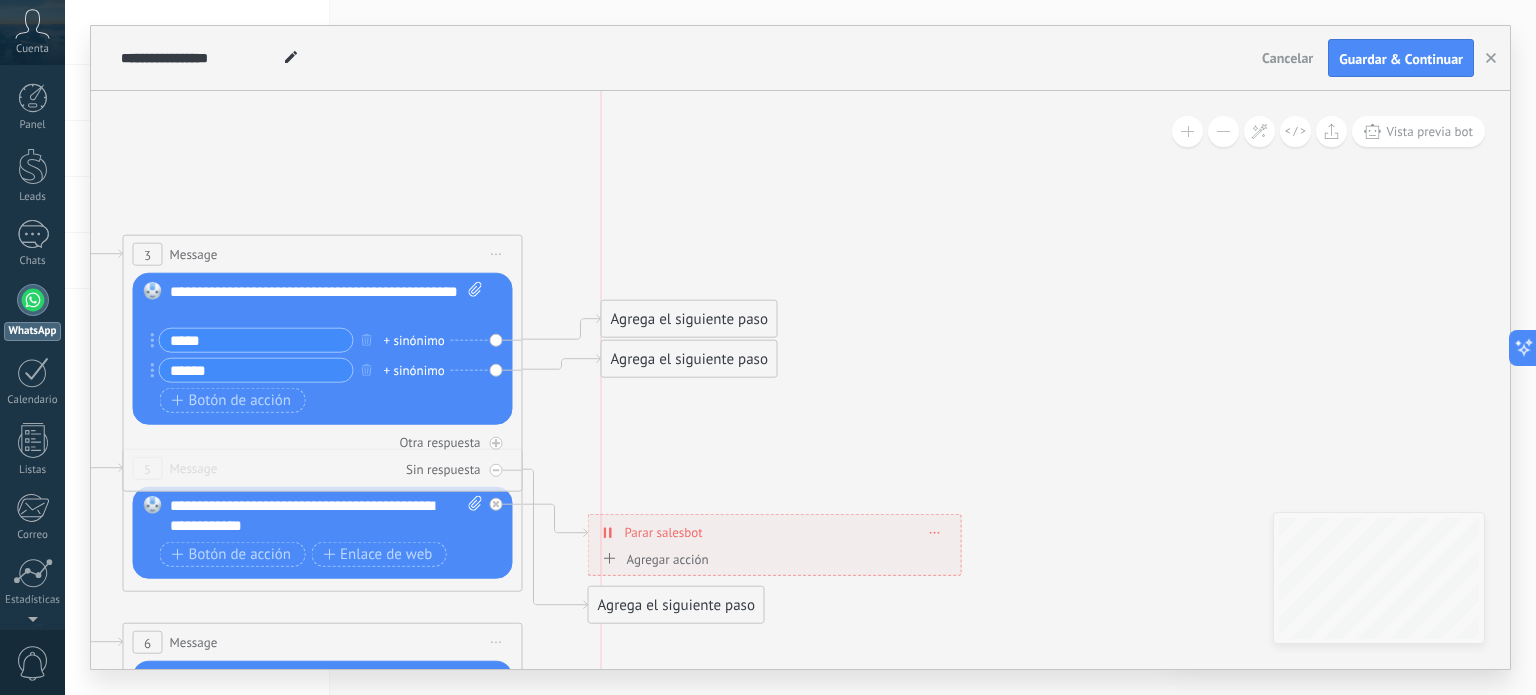 click on "Agrega el siguiente paso" at bounding box center [689, 319] 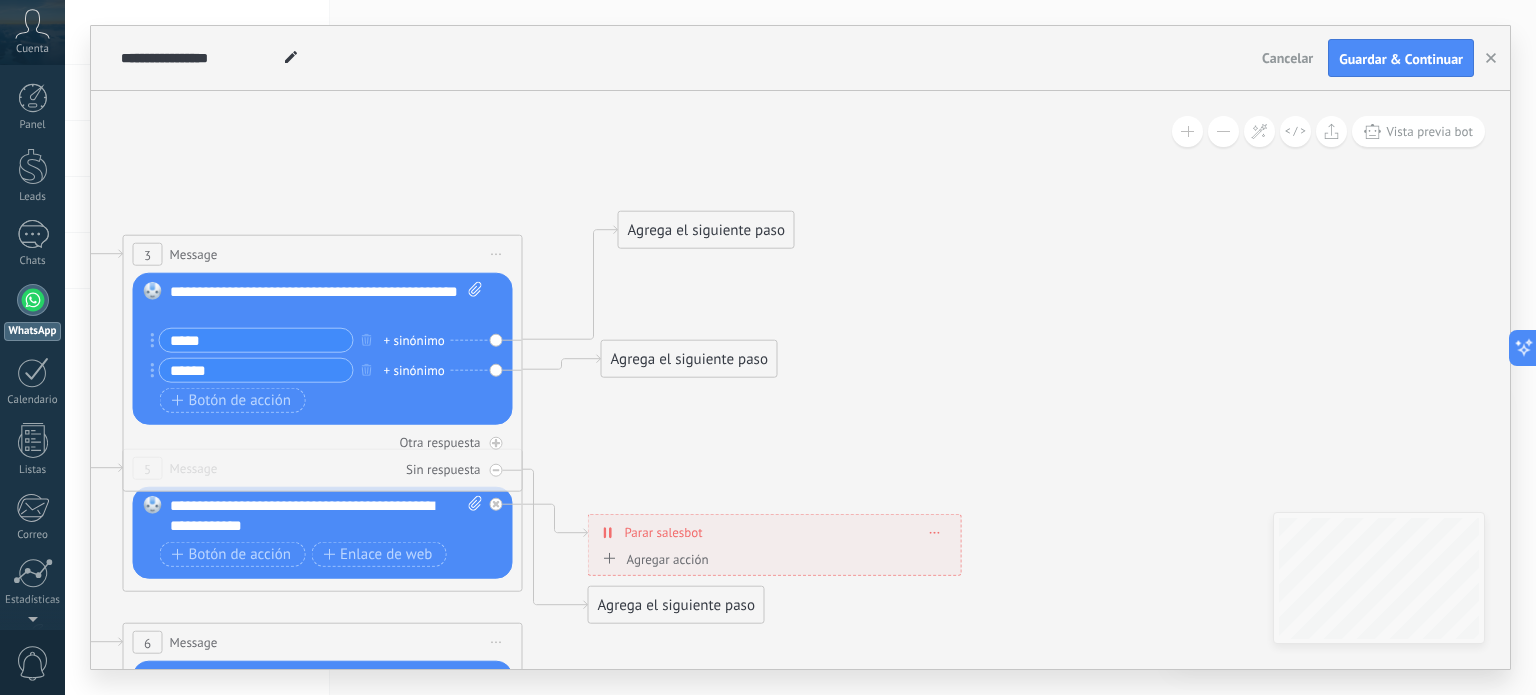 click on "Agrega el siguiente paso" at bounding box center [706, 230] 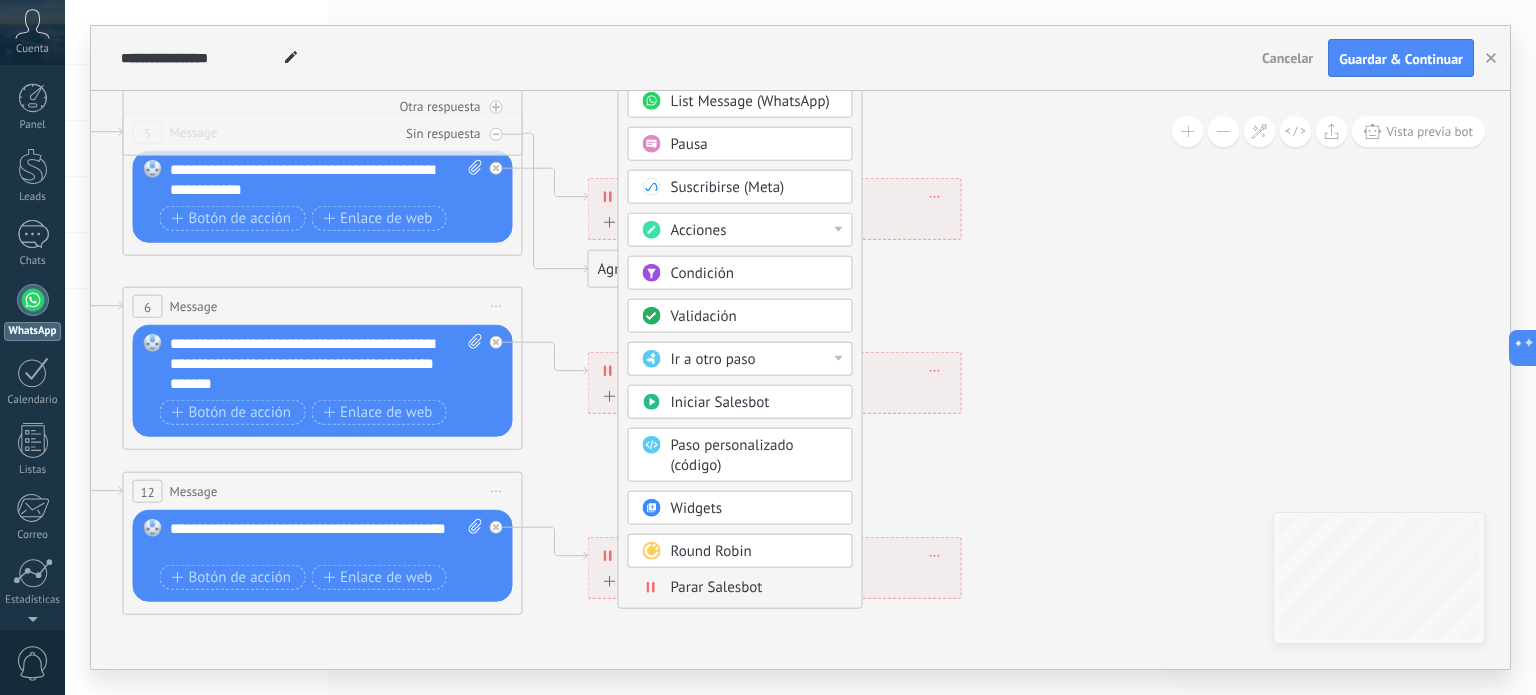 click on ".abccls-1,.abccls-2{fill-rule:evenodd}.abccls-2{fill:#fff} .abfcls-1{fill:none}.abfcls-2{fill:#fff} .abncls-1{isolation:isolate}.abncls-2{opacity:.06}.abncls-2,.abncls-3,.abncls-6{mix-blend-mode:multiply}.abncls-3{opacity:.15}.abncls-4,.abncls-8{fill:#fff}.abncls-5{fill:url(#abnlinear-gradient)}.abncls-6{opacity:.04}.abncls-7{fill:url(#abnlinear-gradient-2)}.abncls-8{fill-rule:evenodd} .abqst0{fill:#ffa200} .abwcls-1{fill:#252525} .cls-1{isolation:isolate} .acicls-1{fill:none} .aclcls-1{fill:#232323} .acnst0{display:none} .addcls-1,.addcls-2{fill:none;stroke-miterlimit:10}.addcls-1{stroke:#dfe0e5}.addcls-2{stroke:#a1a7ab} .adecls-1,.adecls-2{fill:none;stroke-miterlimit:10}.adecls-1{stroke:#dfe0e5}.adecls-2{stroke:#a1a7ab} .adqcls-1{fill:#8591a5;fill-rule:evenodd} .aeccls-1{fill:#5c9f37} .aeecls-1{fill:#f86161} .aejcls-1{fill:#8591a5;fill-rule:evenodd} .aekcls-1{fill-rule:evenodd} .aelcls-1{fill-rule:evenodd;fill:currentColor} .aemcls-1{fill-rule:evenodd;fill:currentColor} .aencls-2{fill:#f86161;opacity:.3}" at bounding box center [768, 347] 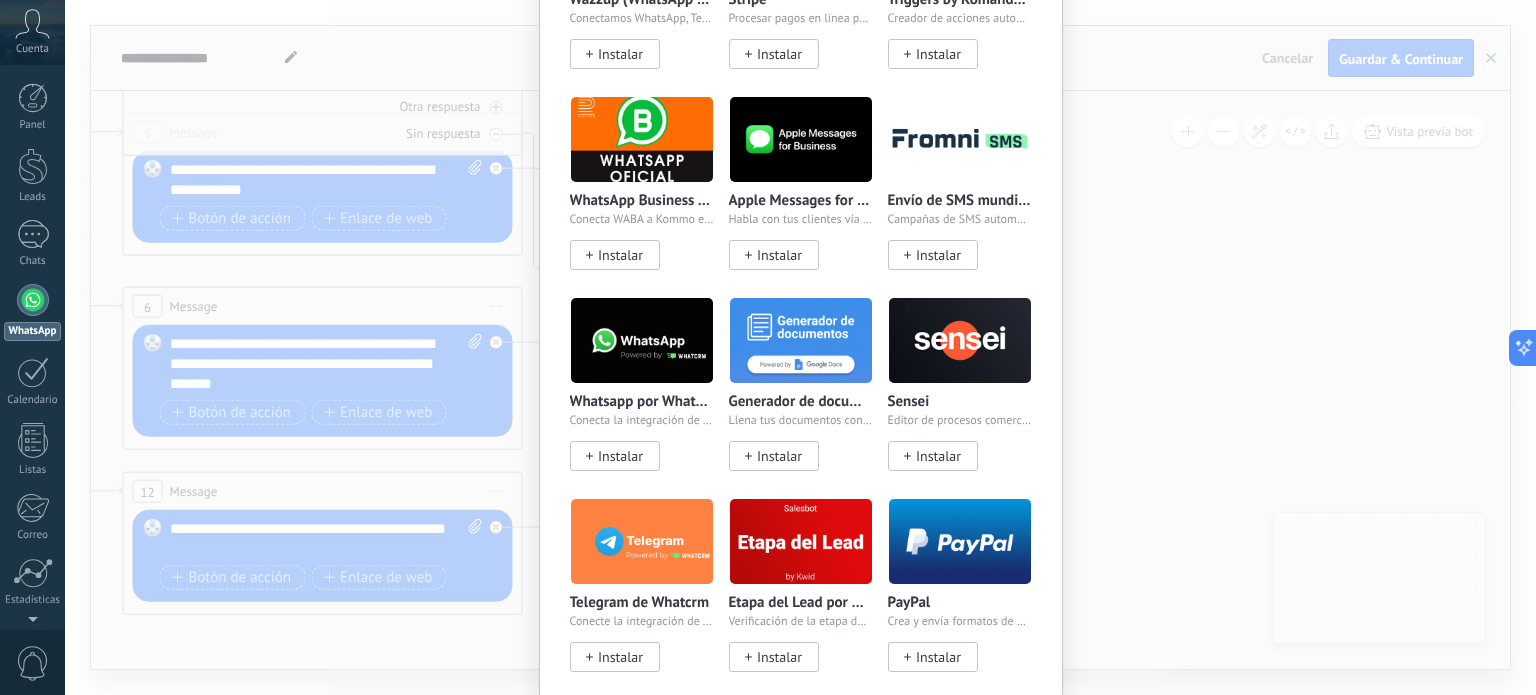 scroll, scrollTop: 0, scrollLeft: 0, axis: both 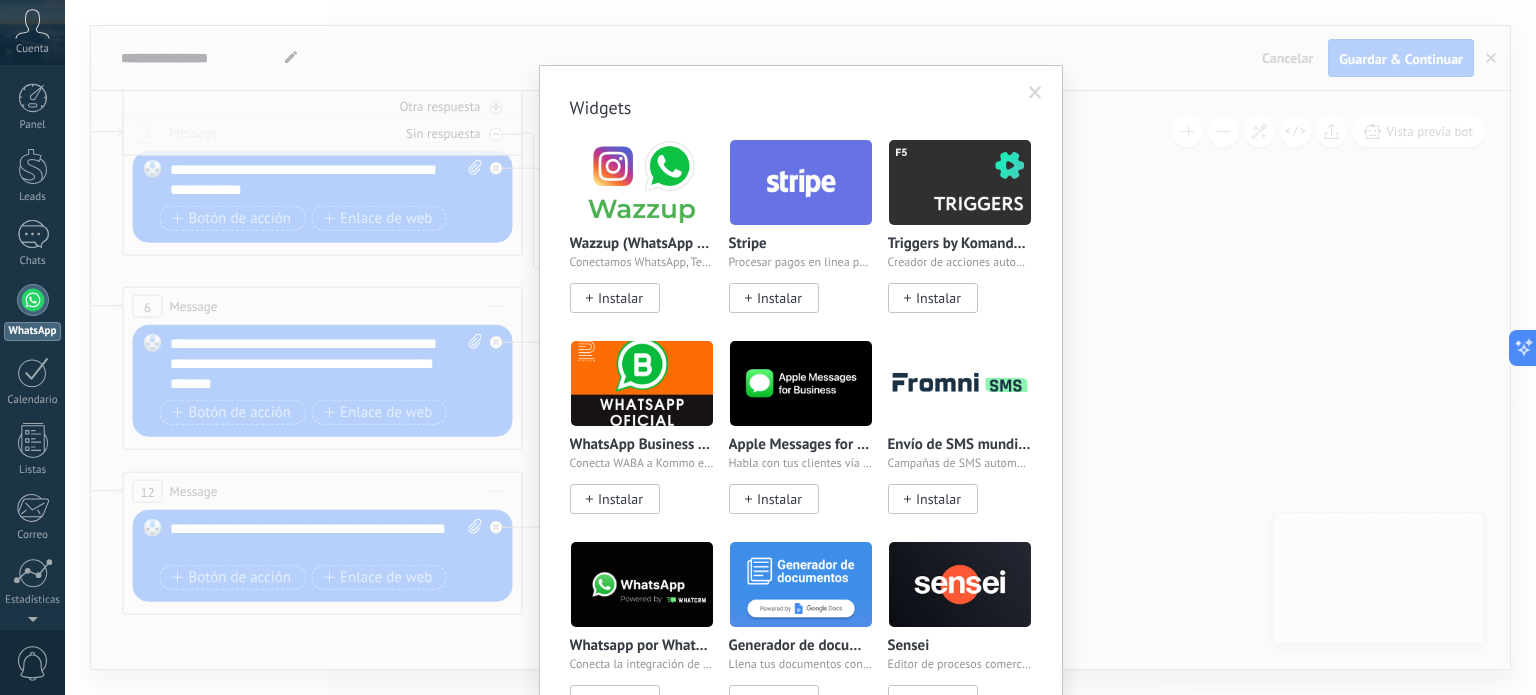 click at bounding box center (1035, 93) 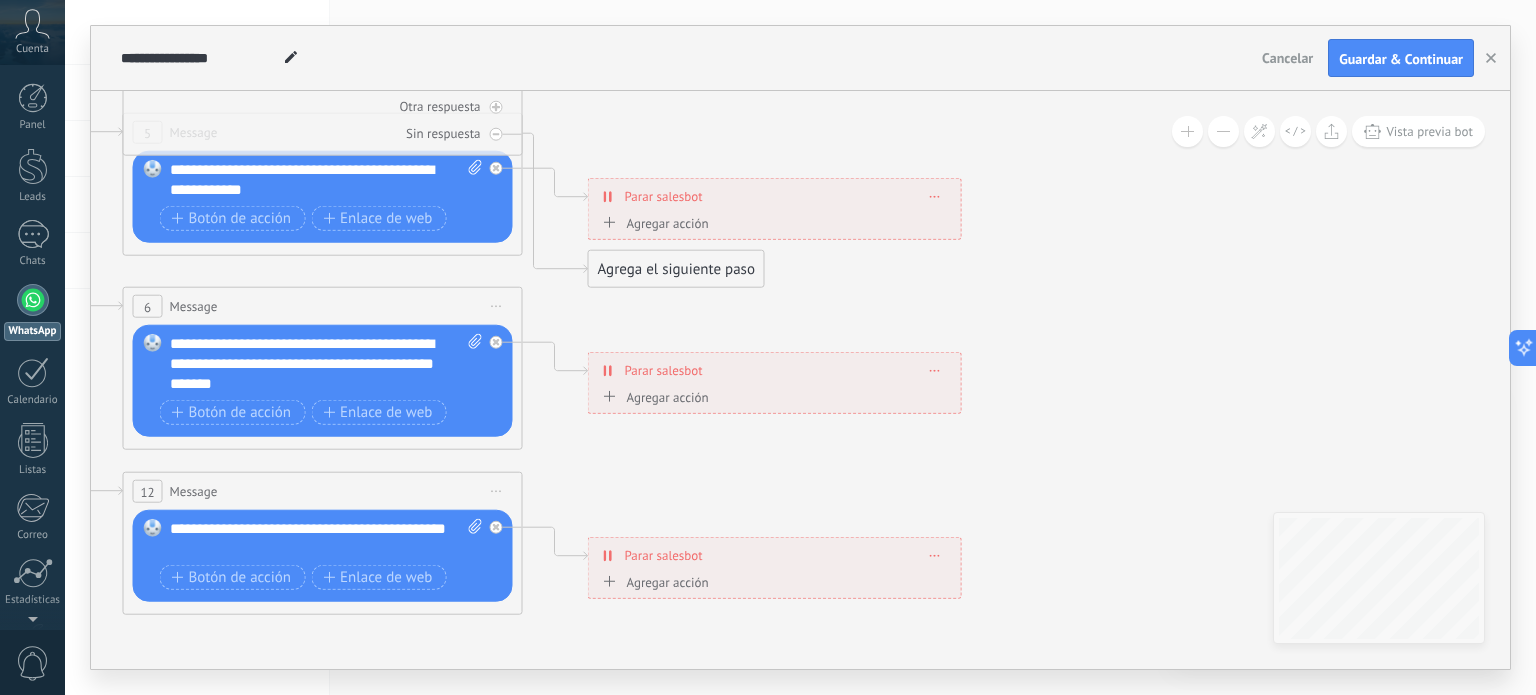 click on "Agregar acción
Conversación marcada como cerrada
Iniciar Salesbot
Conversación marcada como cerrada
Conversación marcada como cerrada
Iniciar Salesbot" at bounding box center [775, 226] 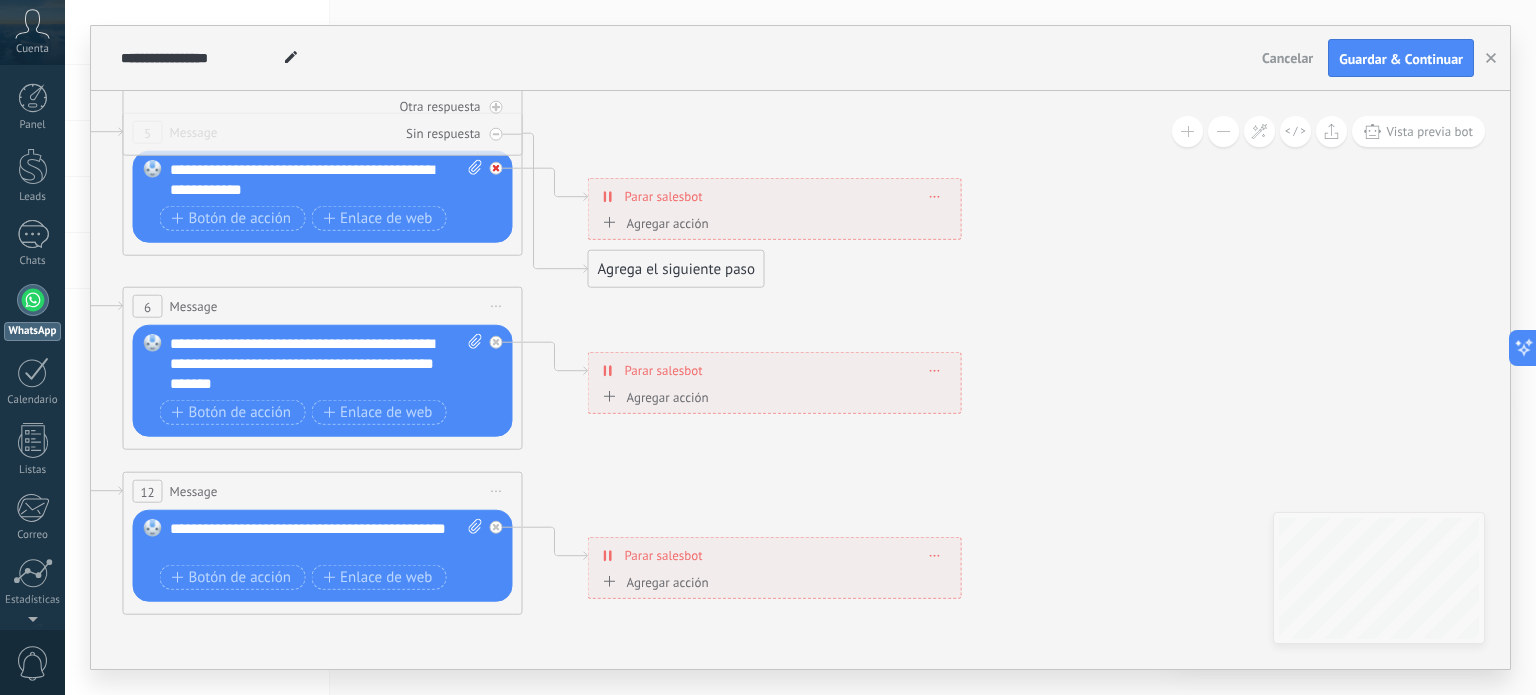 click 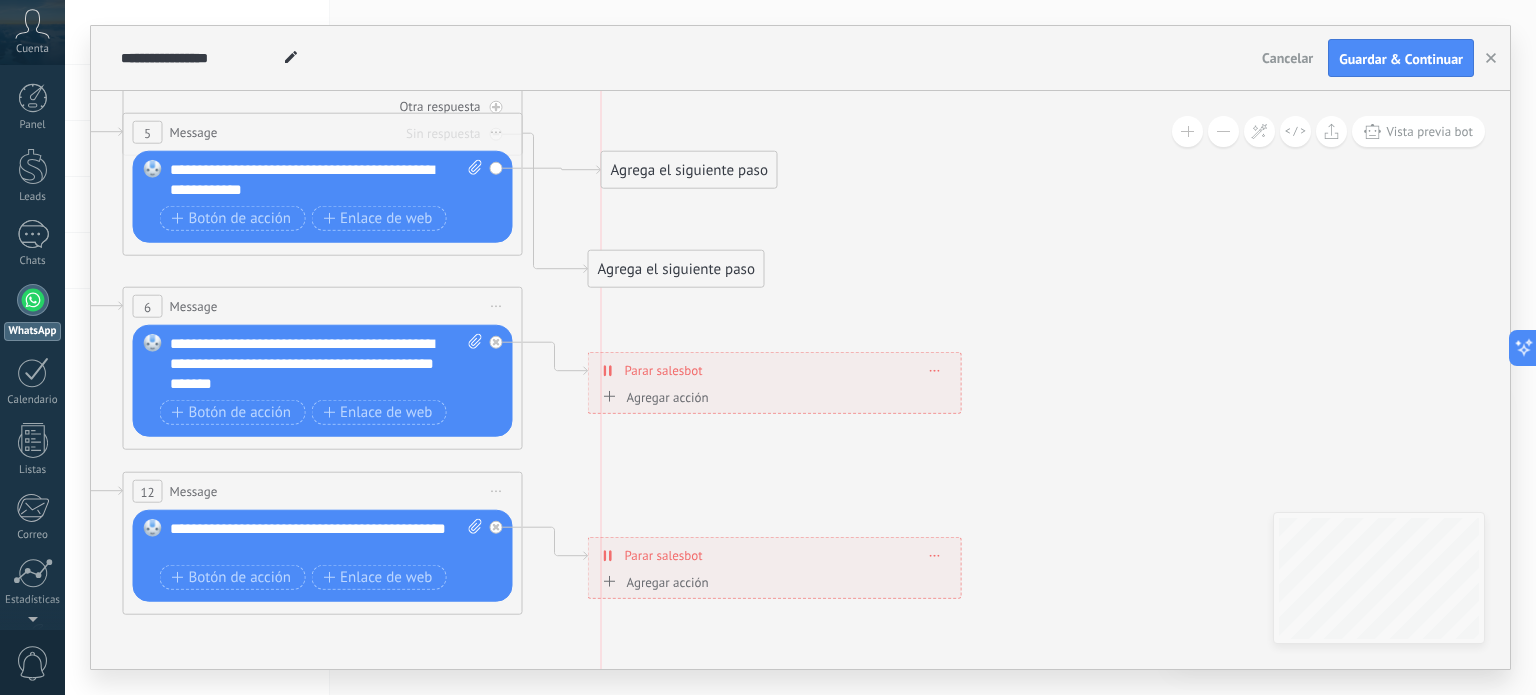 drag, startPoint x: 622, startPoint y: 309, endPoint x: 638, endPoint y: 162, distance: 147.86818 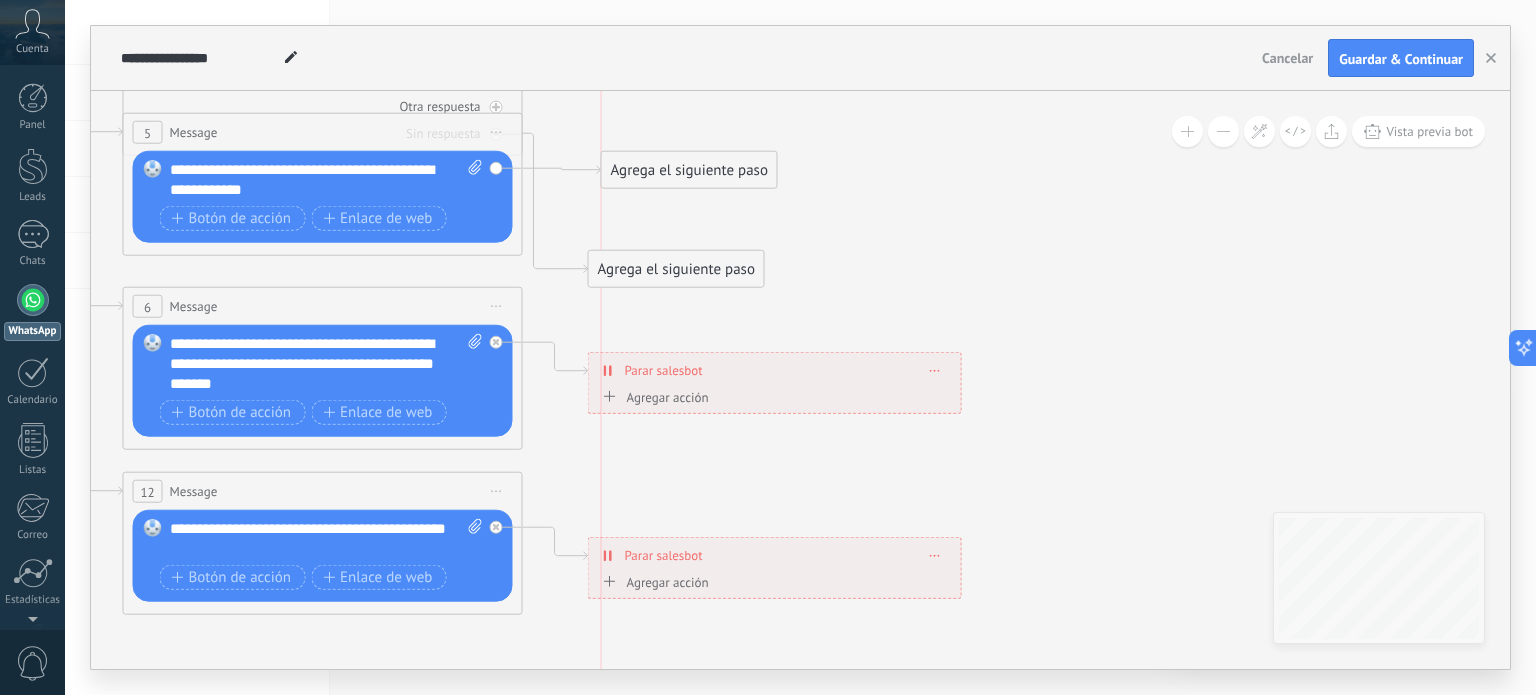 click on "Agrega el siguiente paso" at bounding box center [689, 170] 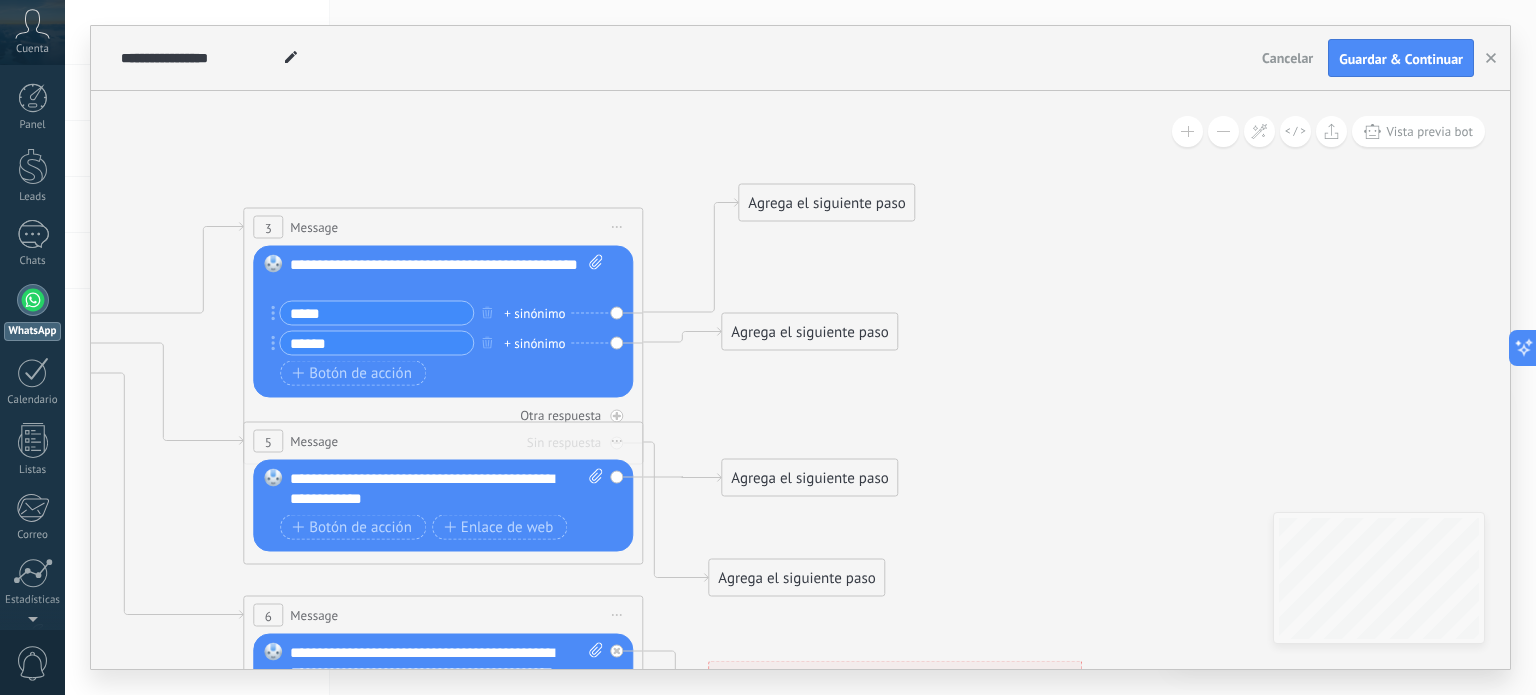 drag, startPoint x: 714, startPoint y: 120, endPoint x: 835, endPoint y: 429, distance: 331.84634 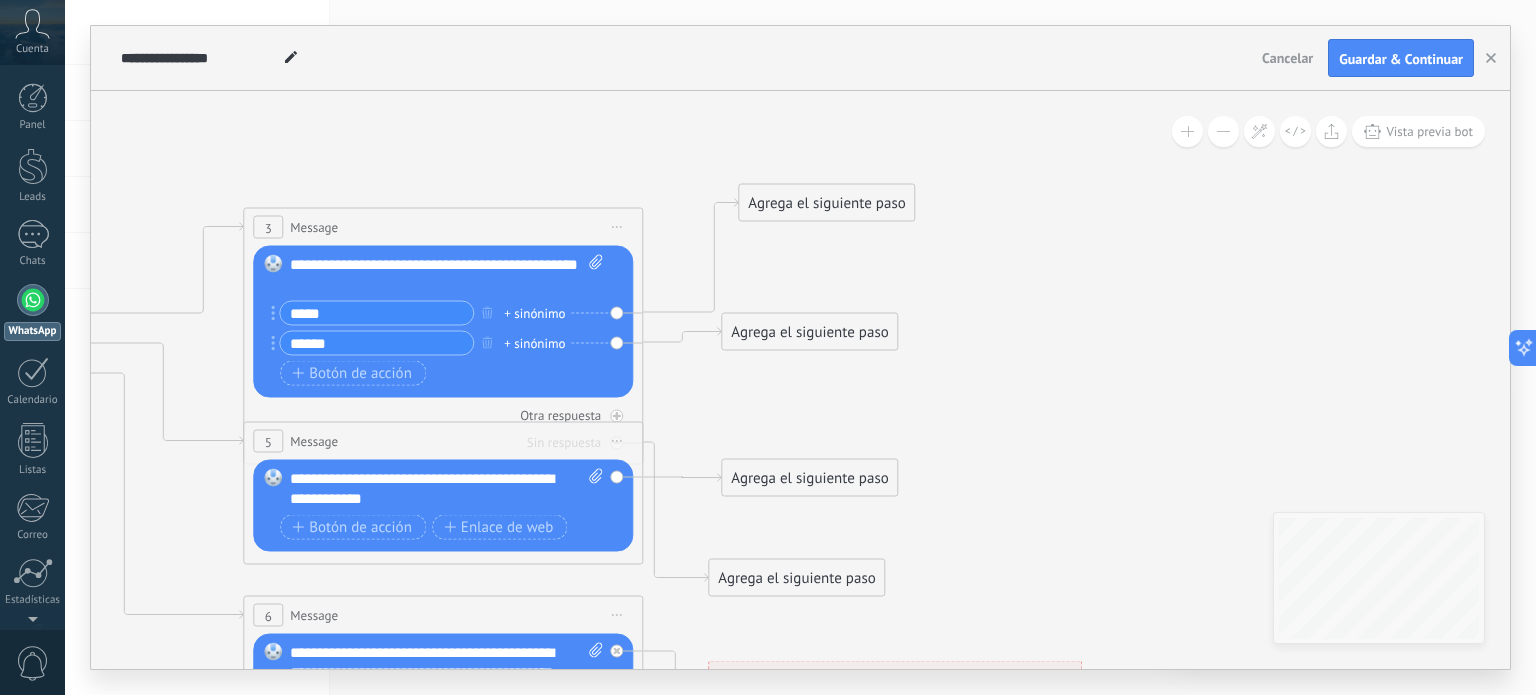 click 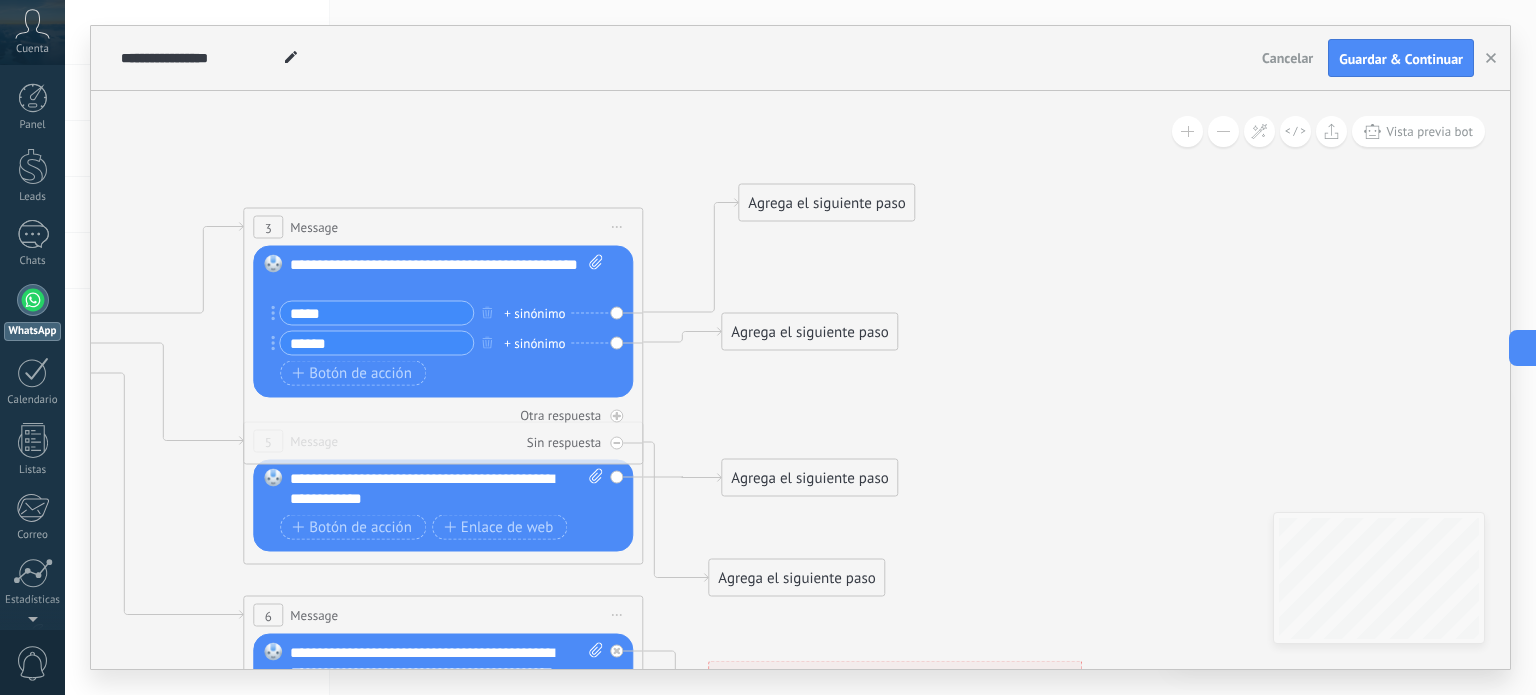 click on "Agrega el siguiente paso" at bounding box center [826, 203] 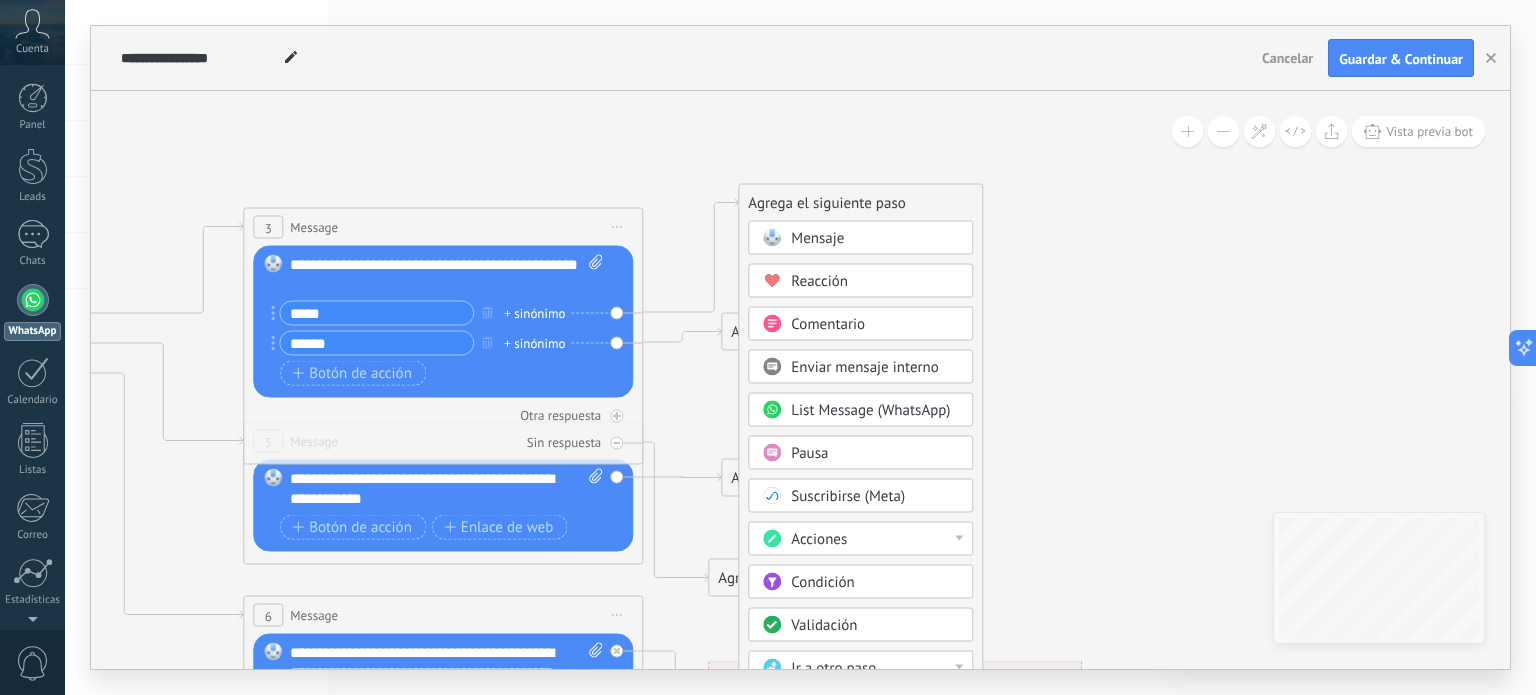 click on "Enviar mensaje interno" at bounding box center [860, 367] 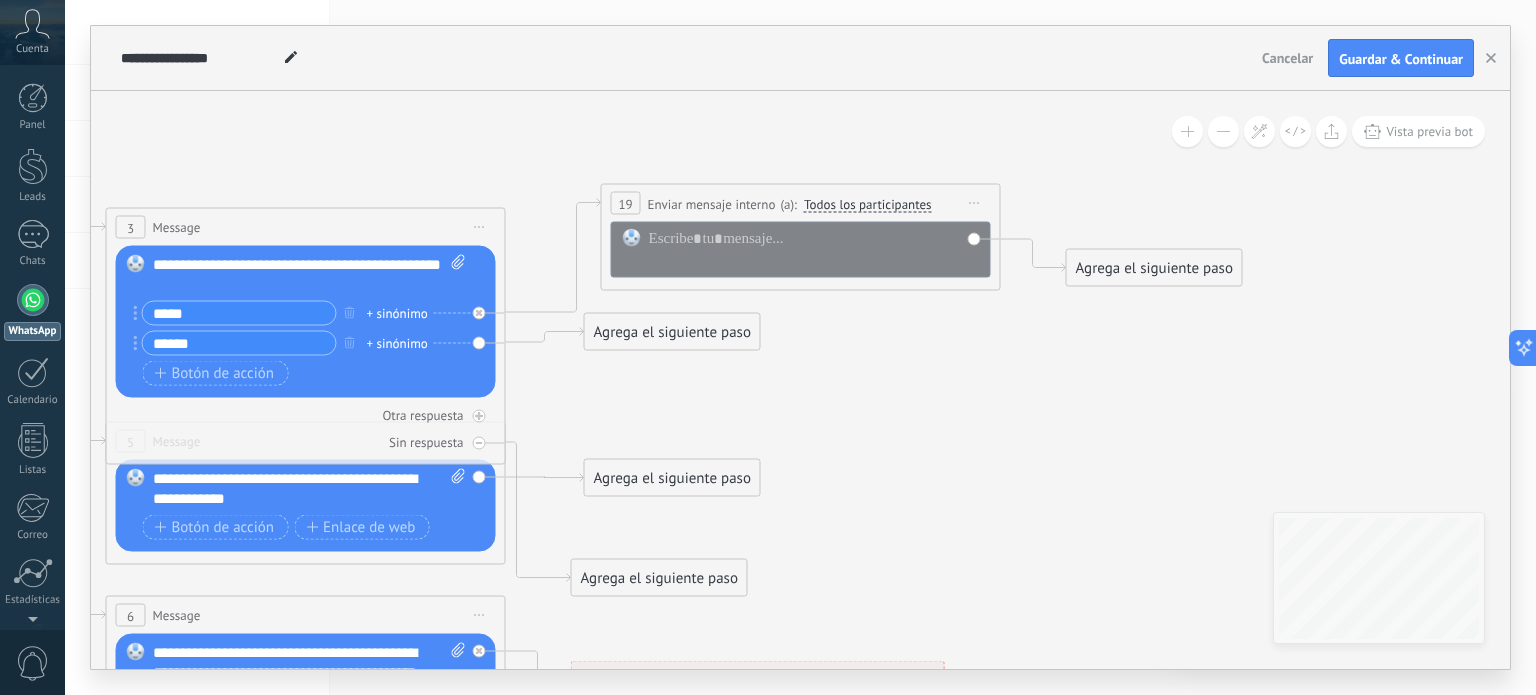 click on "Todos los participantes" at bounding box center (868, 204) 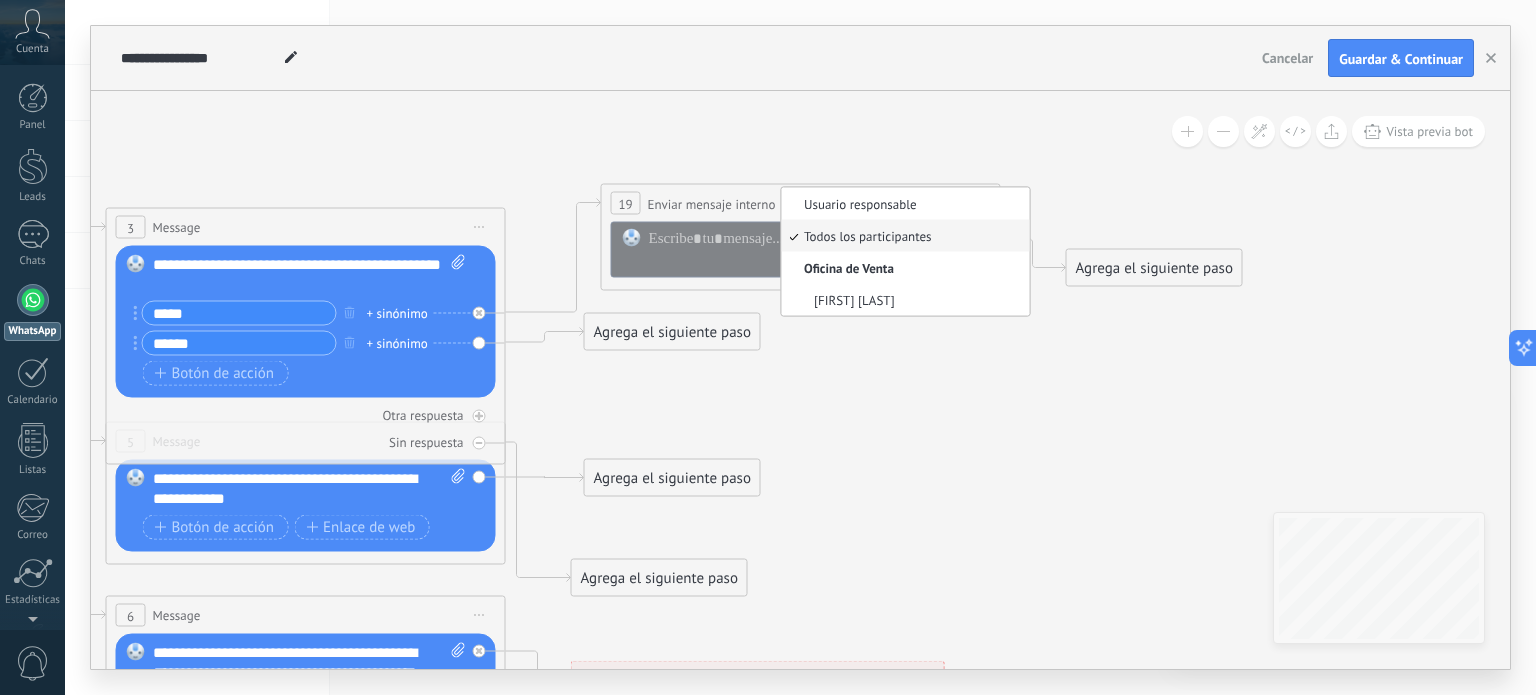 click 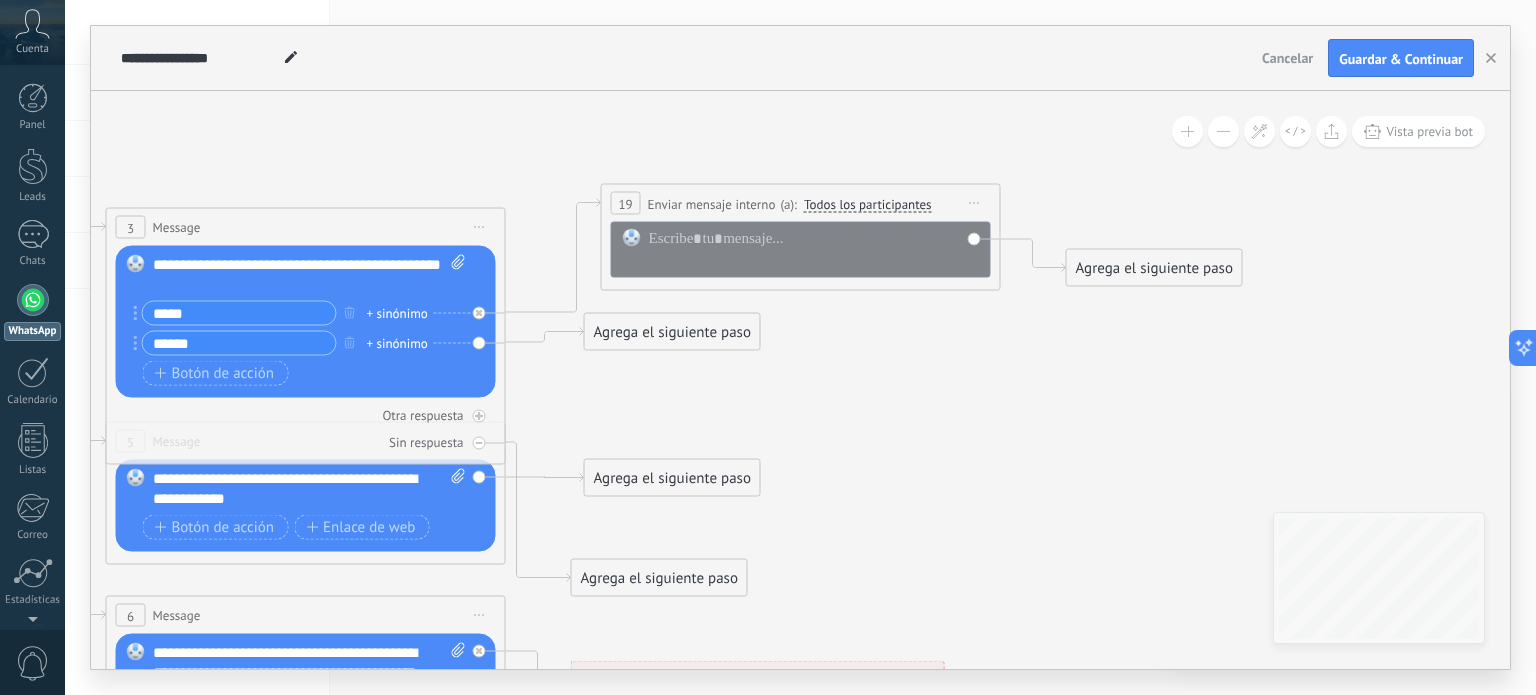 click on "Iniciar vista previa aquí
Cambiar nombre
Duplicar
Borrar" at bounding box center [975, 203] 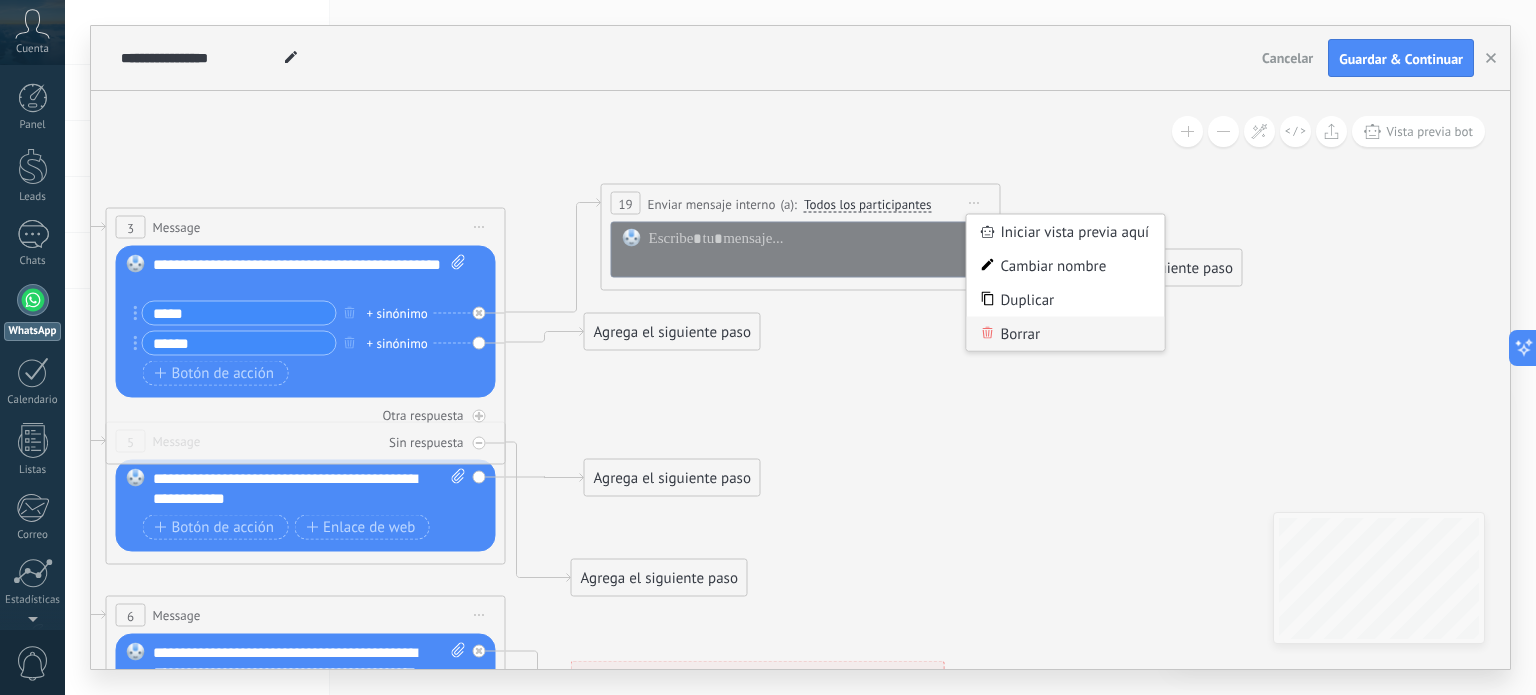 click on "Borrar" at bounding box center (1066, 334) 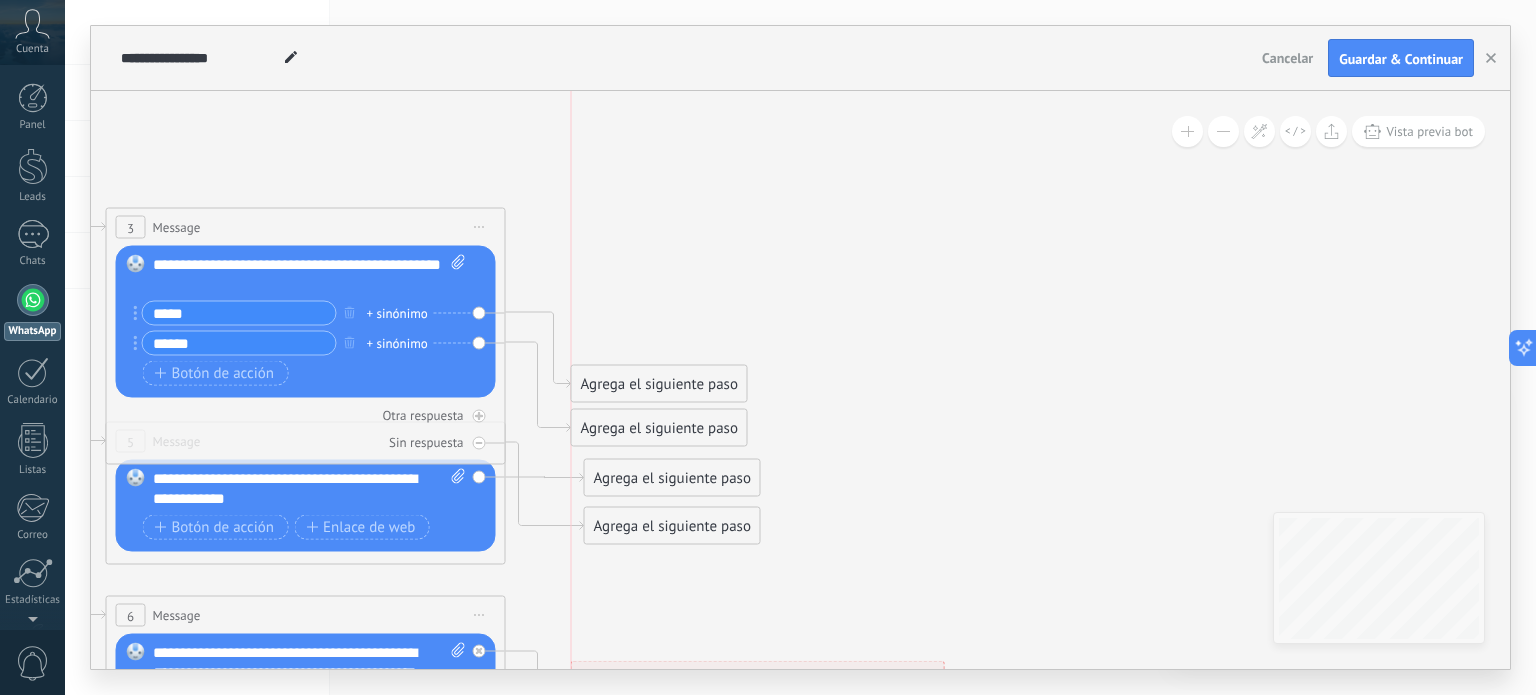 drag, startPoint x: 698, startPoint y: 327, endPoint x: 693, endPoint y: 423, distance: 96.13012 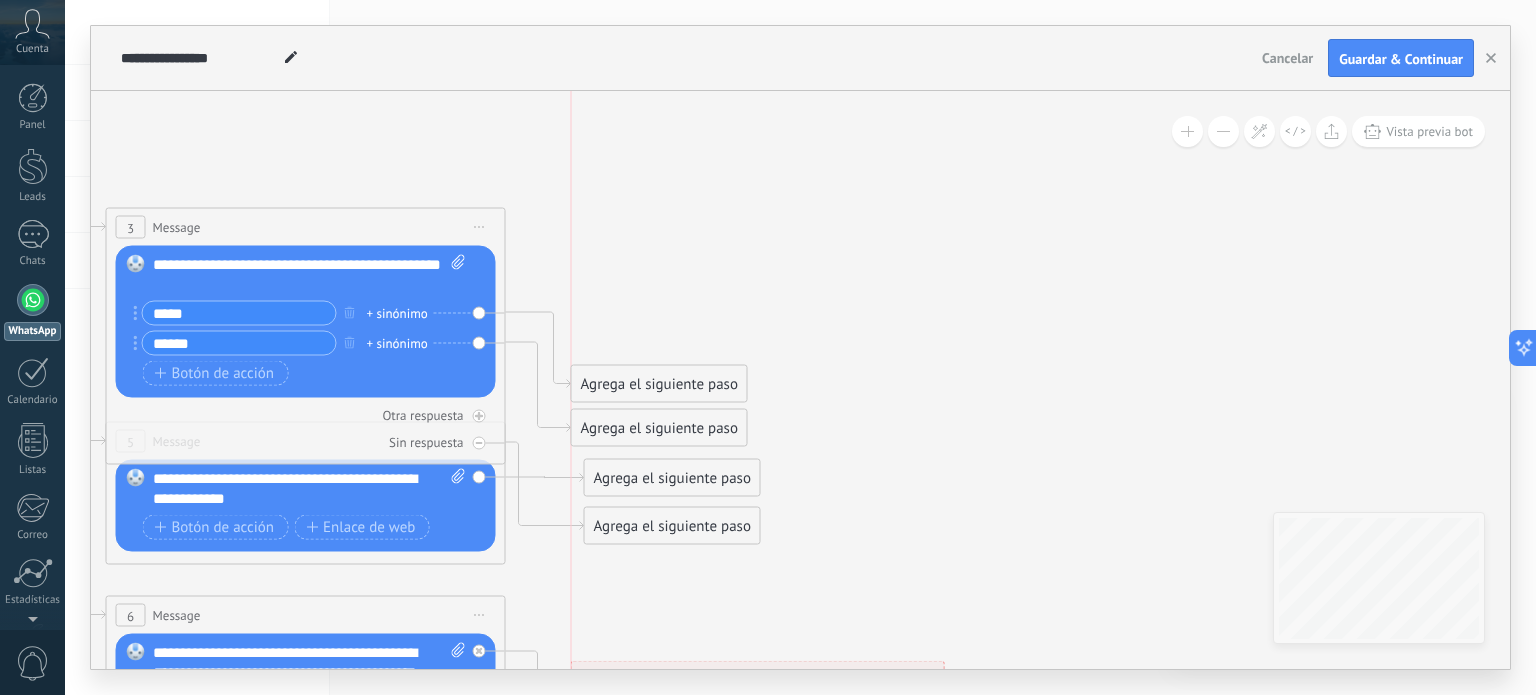 click on "Agrega el siguiente paso" at bounding box center (659, 428) 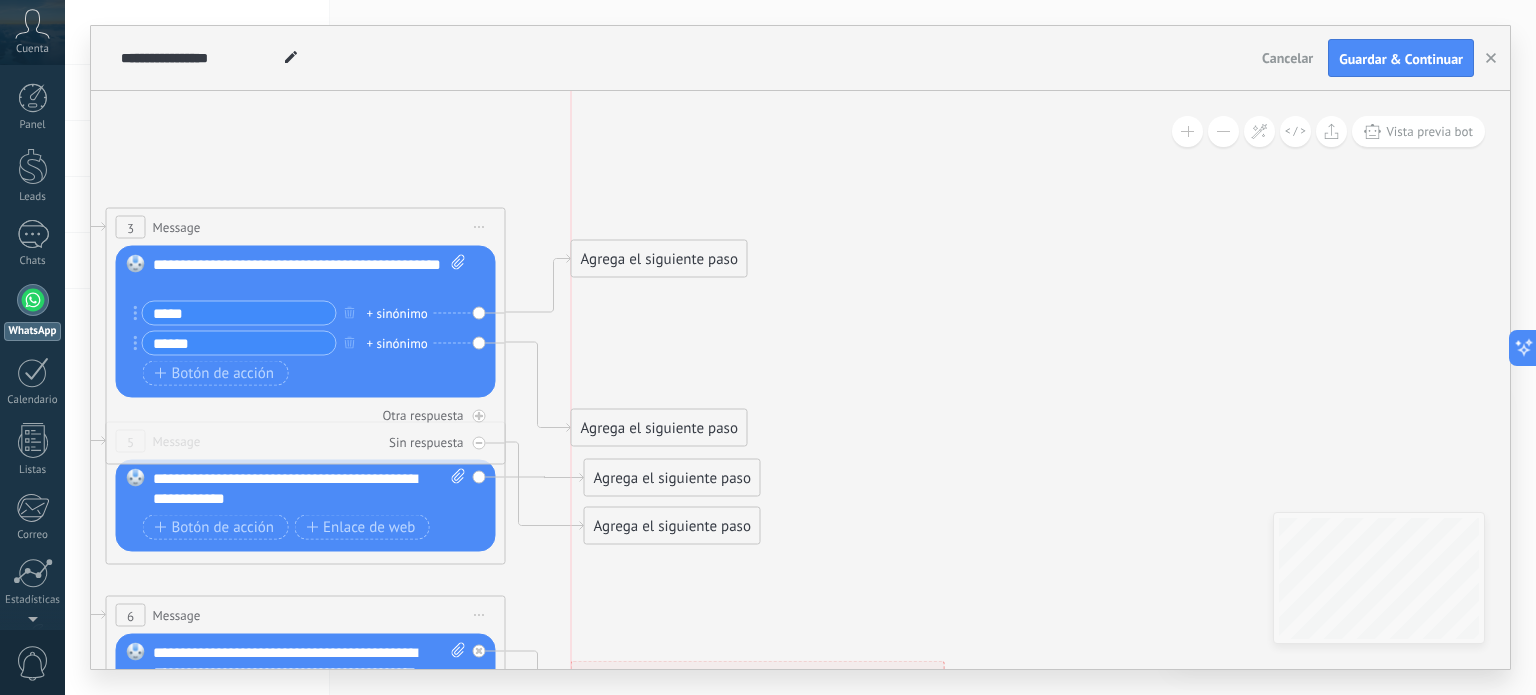 drag, startPoint x: 687, startPoint y: 391, endPoint x: 678, endPoint y: 294, distance: 97.41663 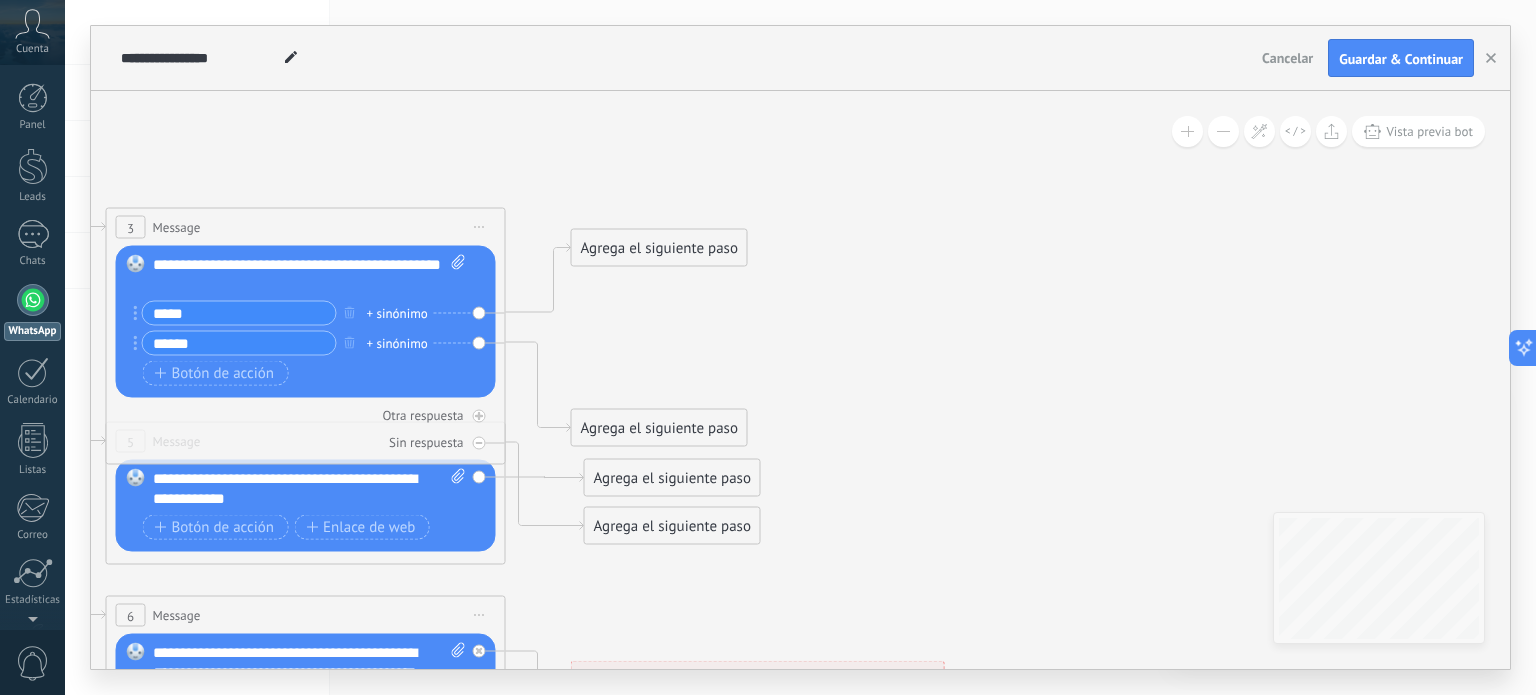 drag, startPoint x: 663, startPoint y: 411, endPoint x: 672, endPoint y: 339, distance: 72.56032 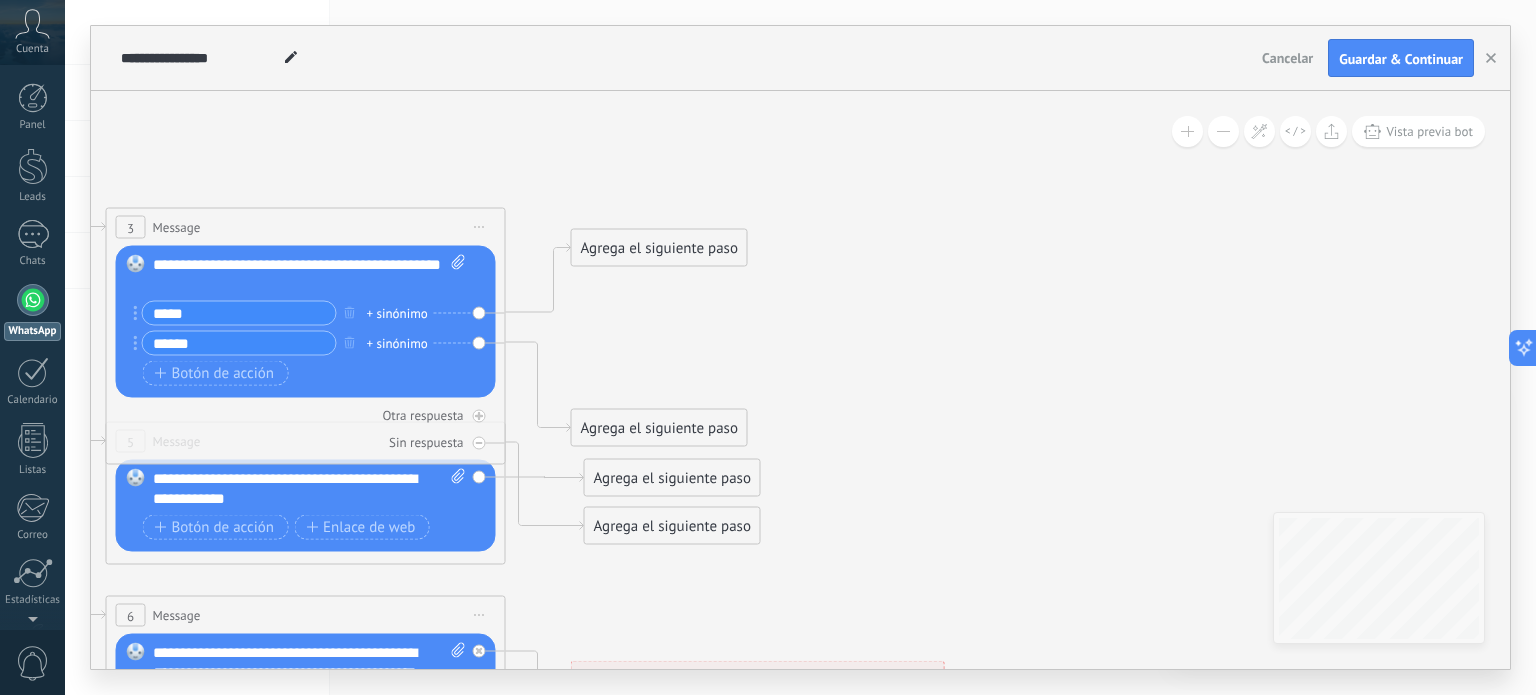 click on "Agrega el siguiente paso" at bounding box center (659, 428) 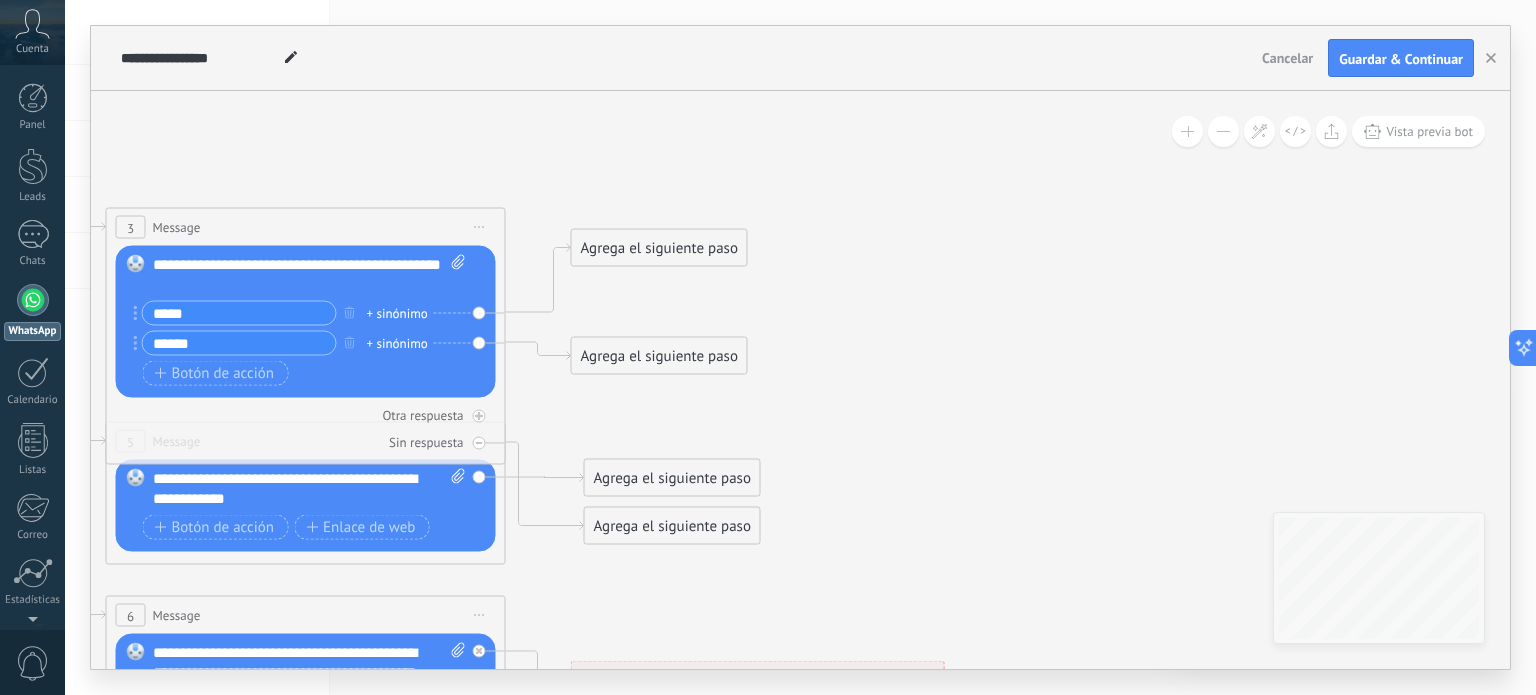 click on "Agrega el siguiente paso" at bounding box center [659, 248] 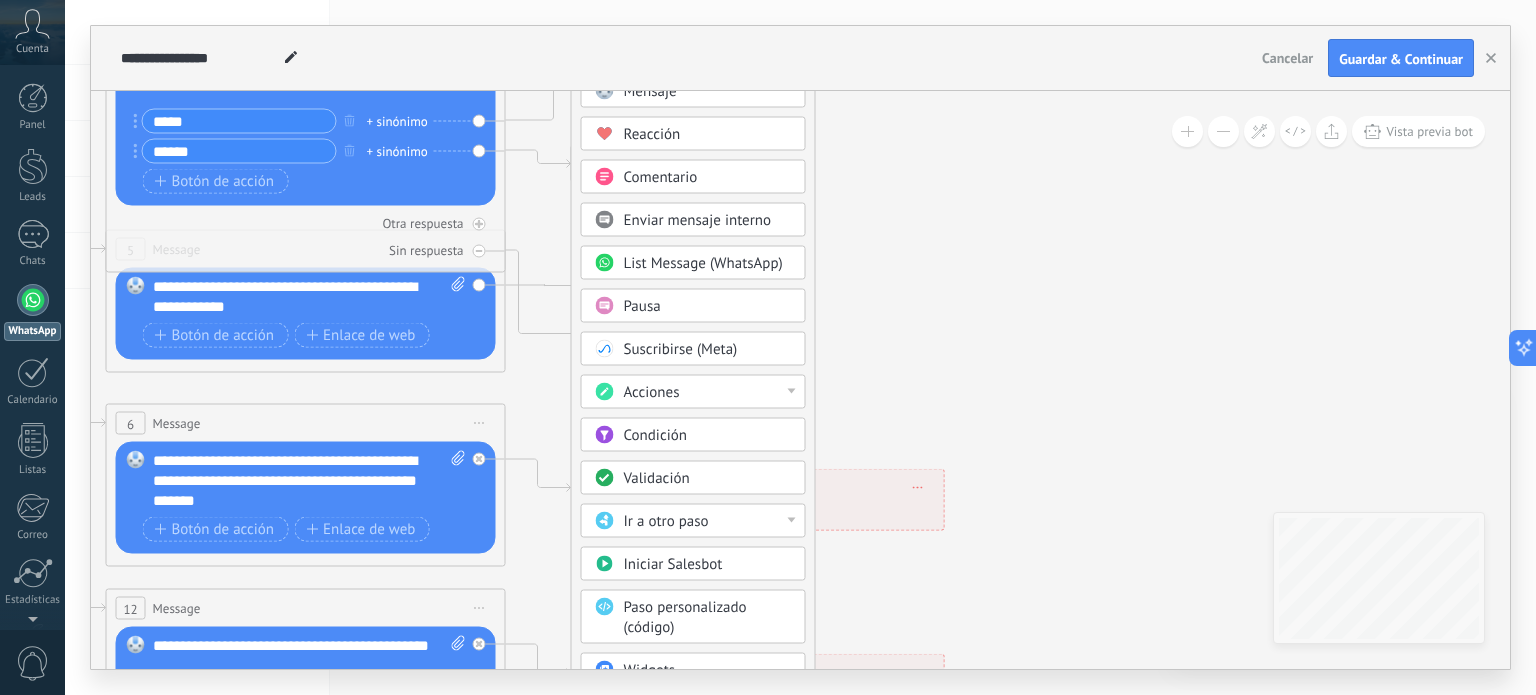 click on "Ir a otro paso" at bounding box center [708, 522] 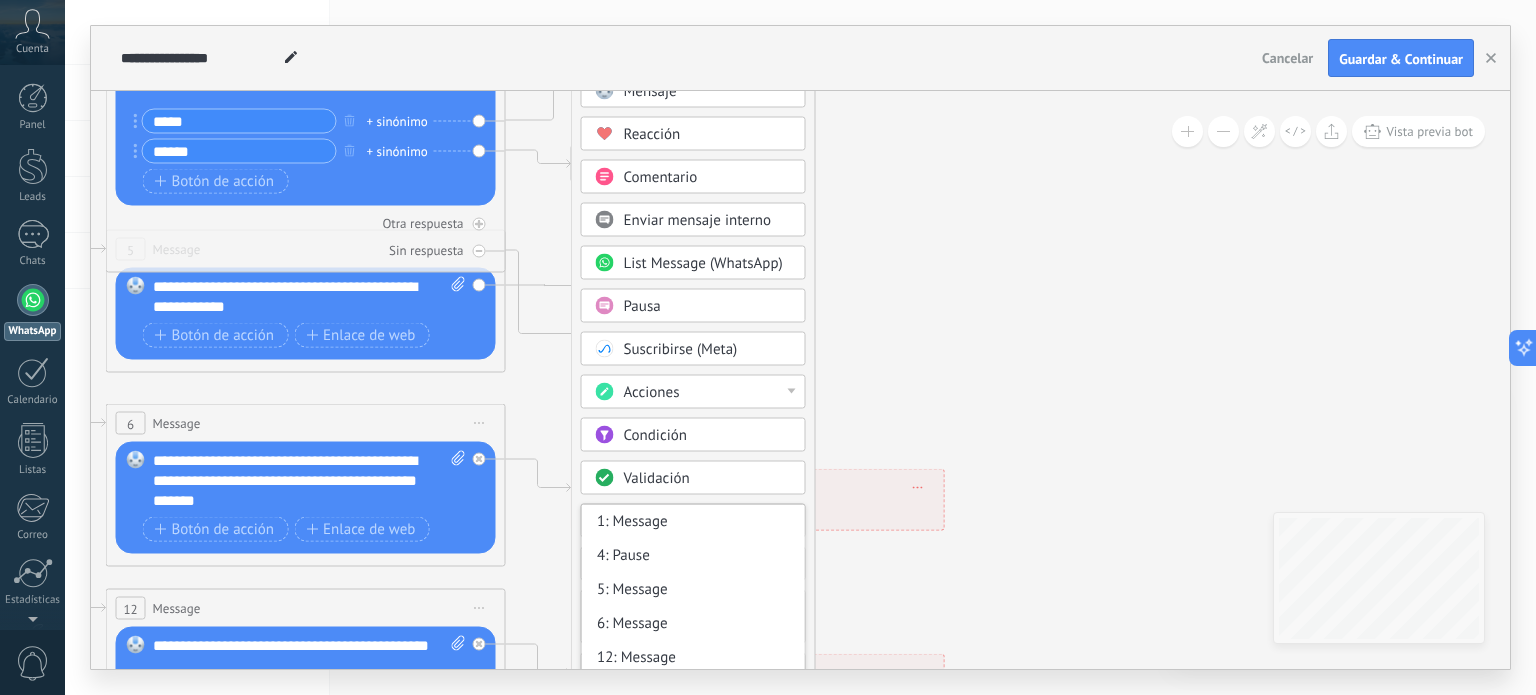 click on "Agrega el siguiente paso
Mensaje
Mensaje
Mensaje
Reacción
Comentario
Enviar mensaje interno" at bounding box center [693, 404] 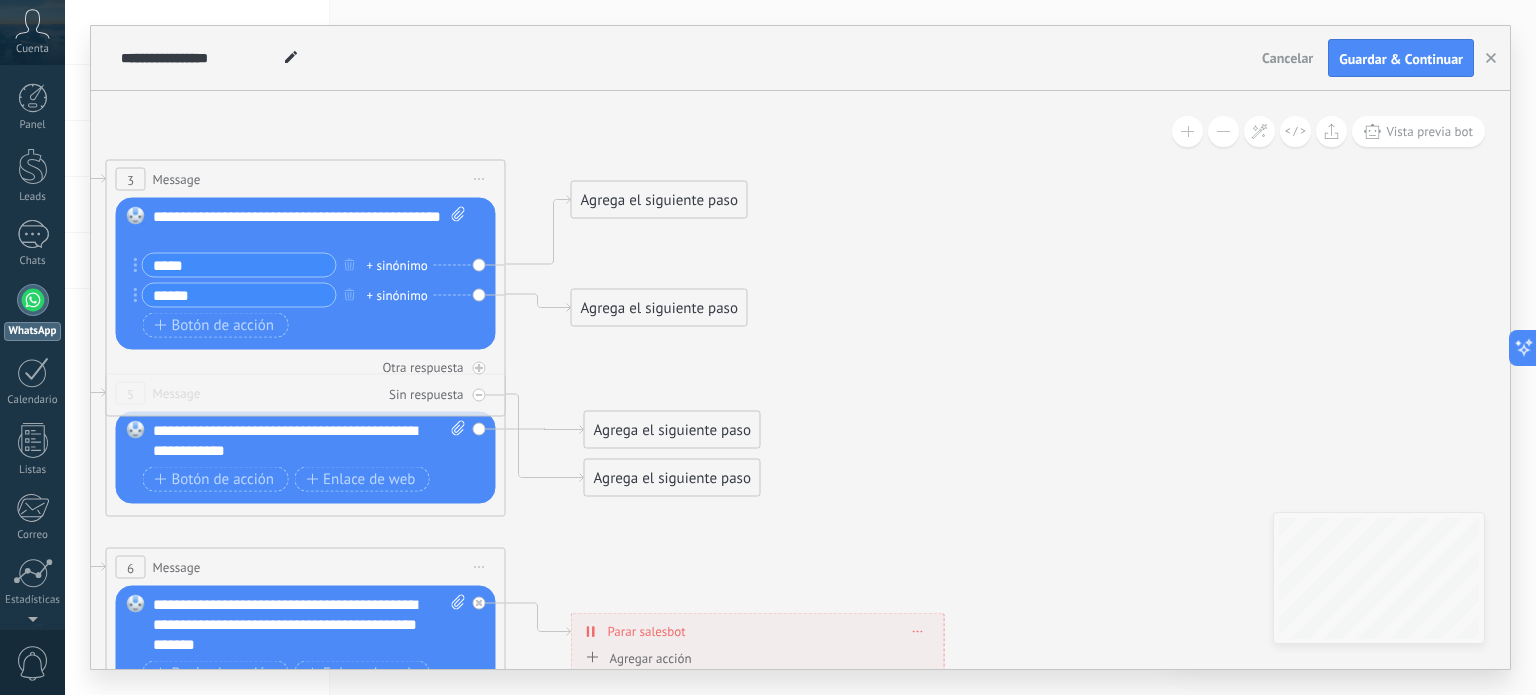 click on "Agrega el siguiente paso" at bounding box center (659, 200) 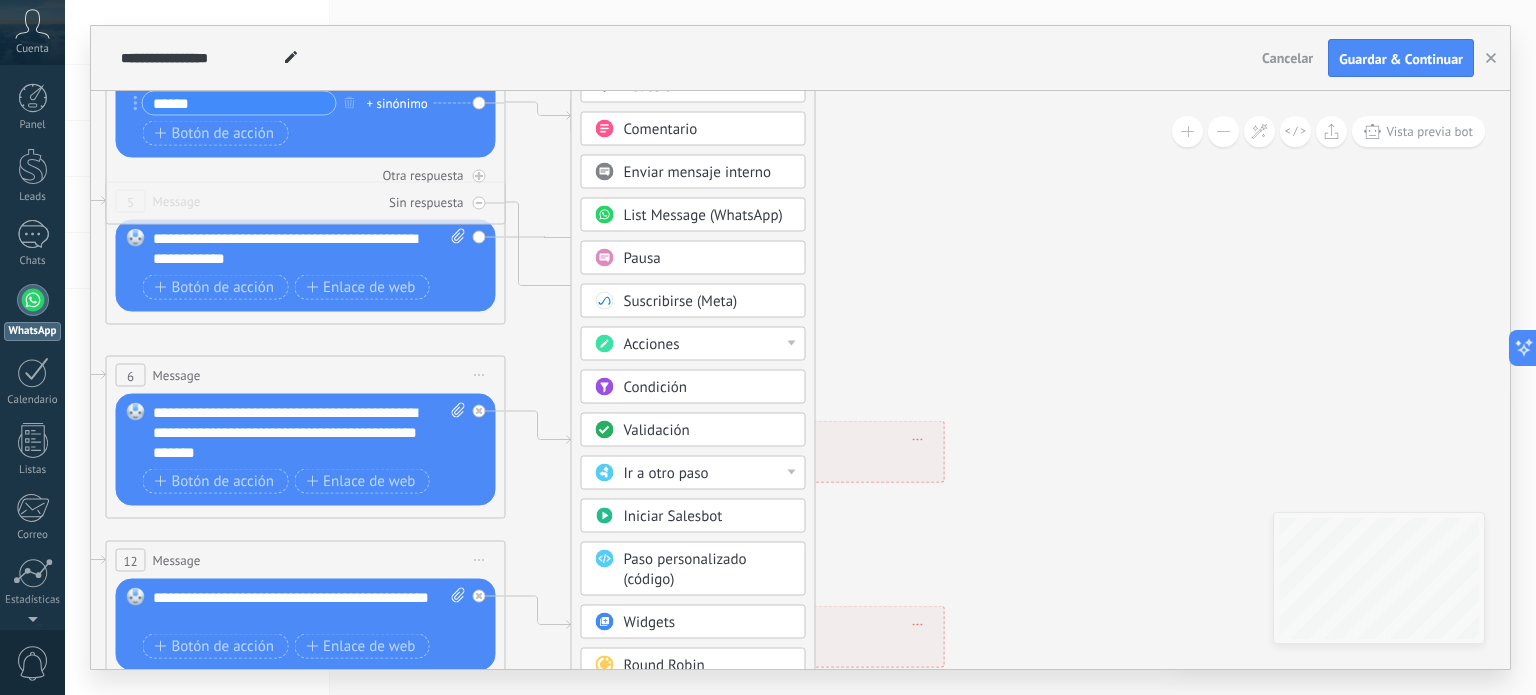 click on "Paso personalizado (código)" at bounding box center [685, 569] 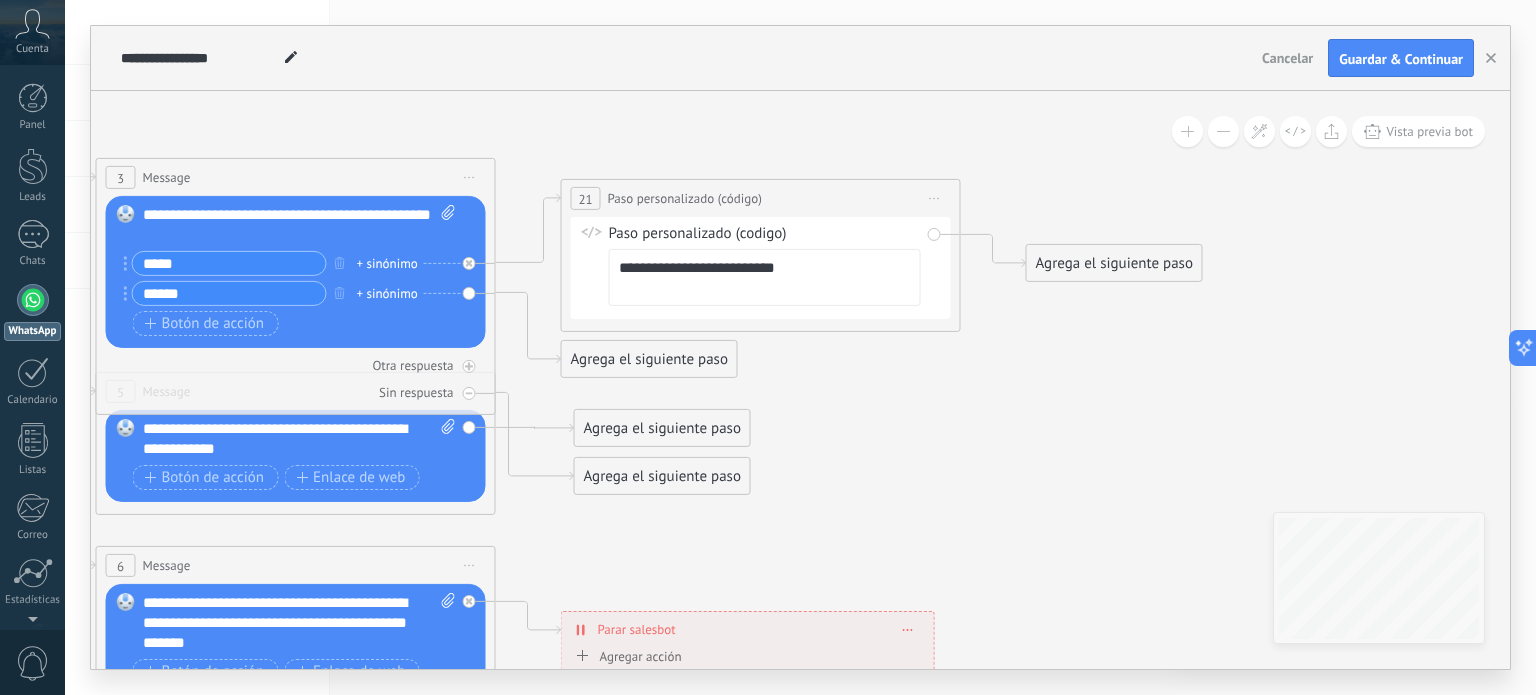 drag, startPoint x: 775, startPoint y: 326, endPoint x: 734, endPoint y: 517, distance: 195.35097 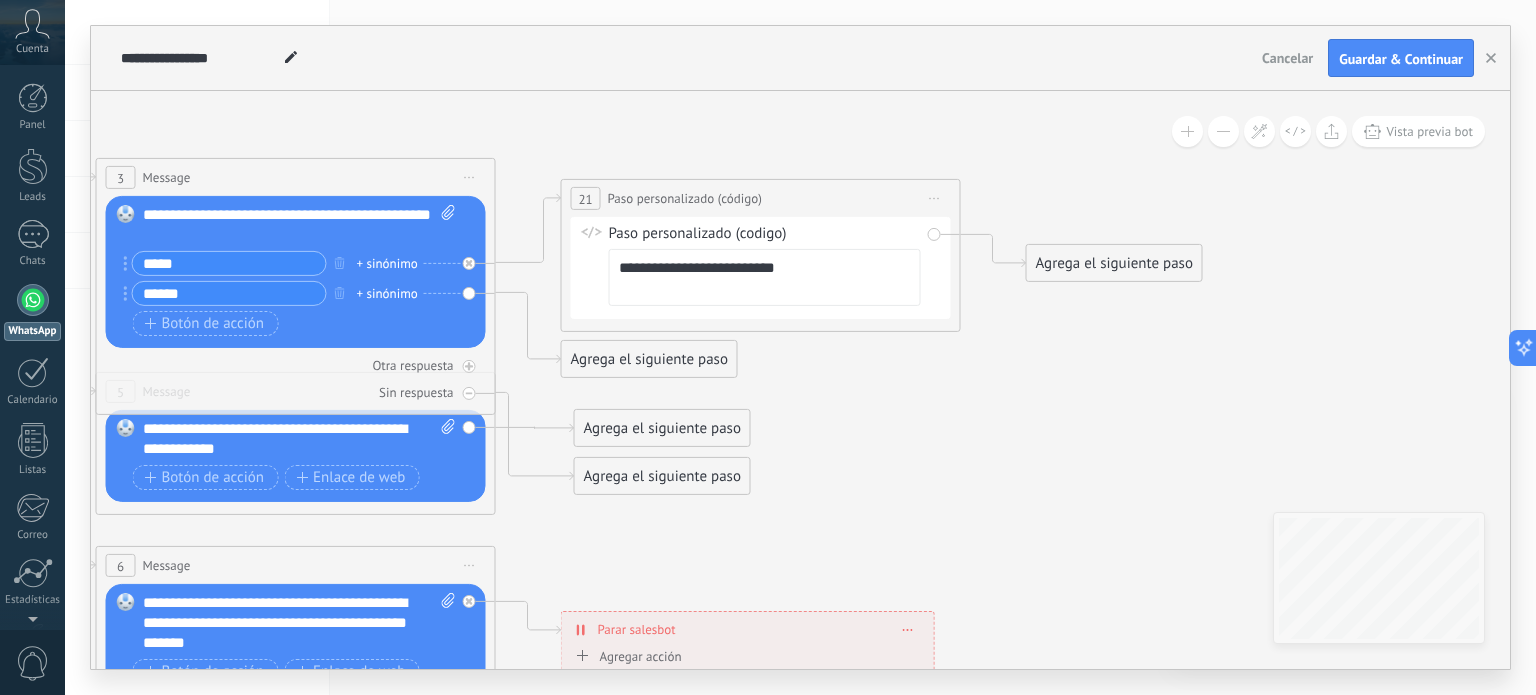 click 